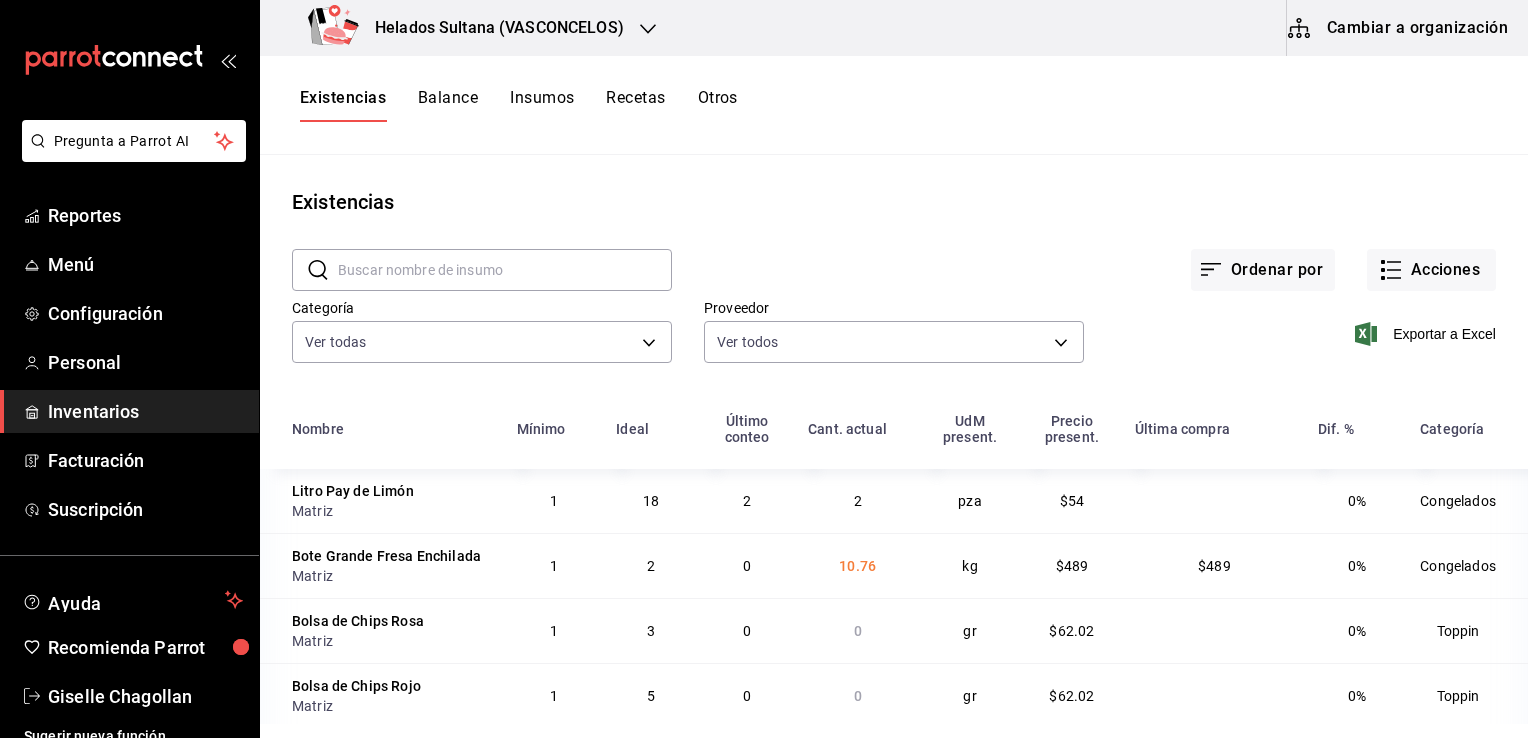 scroll, scrollTop: 0, scrollLeft: 0, axis: both 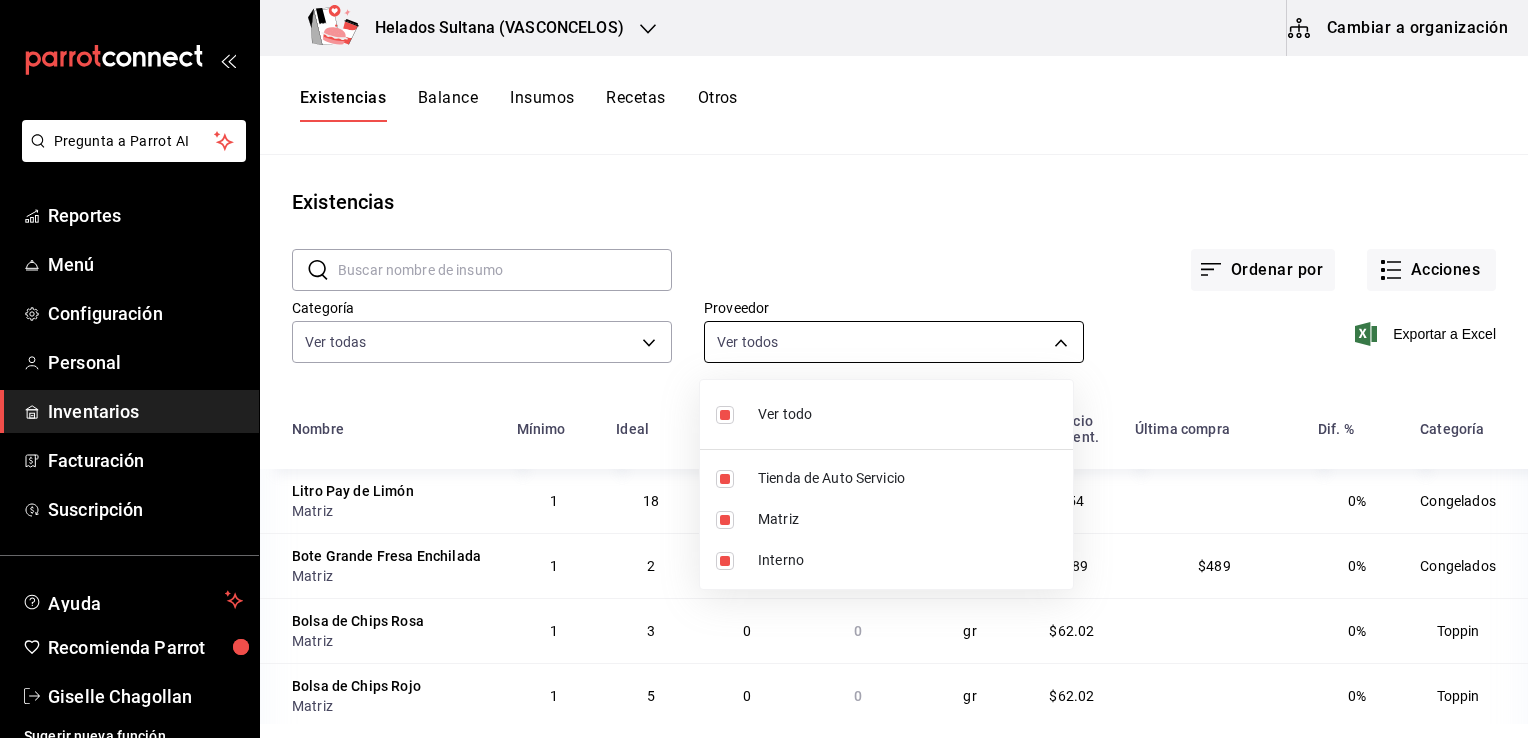 click on "Pregunta a Parrot AI Reportes   Menú   Configuración   Personal   Inventarios   Facturación   Suscripción   Ayuda Recomienda Parrot   [PERSON]   Sugerir nueva función   Helados Sultana (VASCONCELOS) Cambiar a organización Existencias Balance Insumos Recetas Otros Existencias ​ ​ Ordenar por Acciones Categoría Ver todas [UUID],[UUID],[UUID],[UUID],[UUID],[UUID] Proveedor Ver todos [UUID],[UUID],[UUID] Exportar a Excel Nombre Mínimo Ideal Último conteo Cant. actual UdM present. Precio present. Última compra Dif. % Categoría Litro Pay de Limón Matriz 1 18 2 2 pza $[PRICE] 0% Congelados Bote Grande Fresa Enchilada Matriz 1 2 0 10.76 kg $[PRICE] $[PRICE] 0% Congelados Bolsa de Chips Rosa Matriz 1 3 0 0 gr $[PRICE] 0% Toppin Matriz 1 5 0 0" at bounding box center [764, 362] 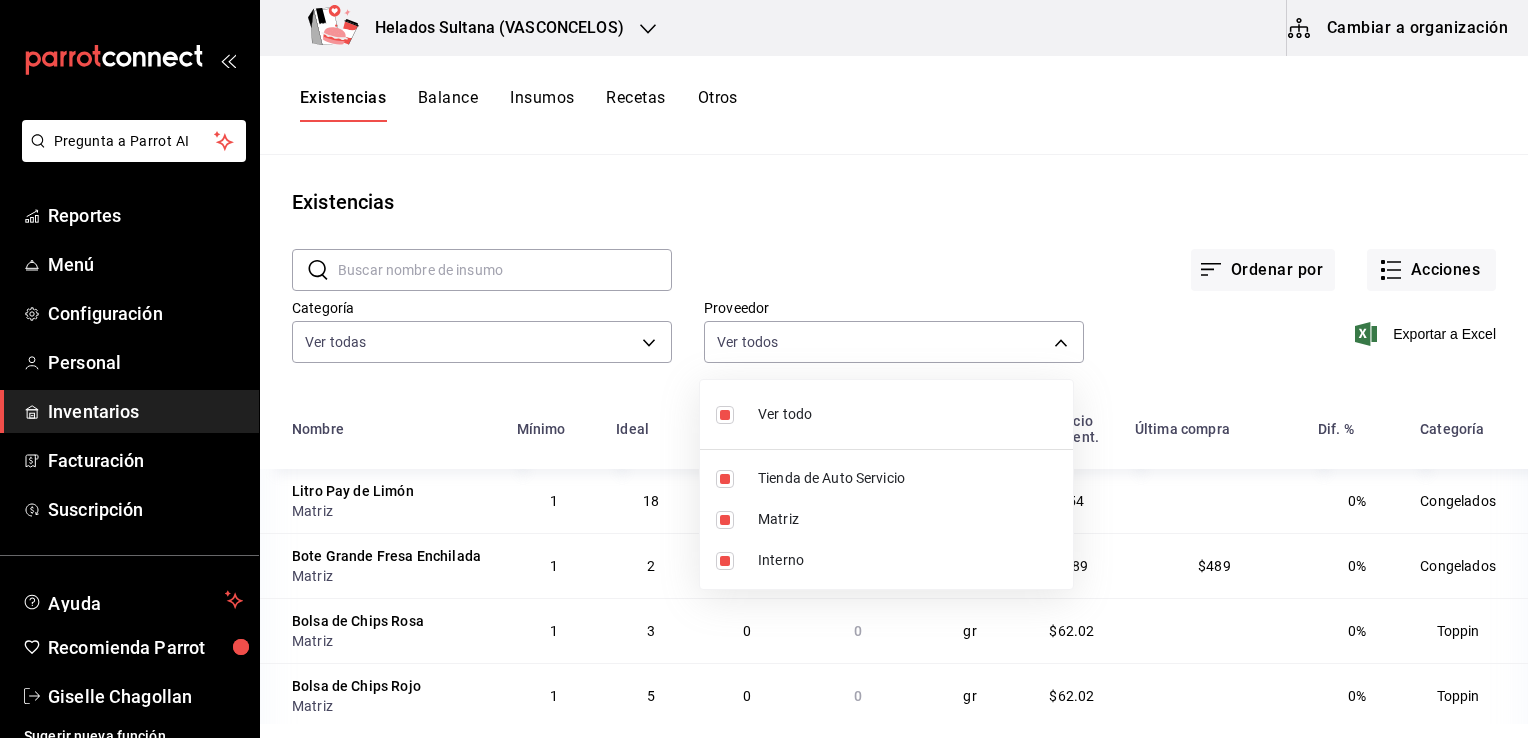 click at bounding box center [764, 369] 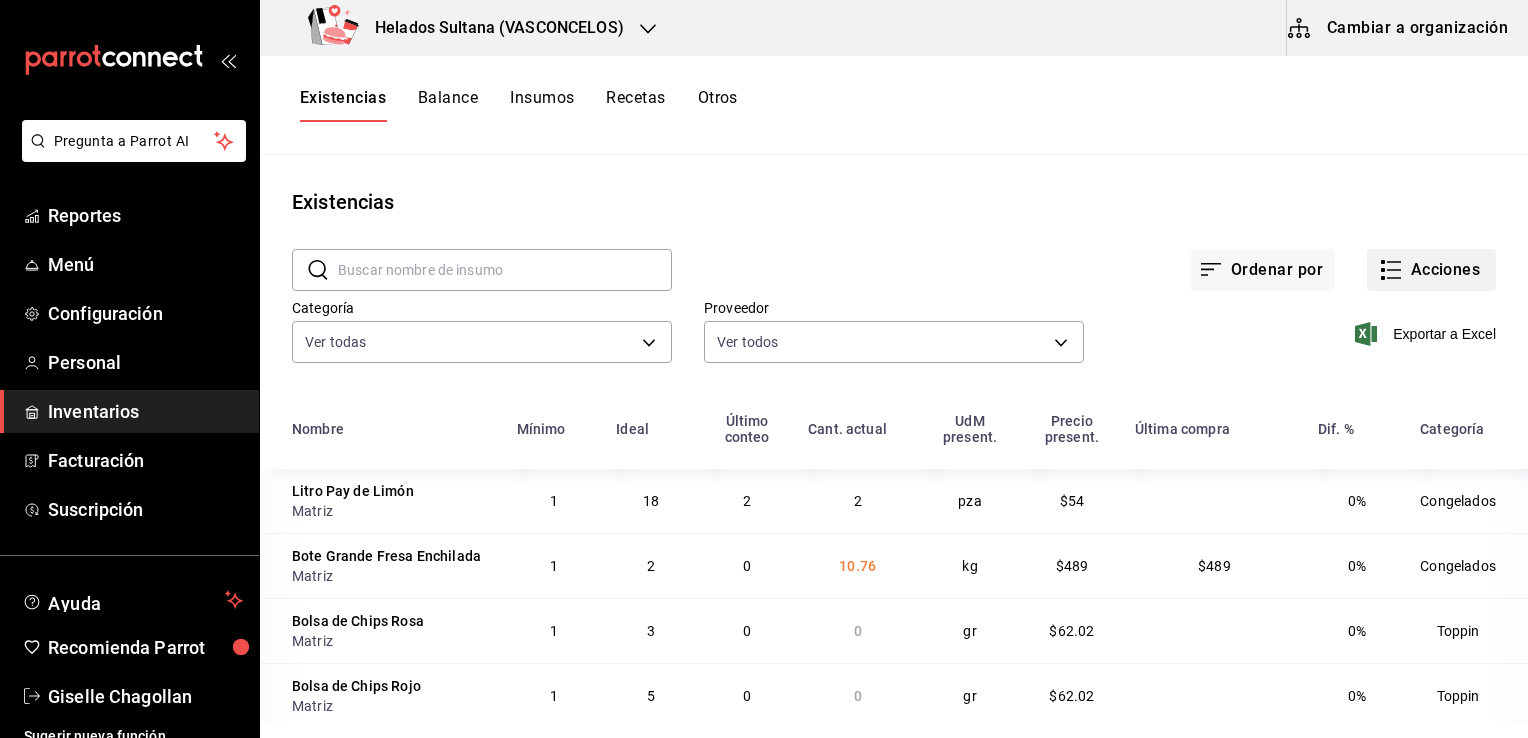 click 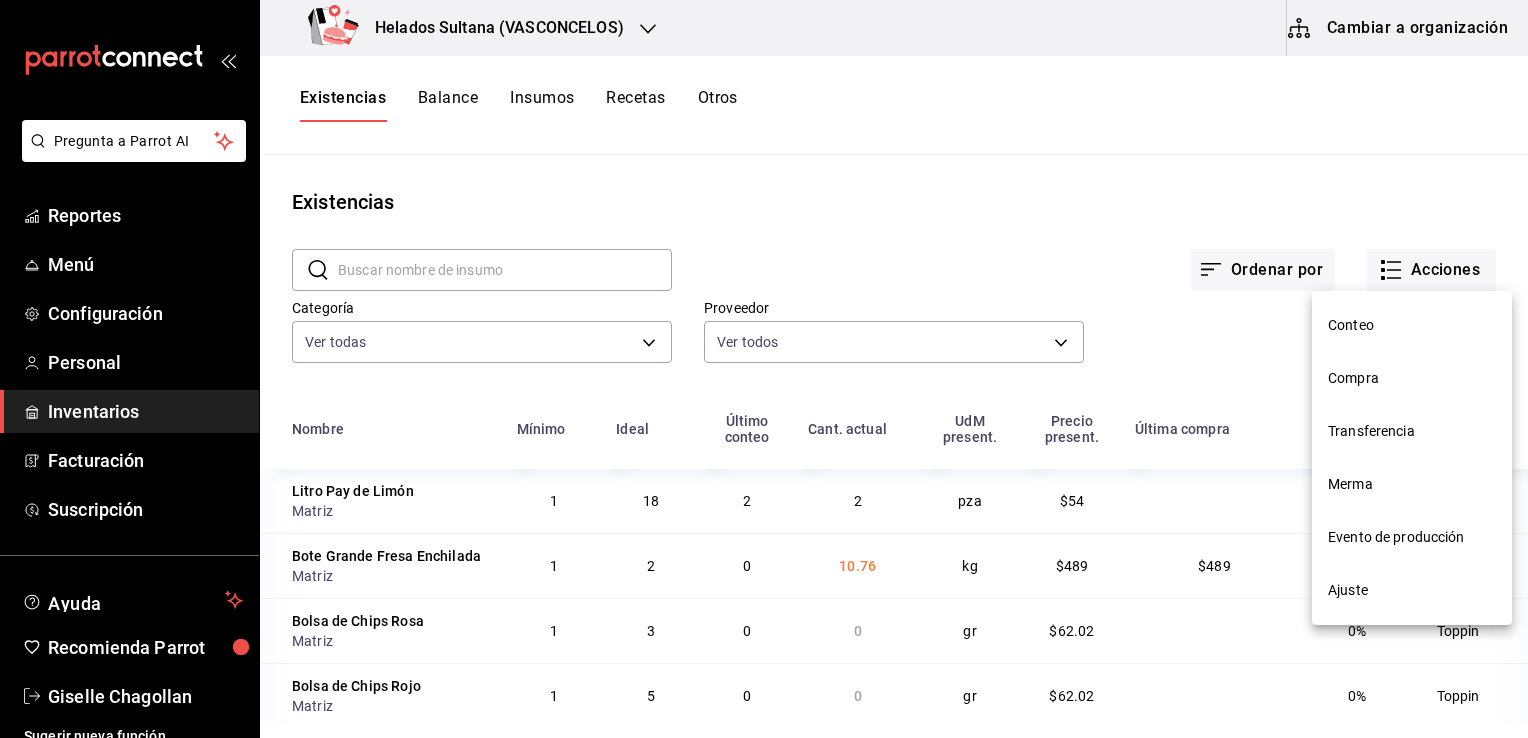 click on "Ajuste" at bounding box center (1412, 590) 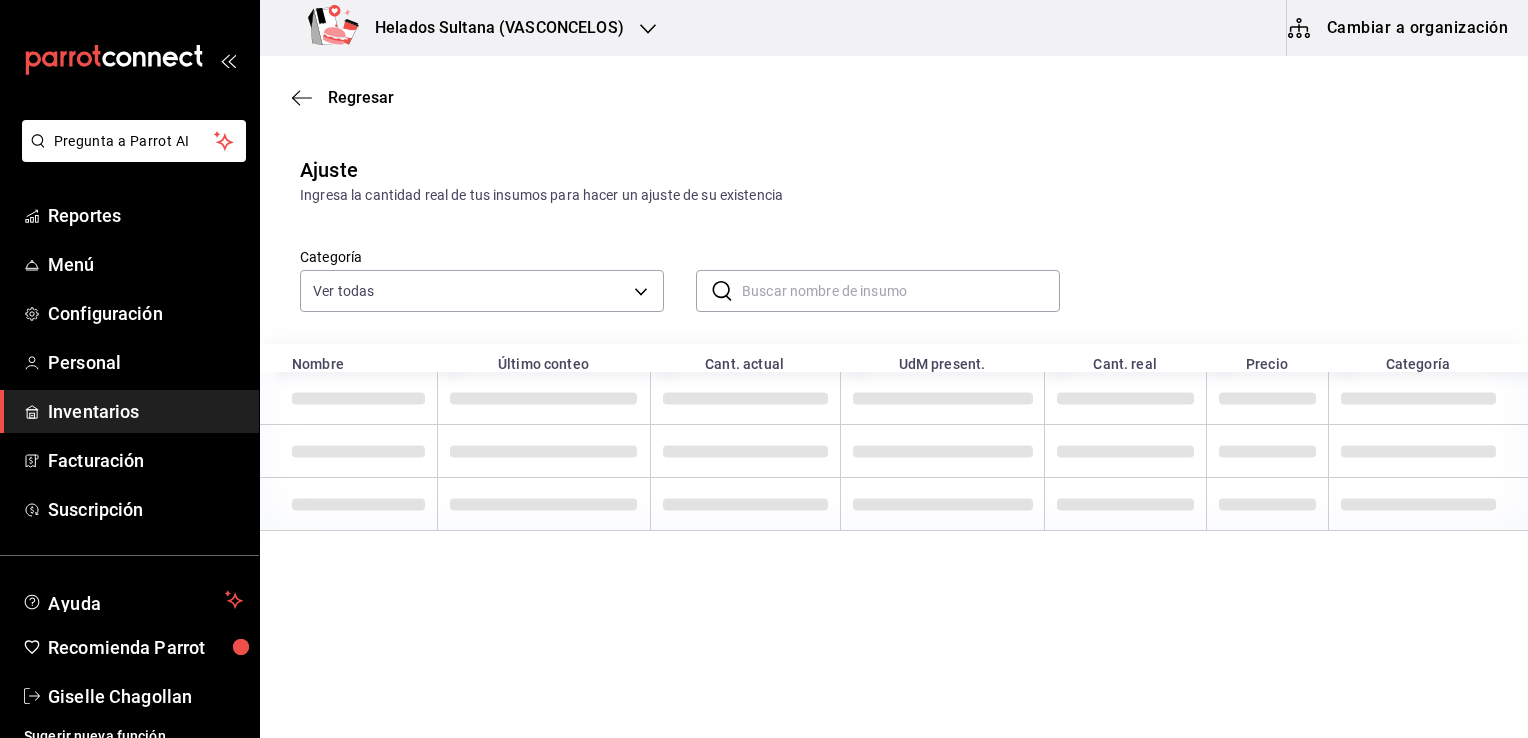click at bounding box center (901, 291) 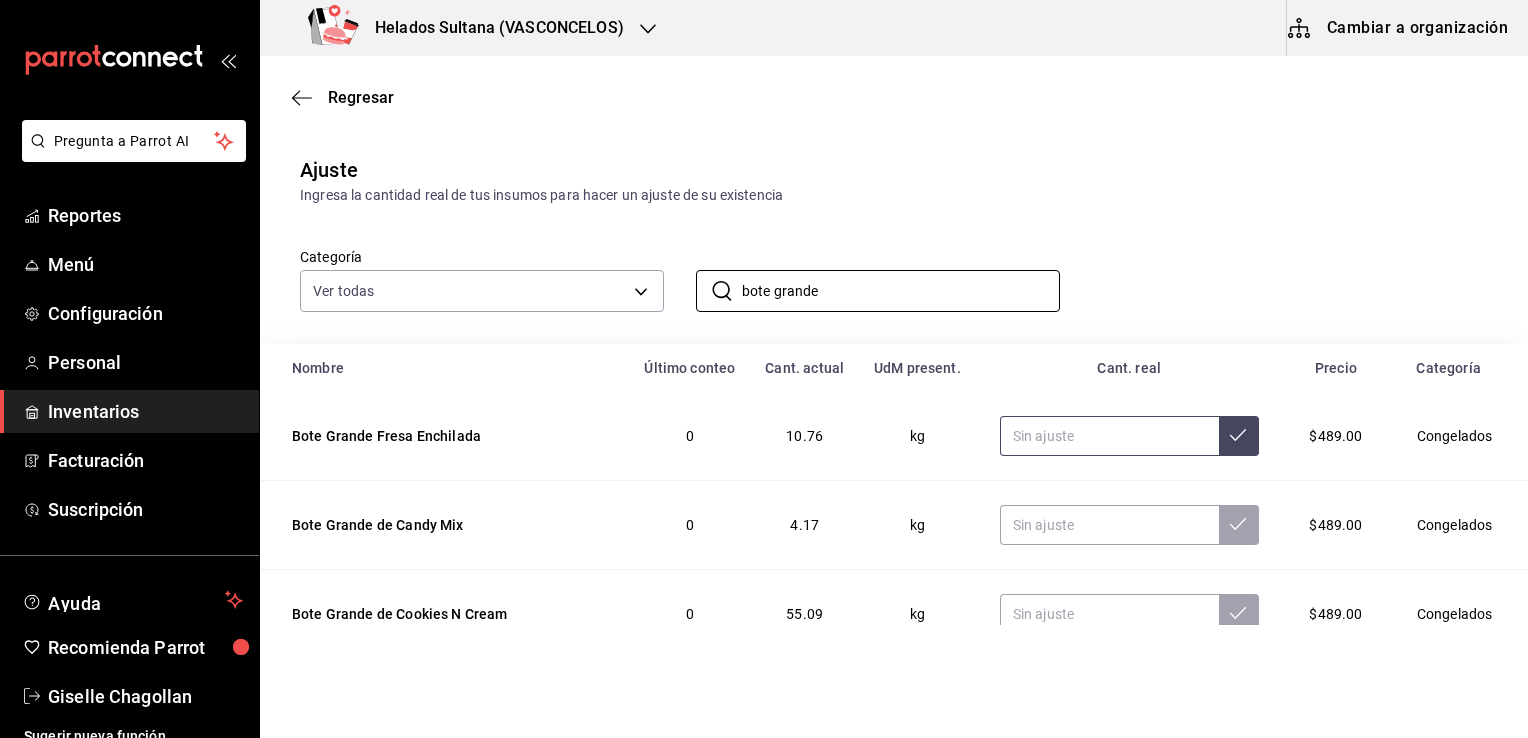 type on "bote grande" 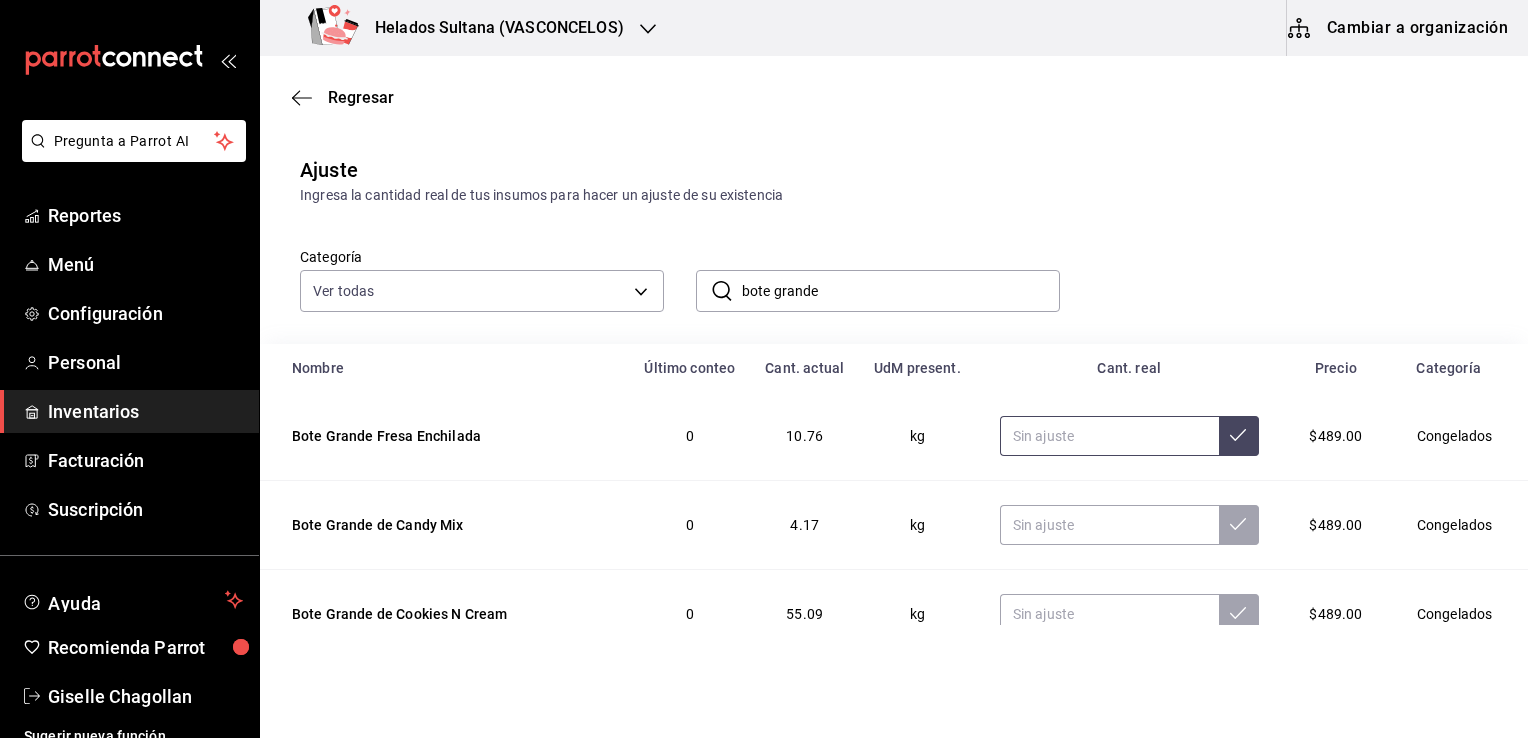 click at bounding box center [1109, 436] 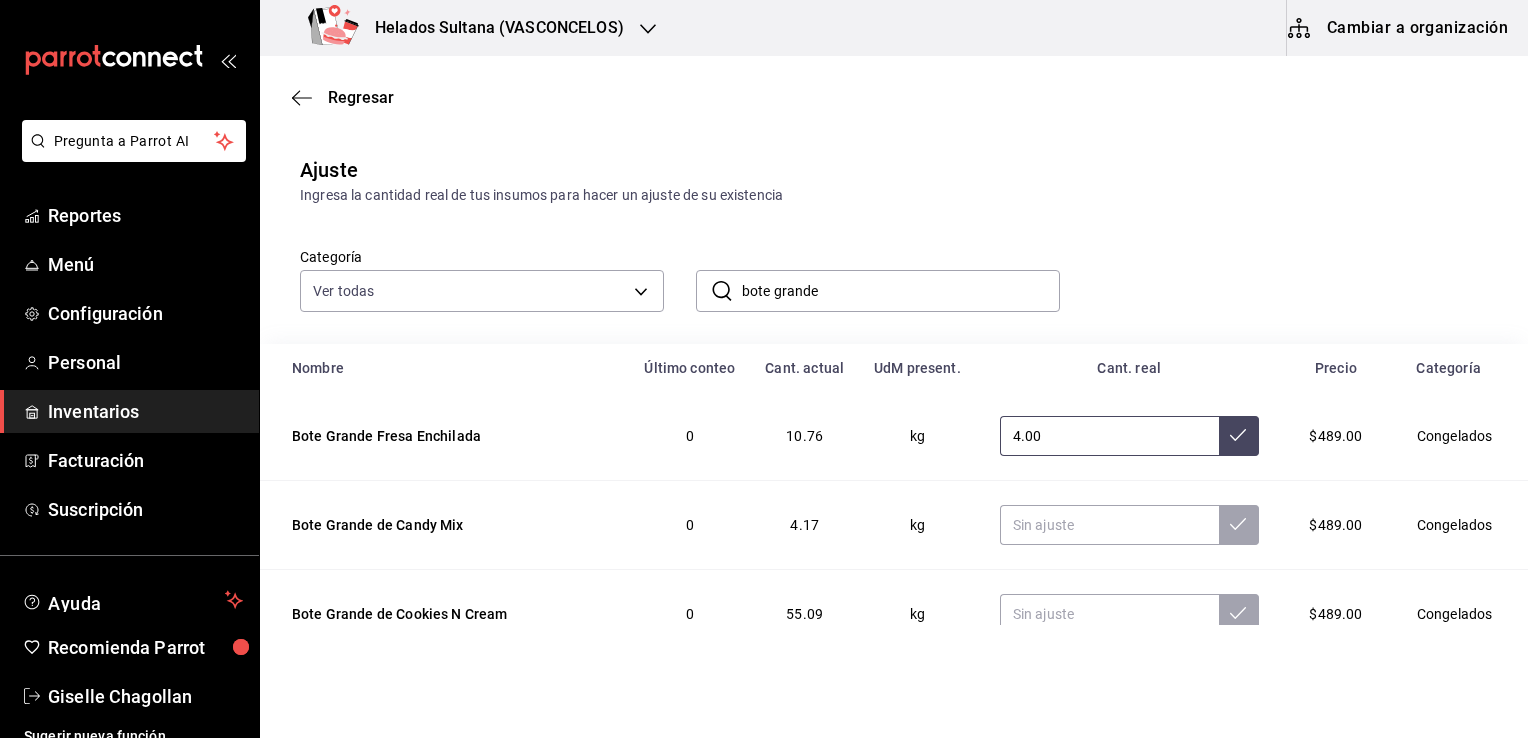 type on "4.00" 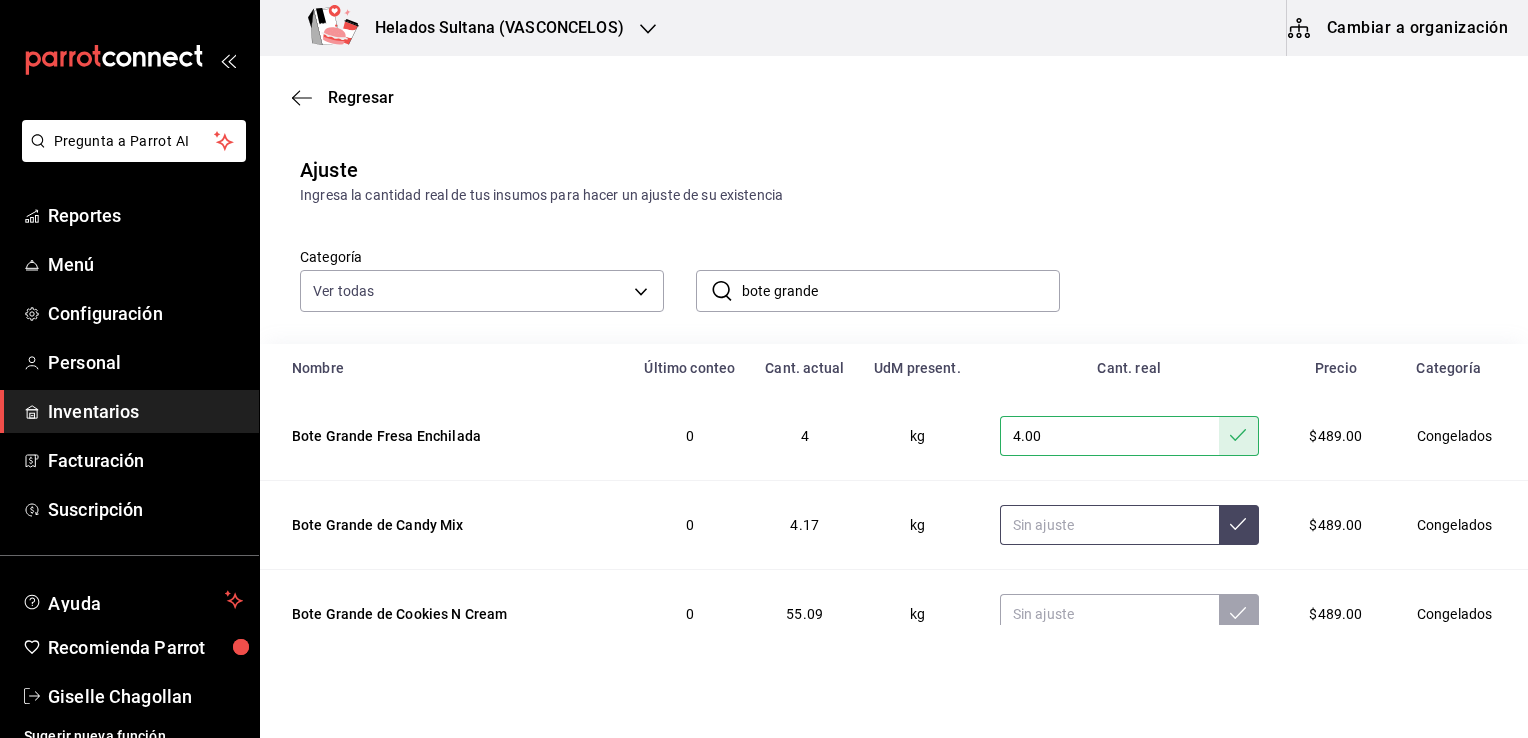 click at bounding box center (1109, 525) 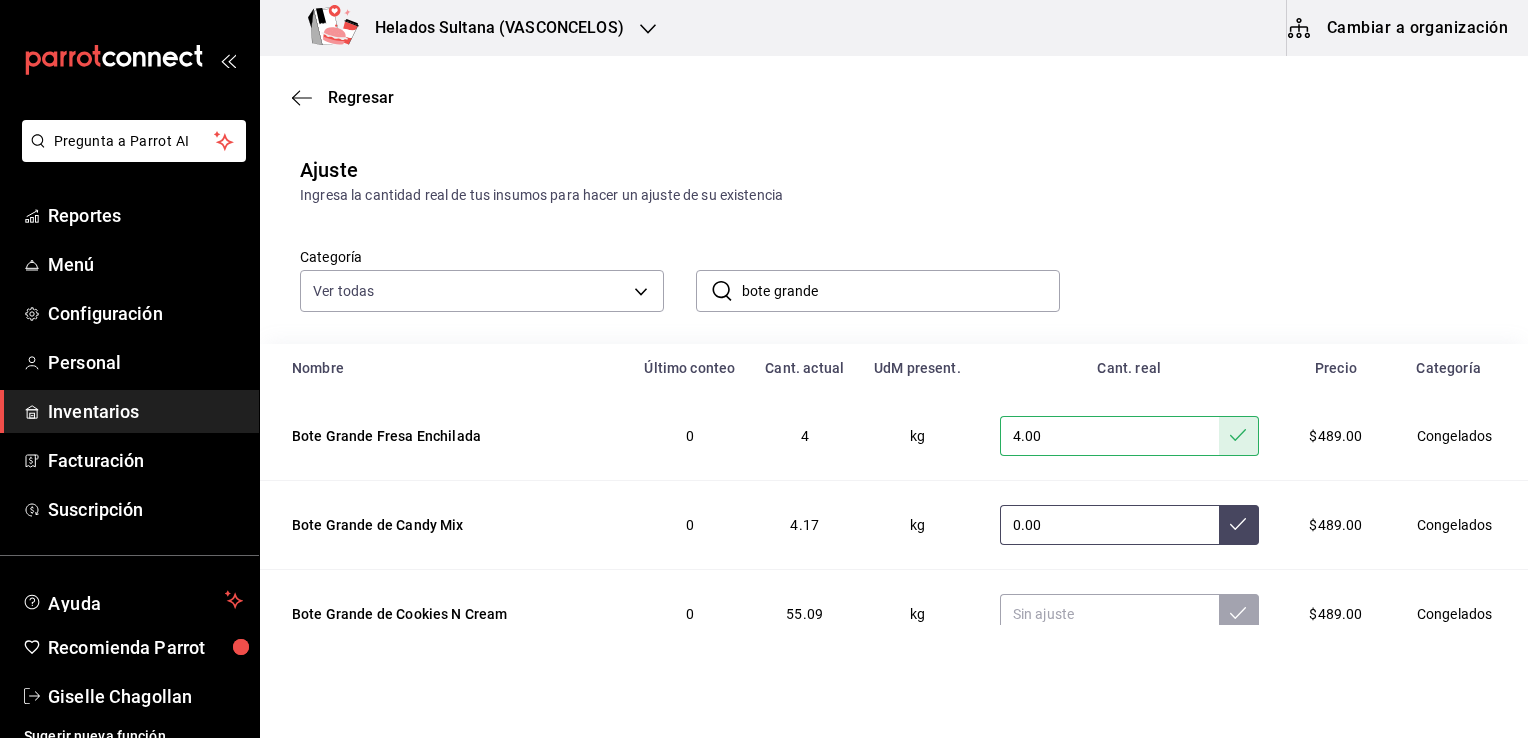 type on "0.00" 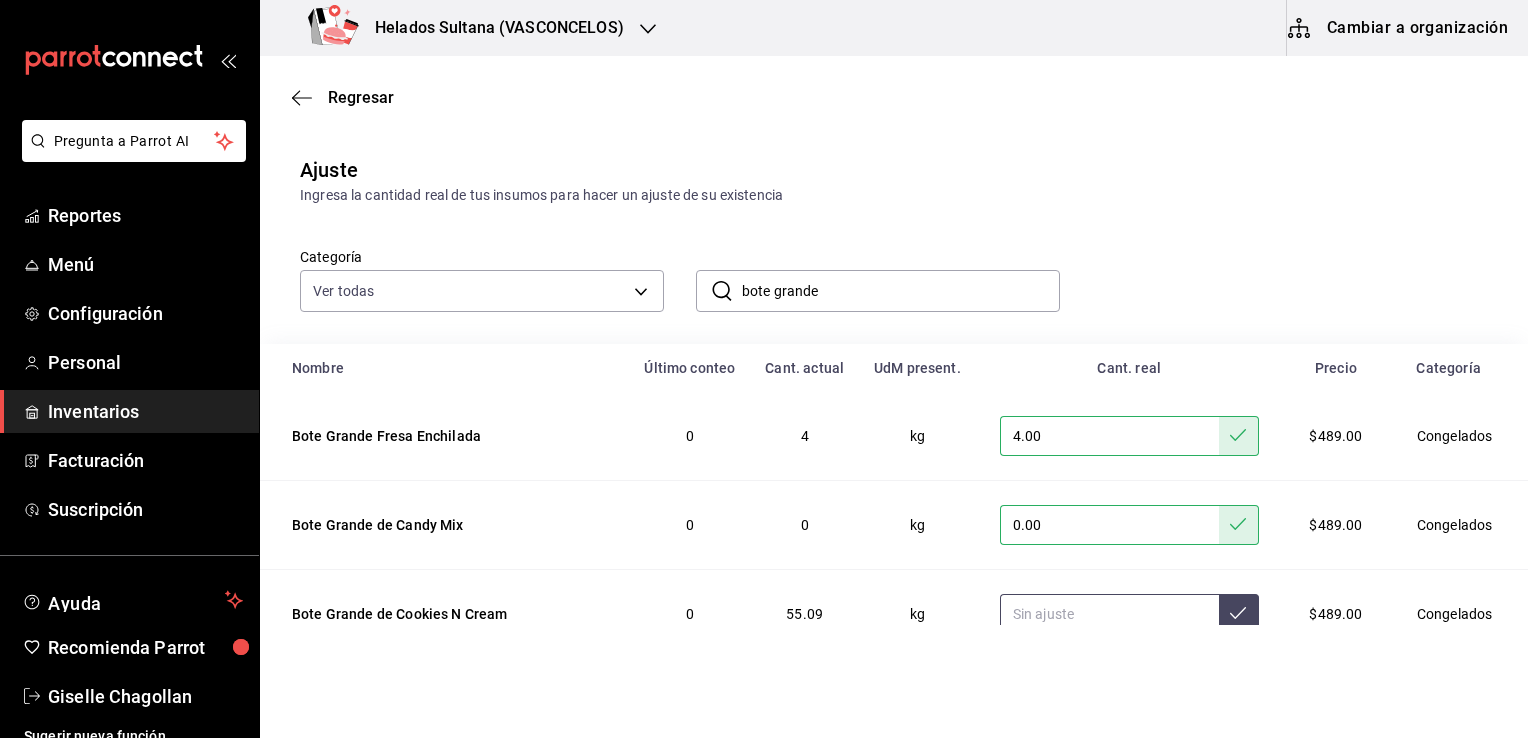 click at bounding box center (1109, 614) 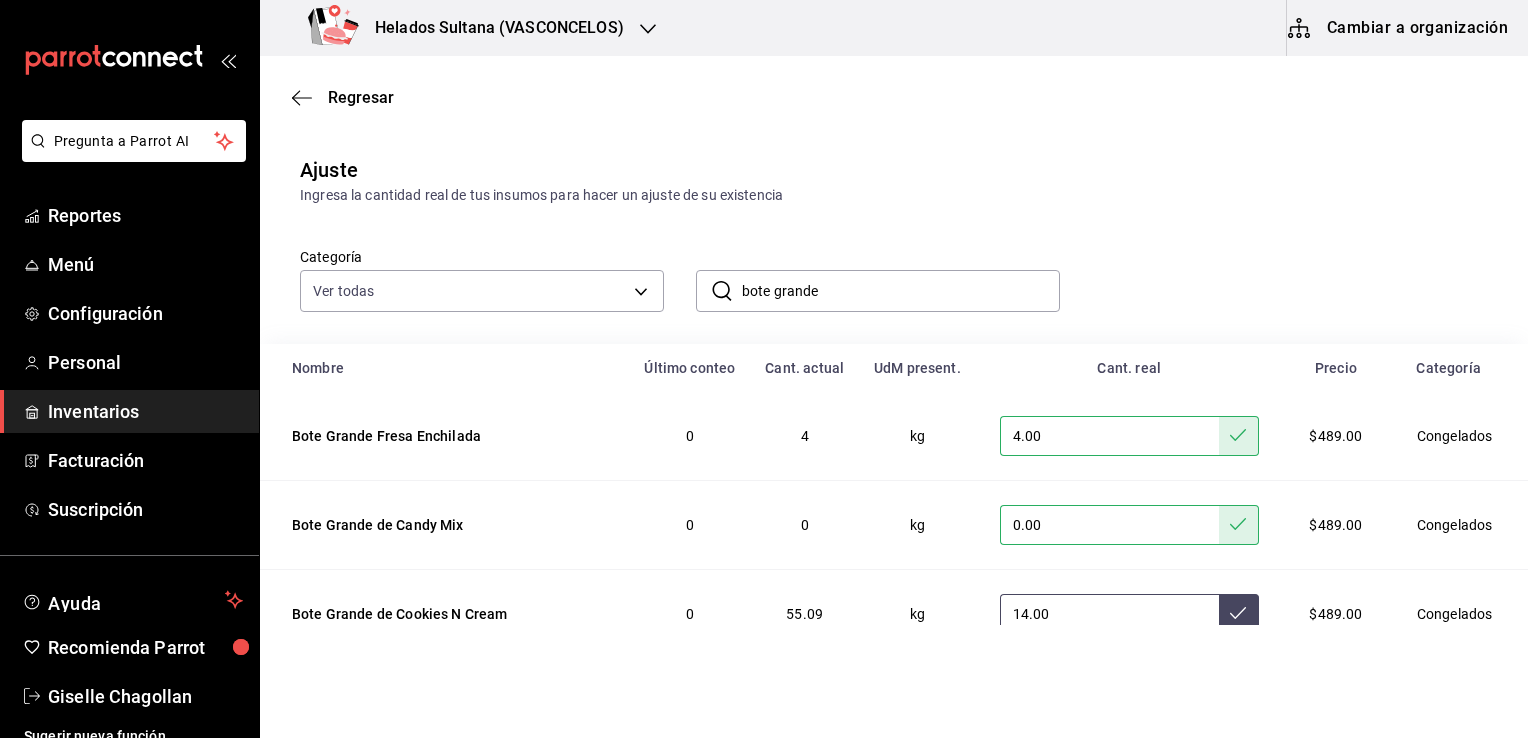 type on "14.00" 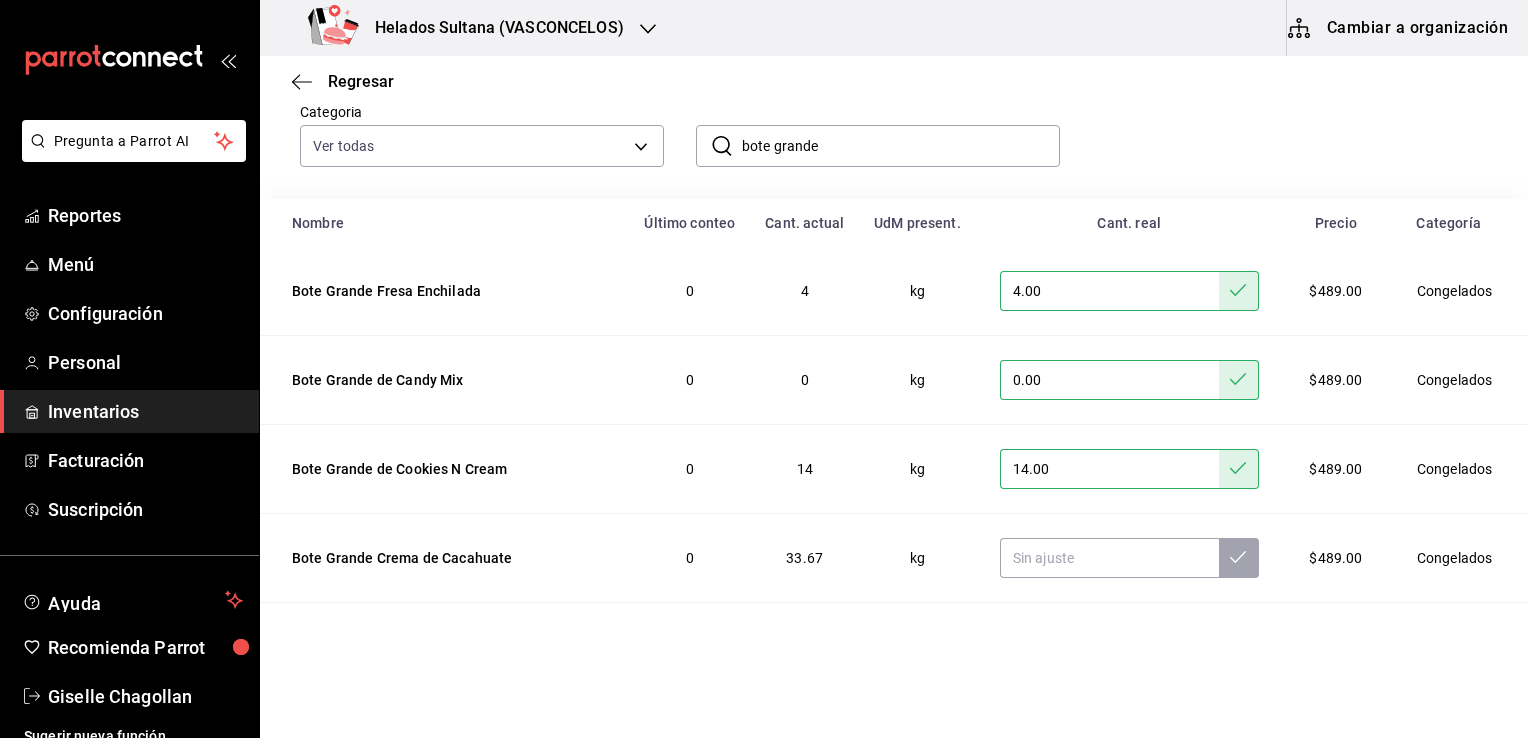 scroll, scrollTop: 160, scrollLeft: 0, axis: vertical 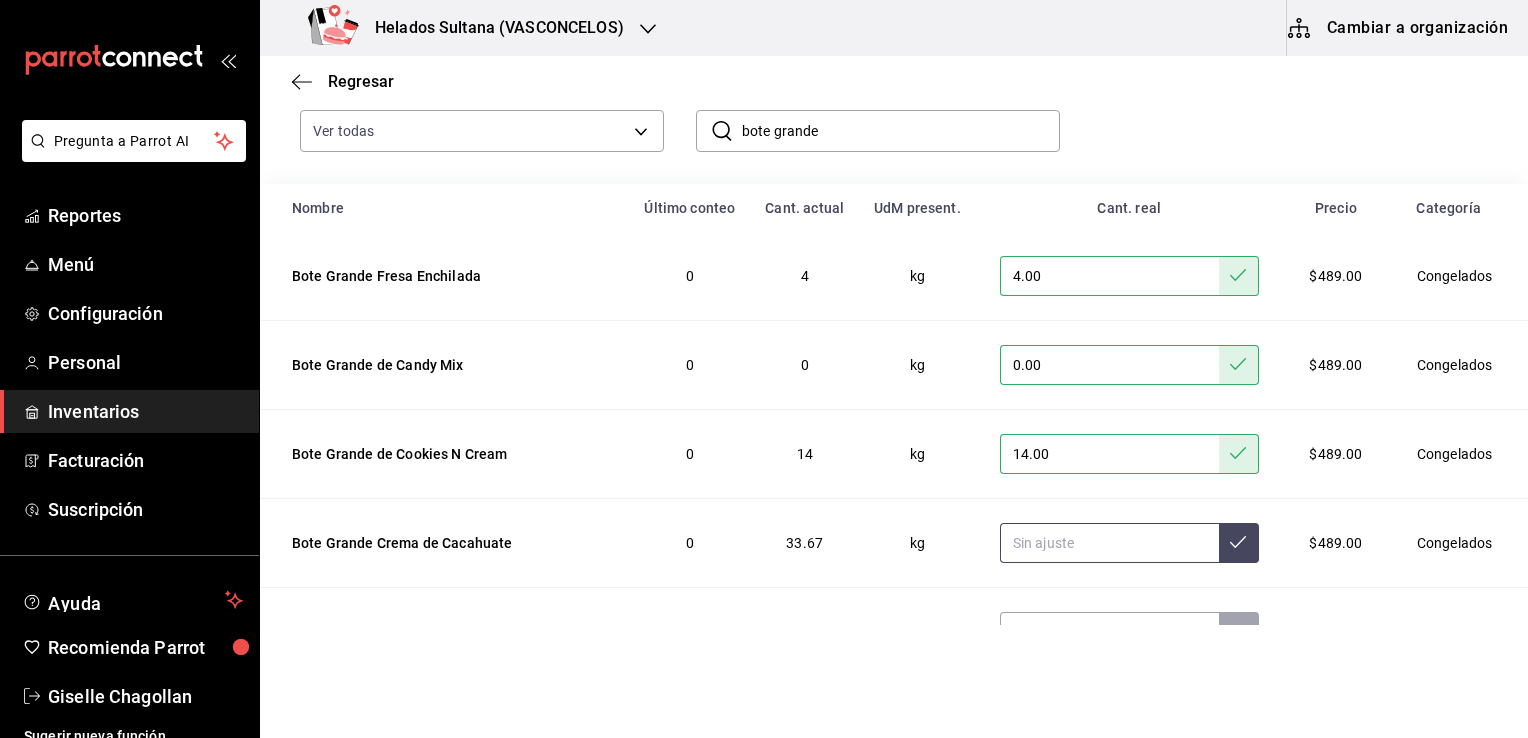 click at bounding box center (1109, 543) 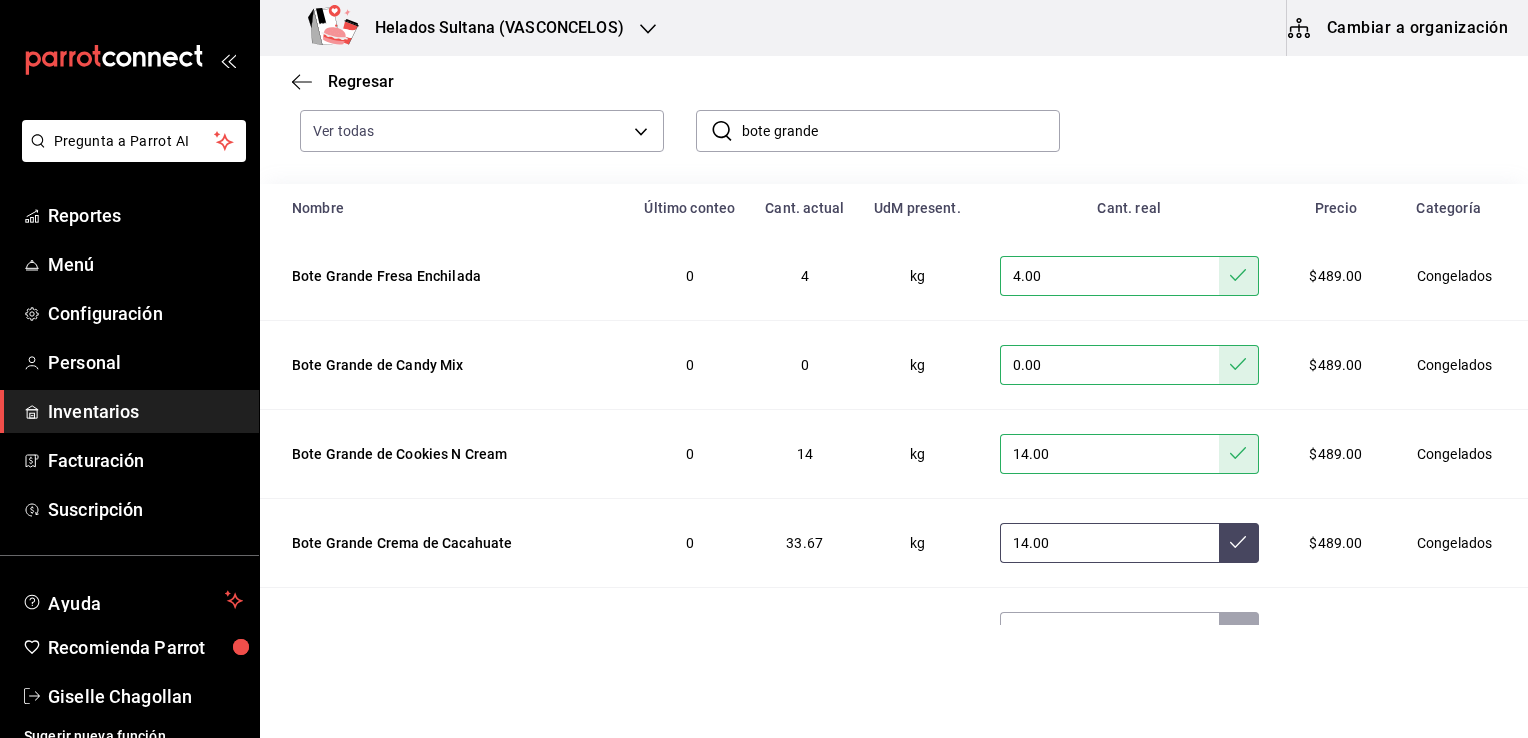 type on "14.00" 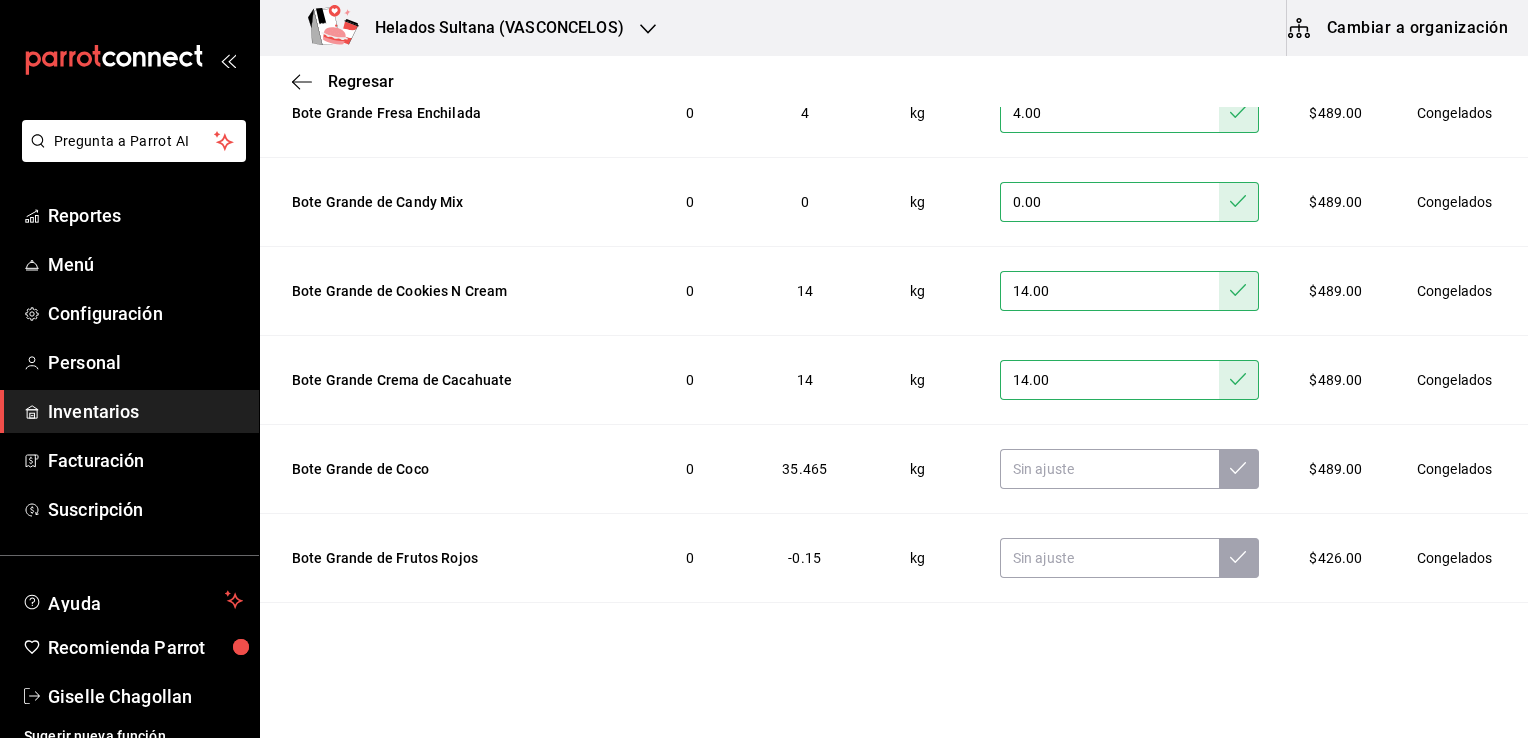 scroll, scrollTop: 331, scrollLeft: 0, axis: vertical 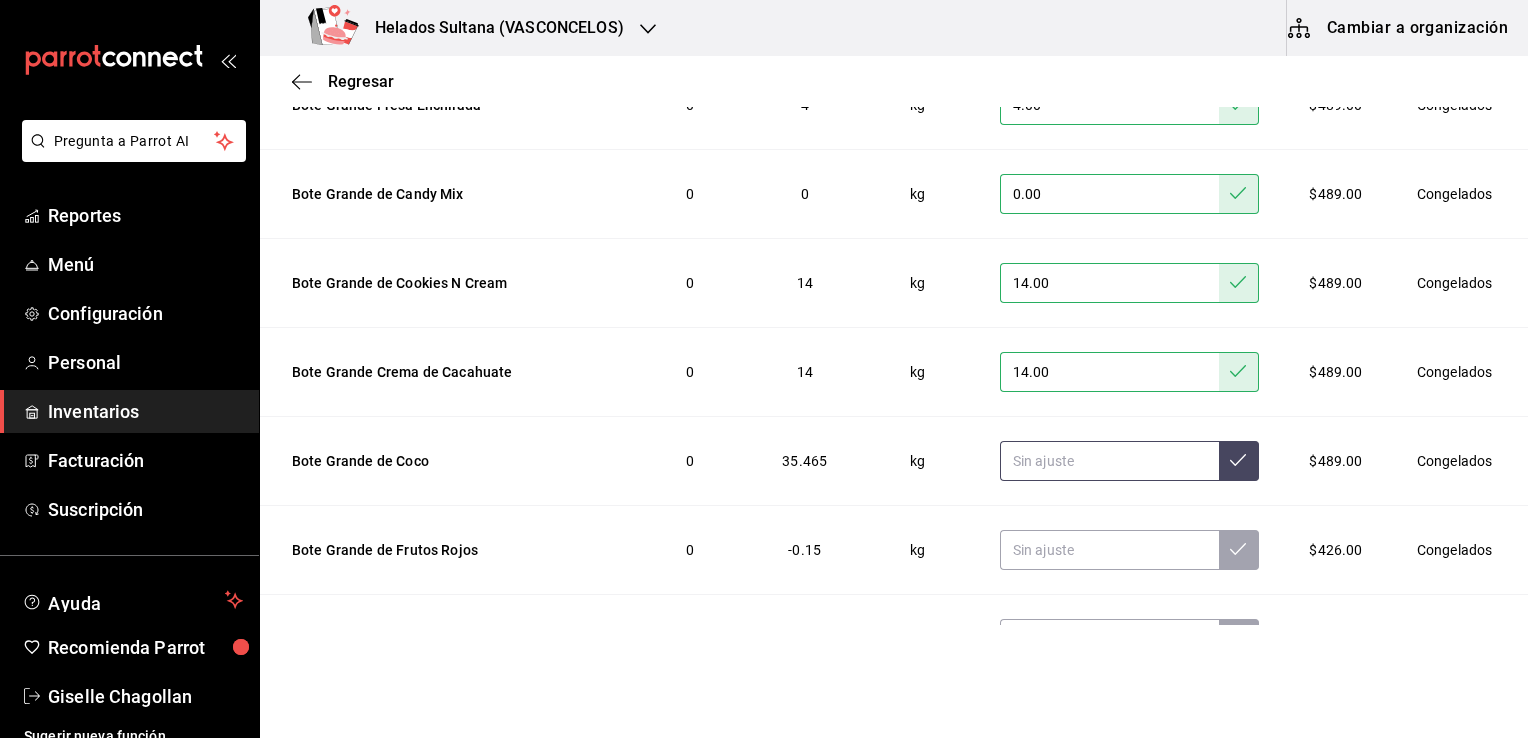 click at bounding box center [1109, 461] 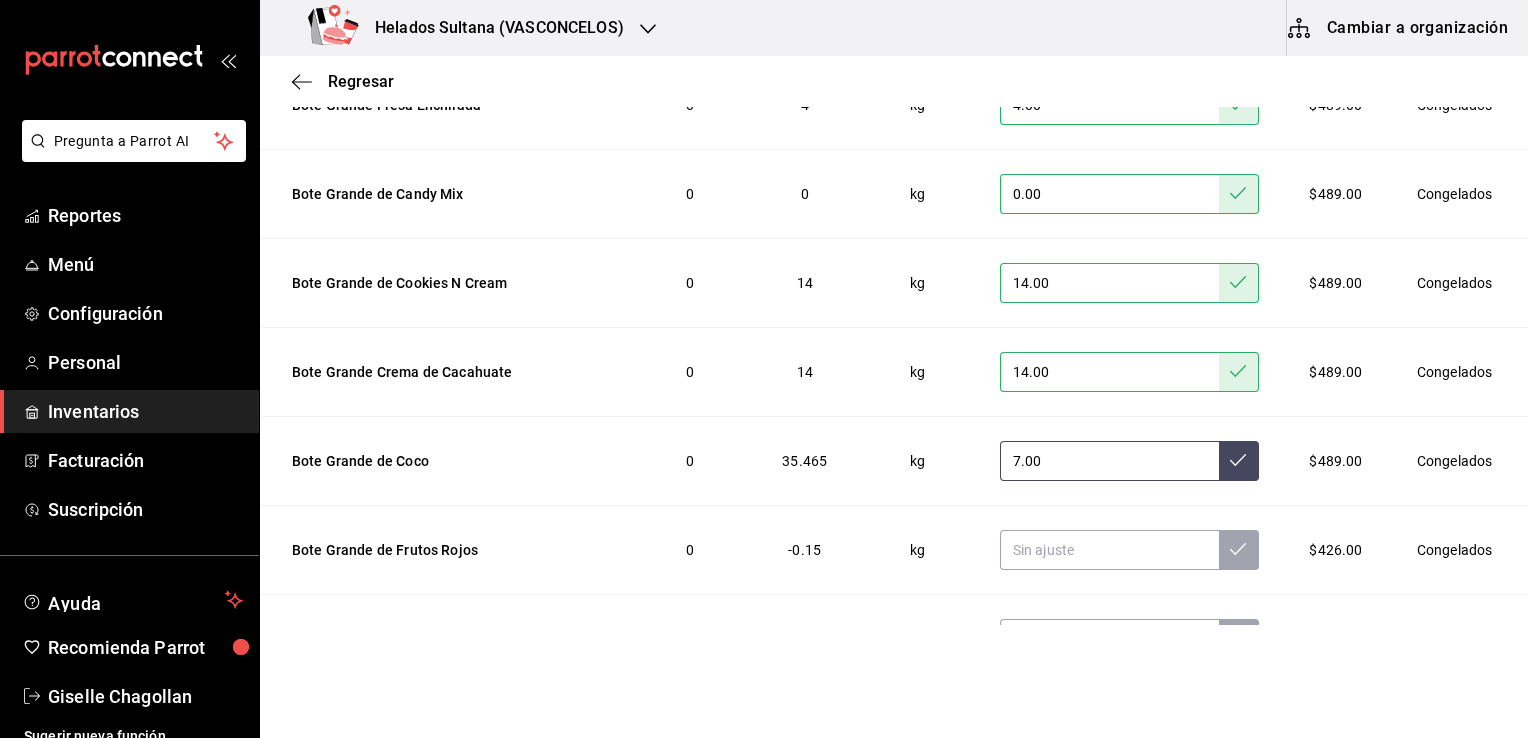 type on "7.00" 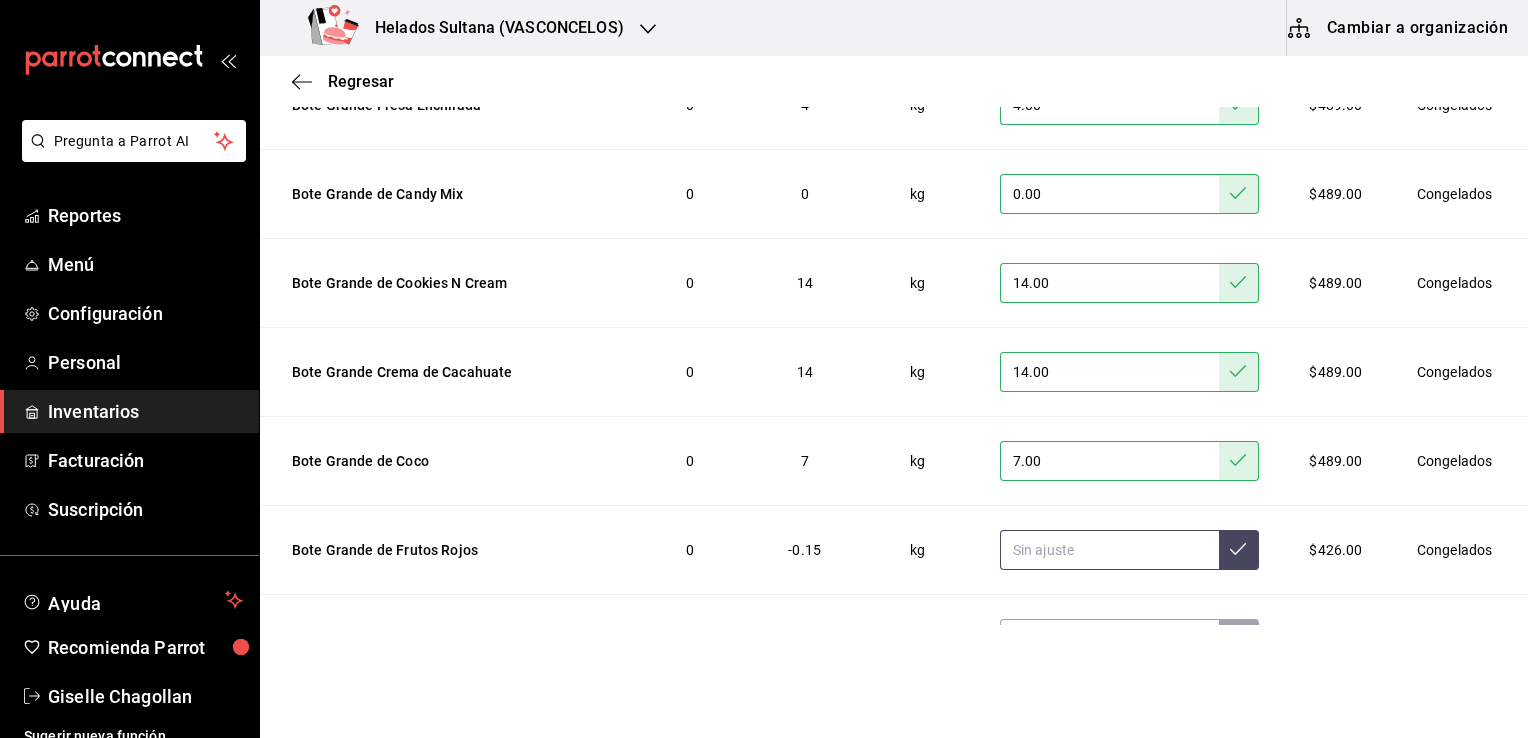 click at bounding box center [1109, 550] 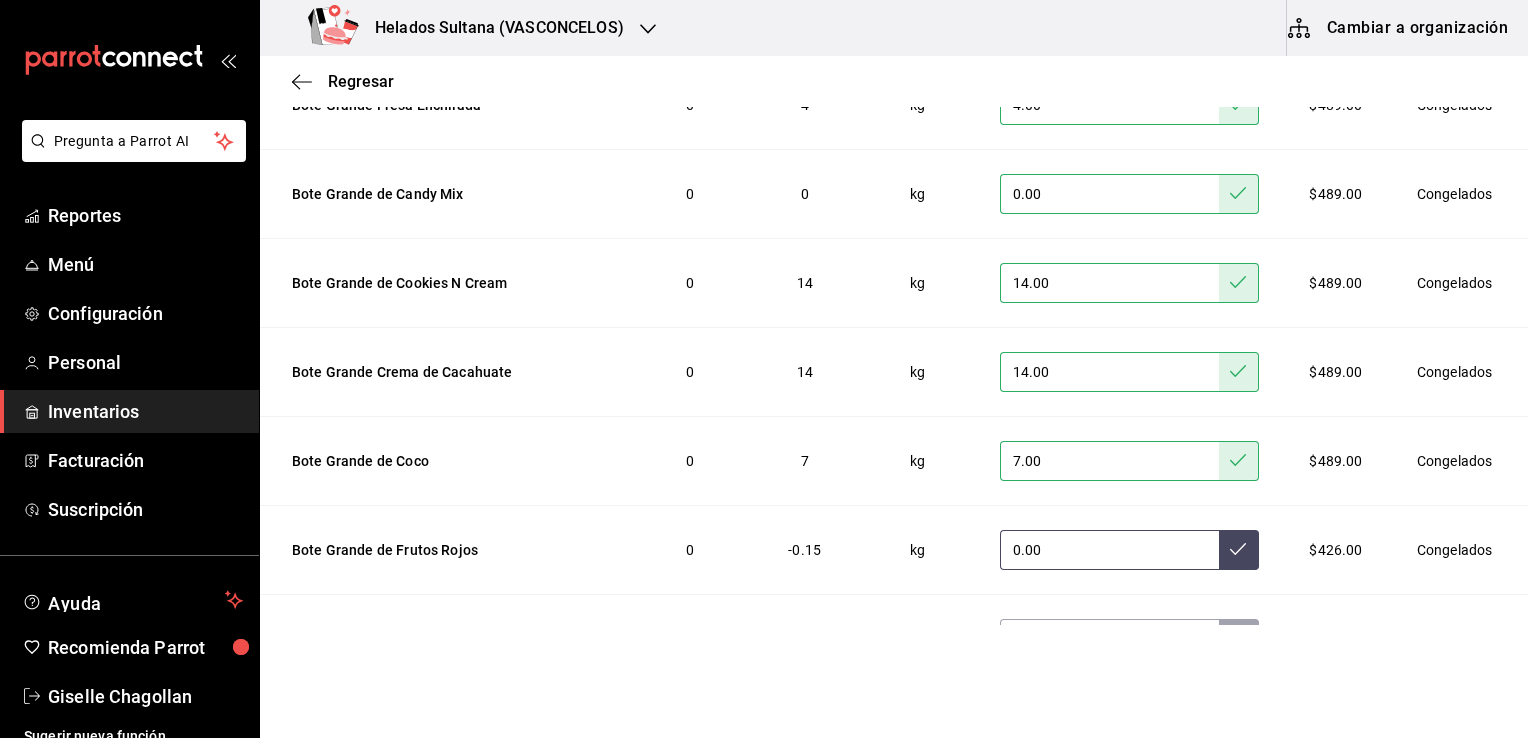 type on "0.00" 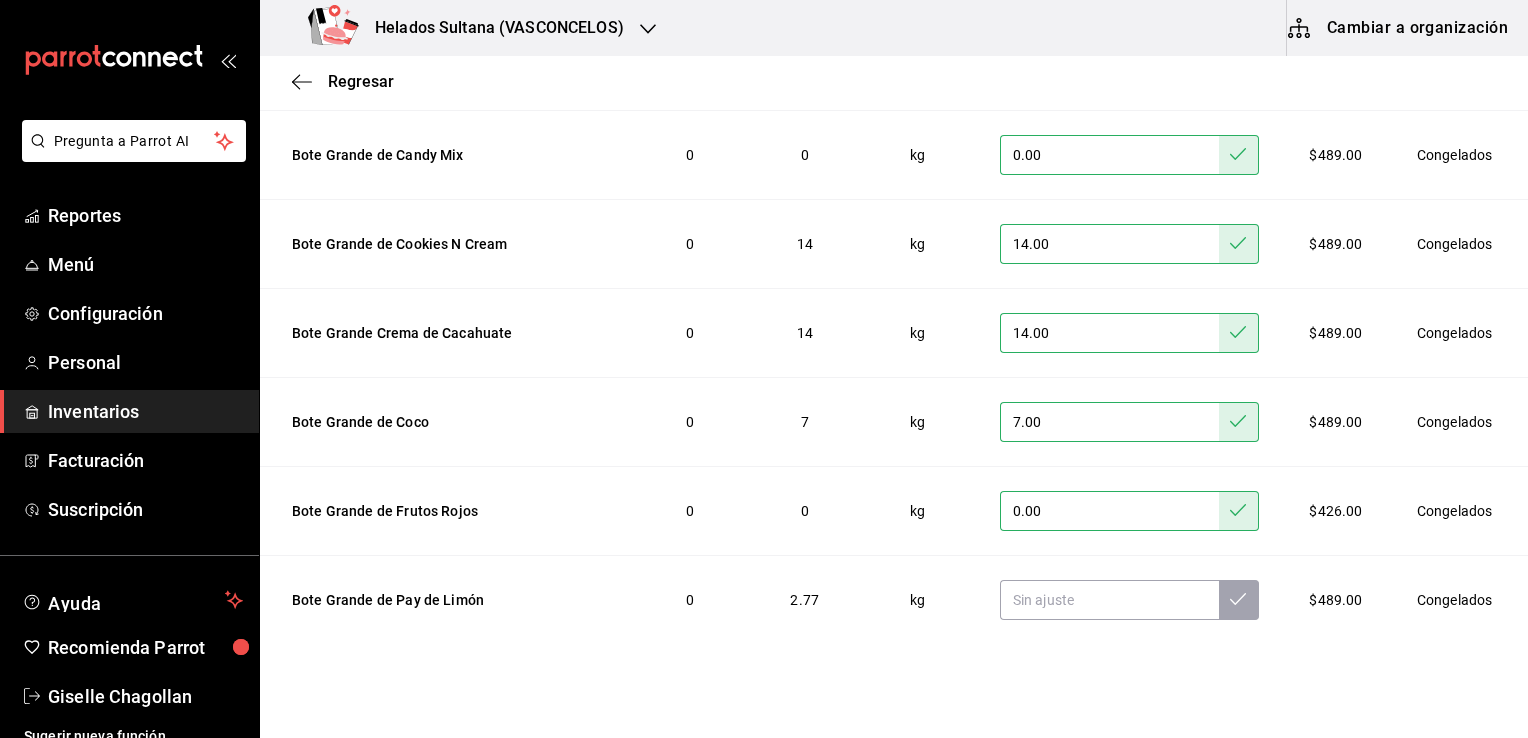 scroll, scrollTop: 40, scrollLeft: 0, axis: vertical 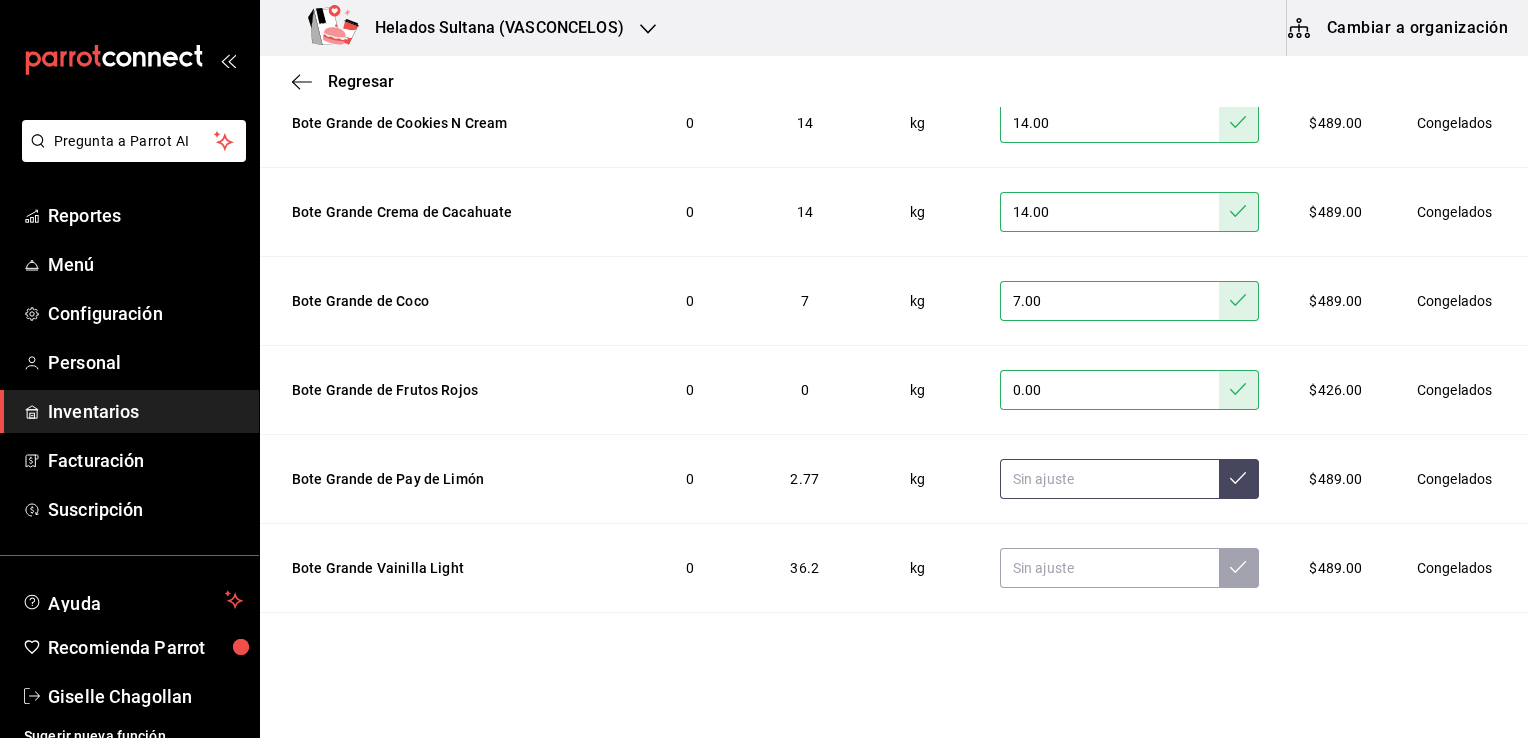 click at bounding box center (1109, 479) 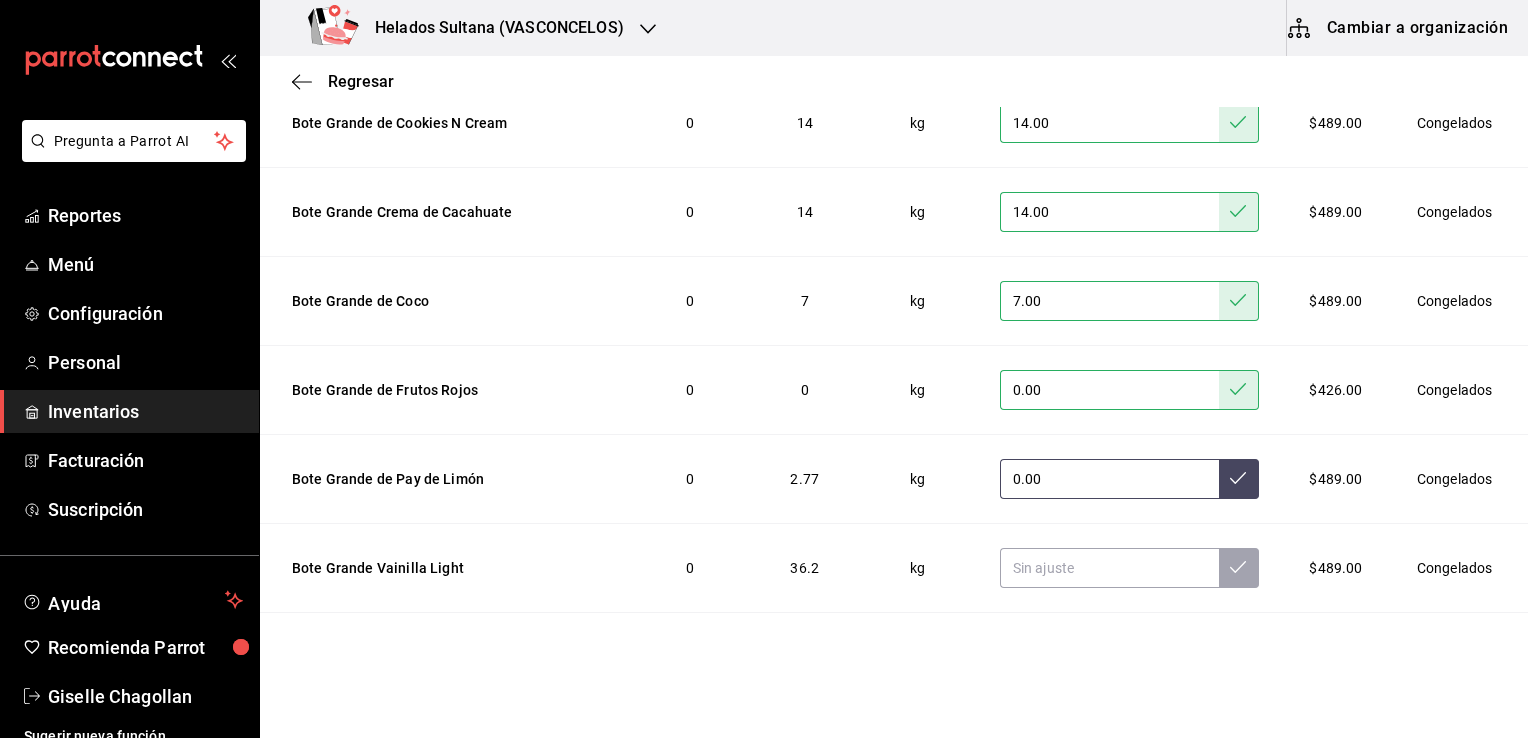 type on "0.00" 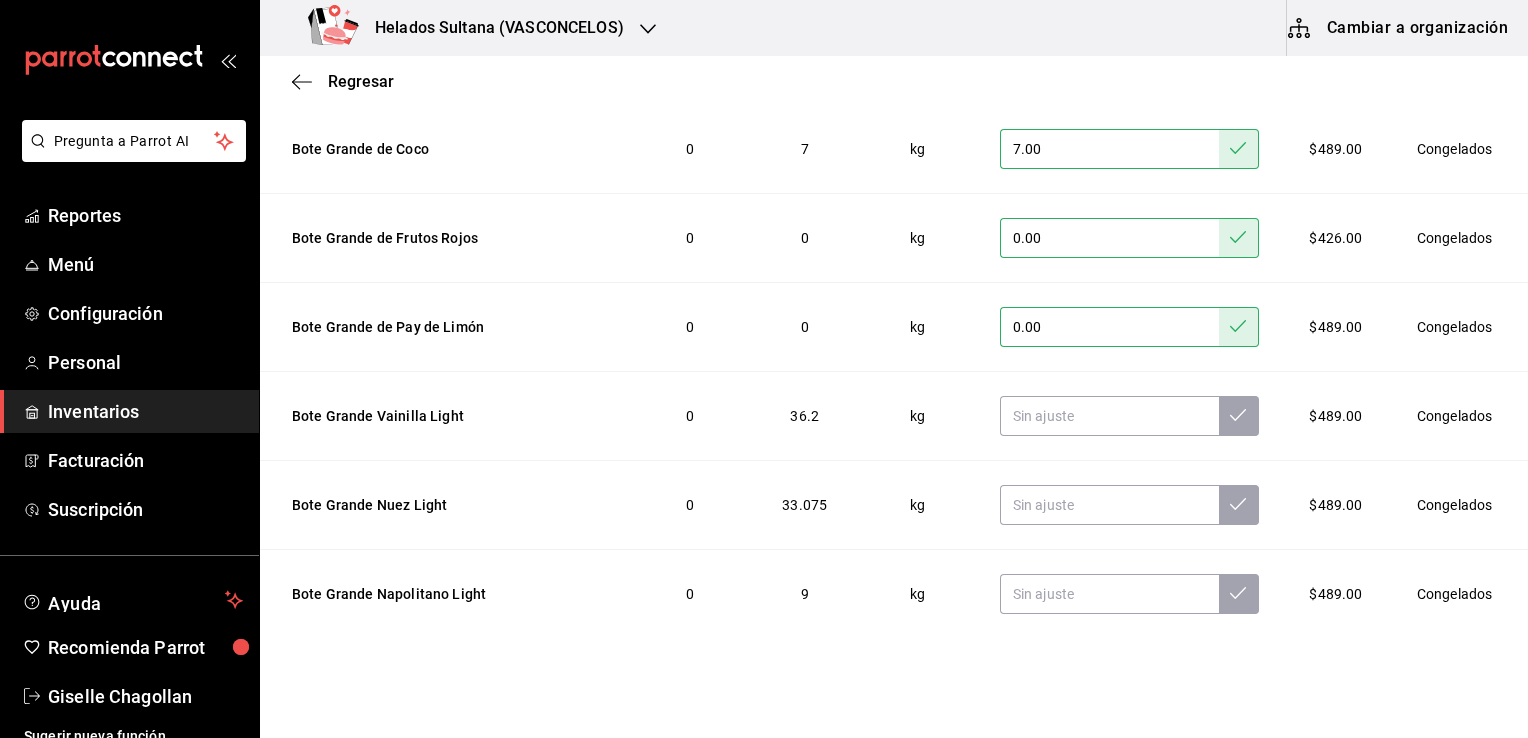 scroll, scrollTop: 320, scrollLeft: 0, axis: vertical 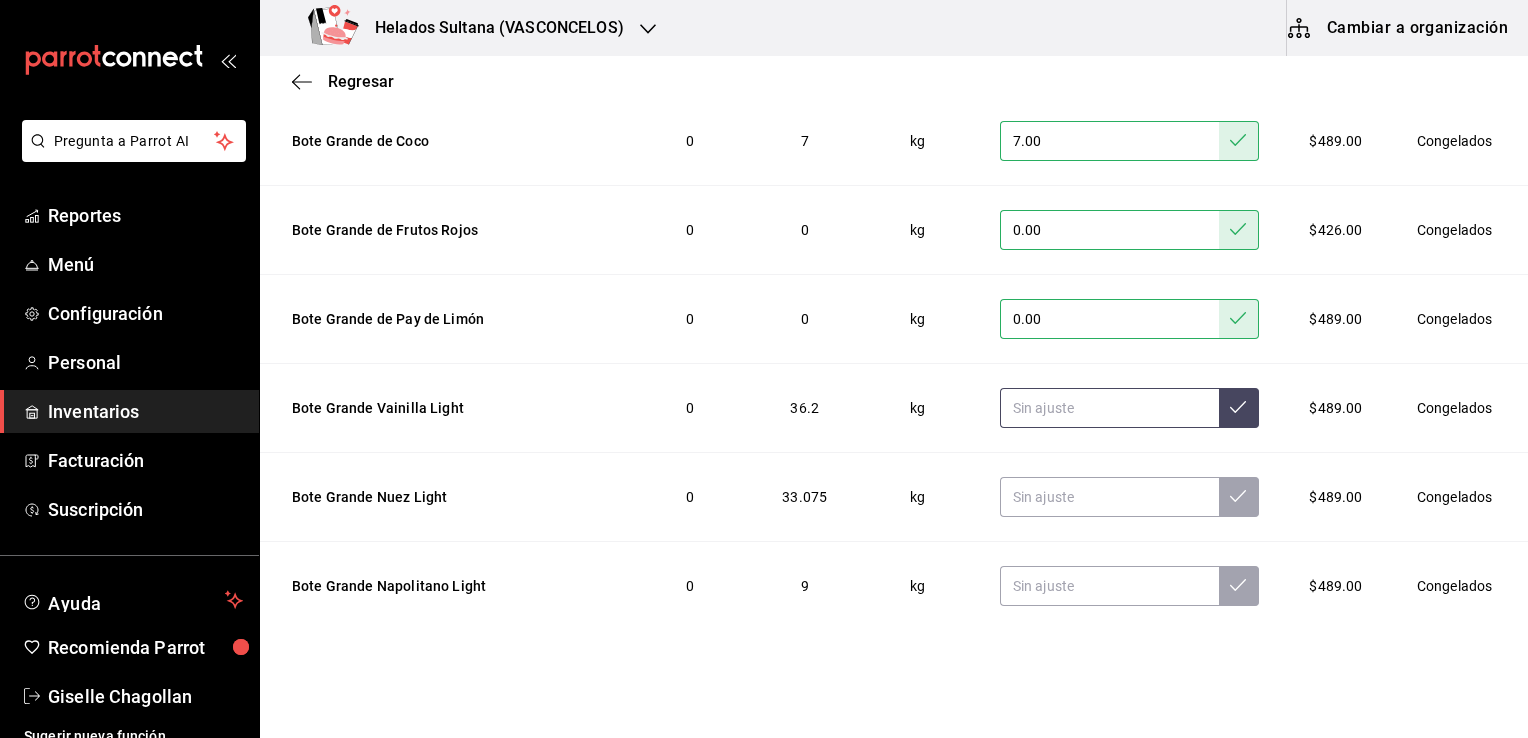 click at bounding box center [1109, 408] 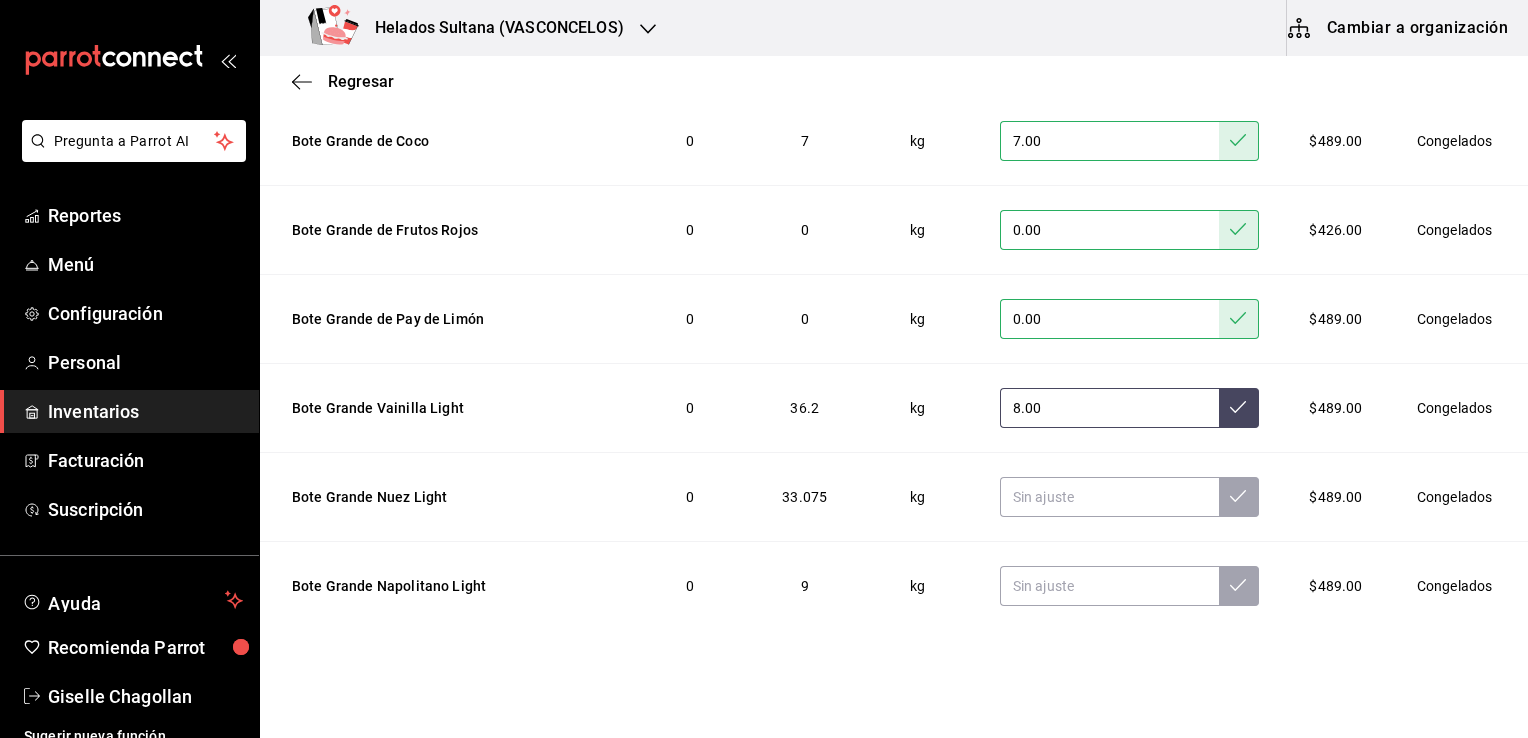 type on "8.00" 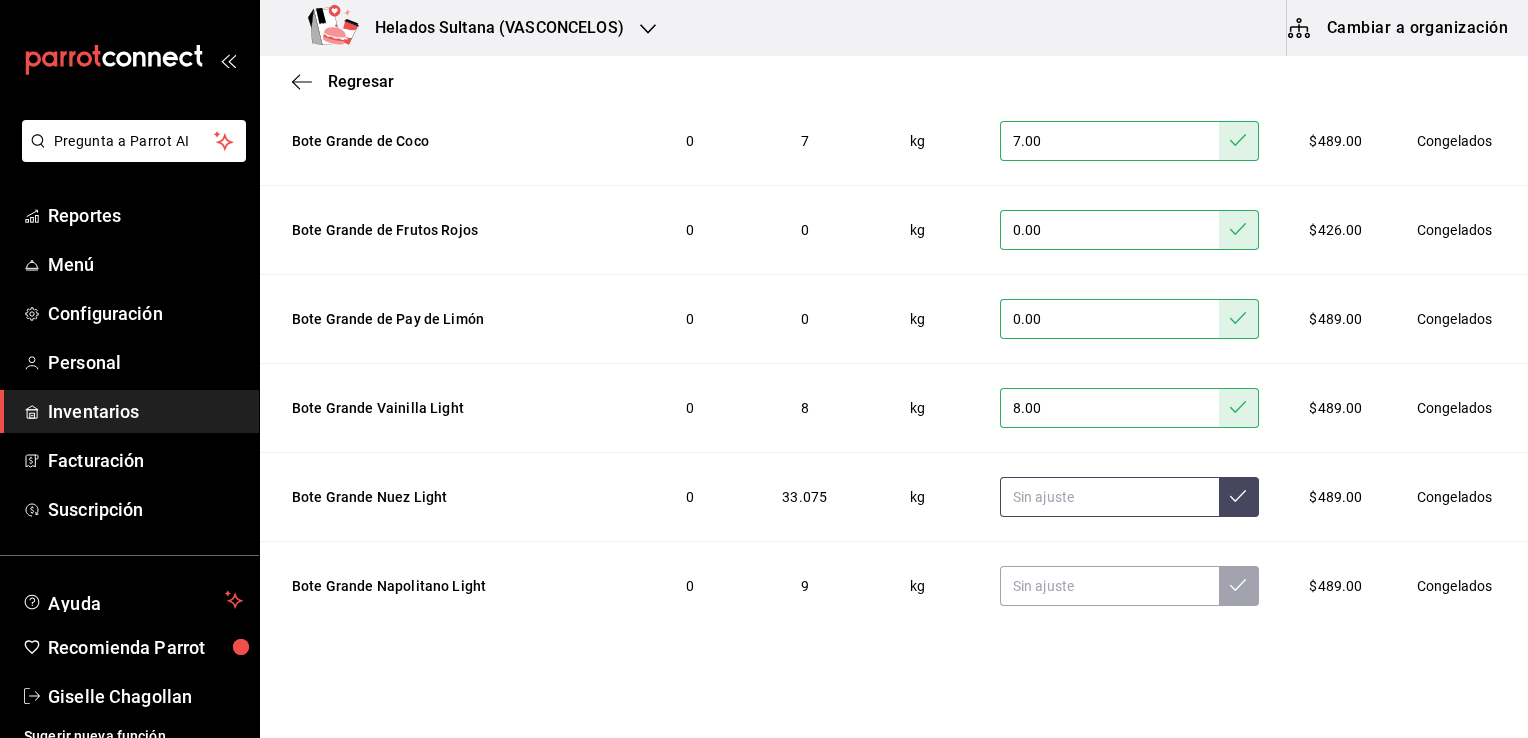 click at bounding box center (1109, 497) 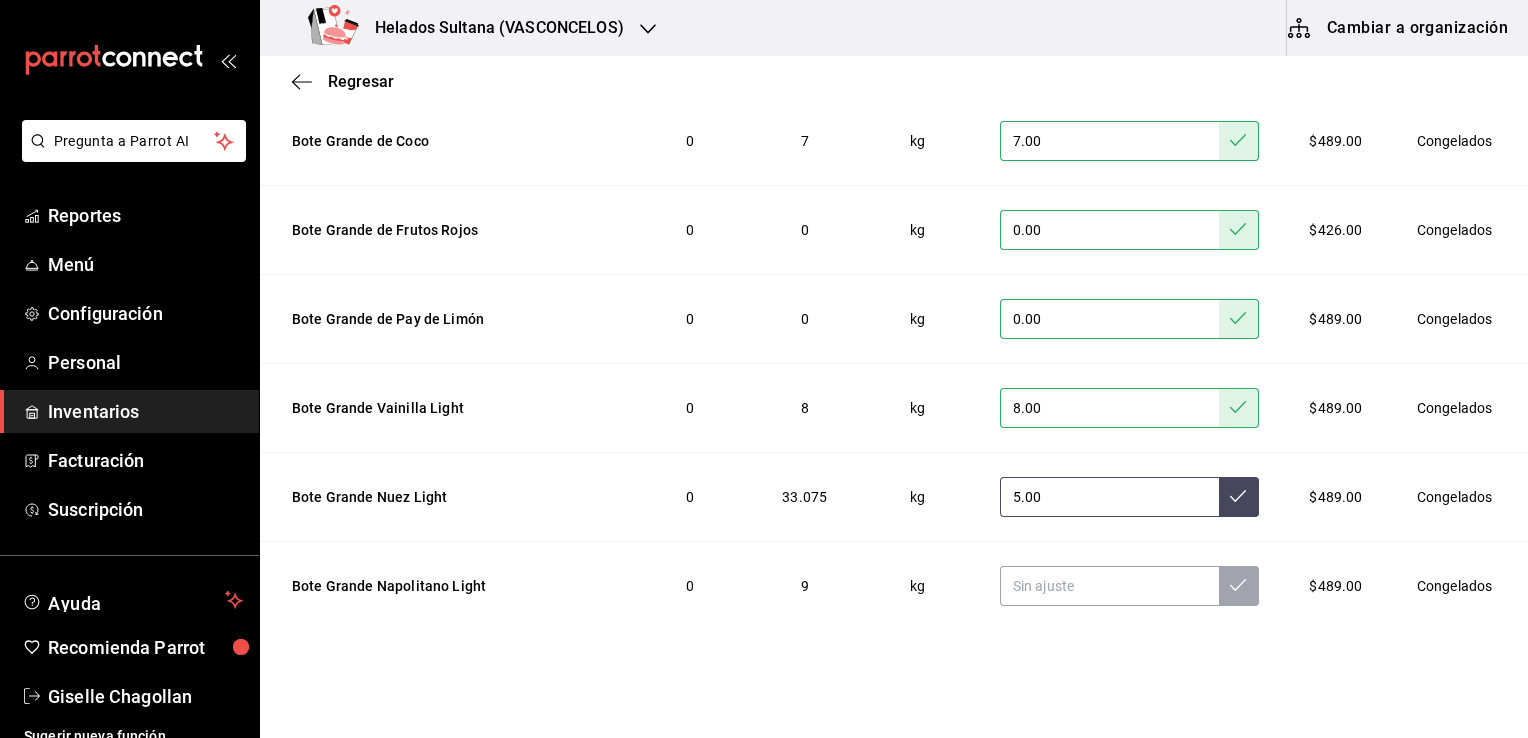 type on "5.00" 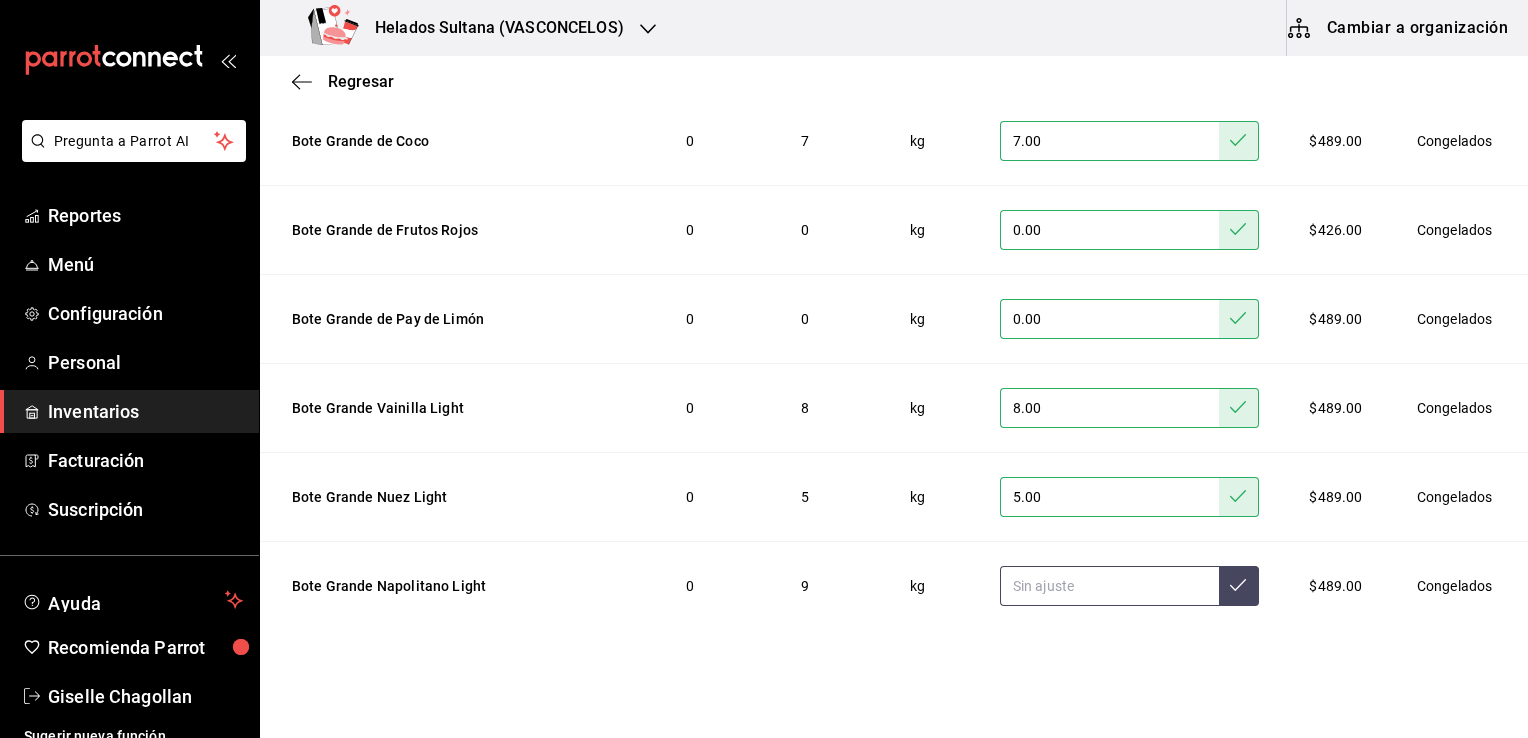 click at bounding box center (1109, 586) 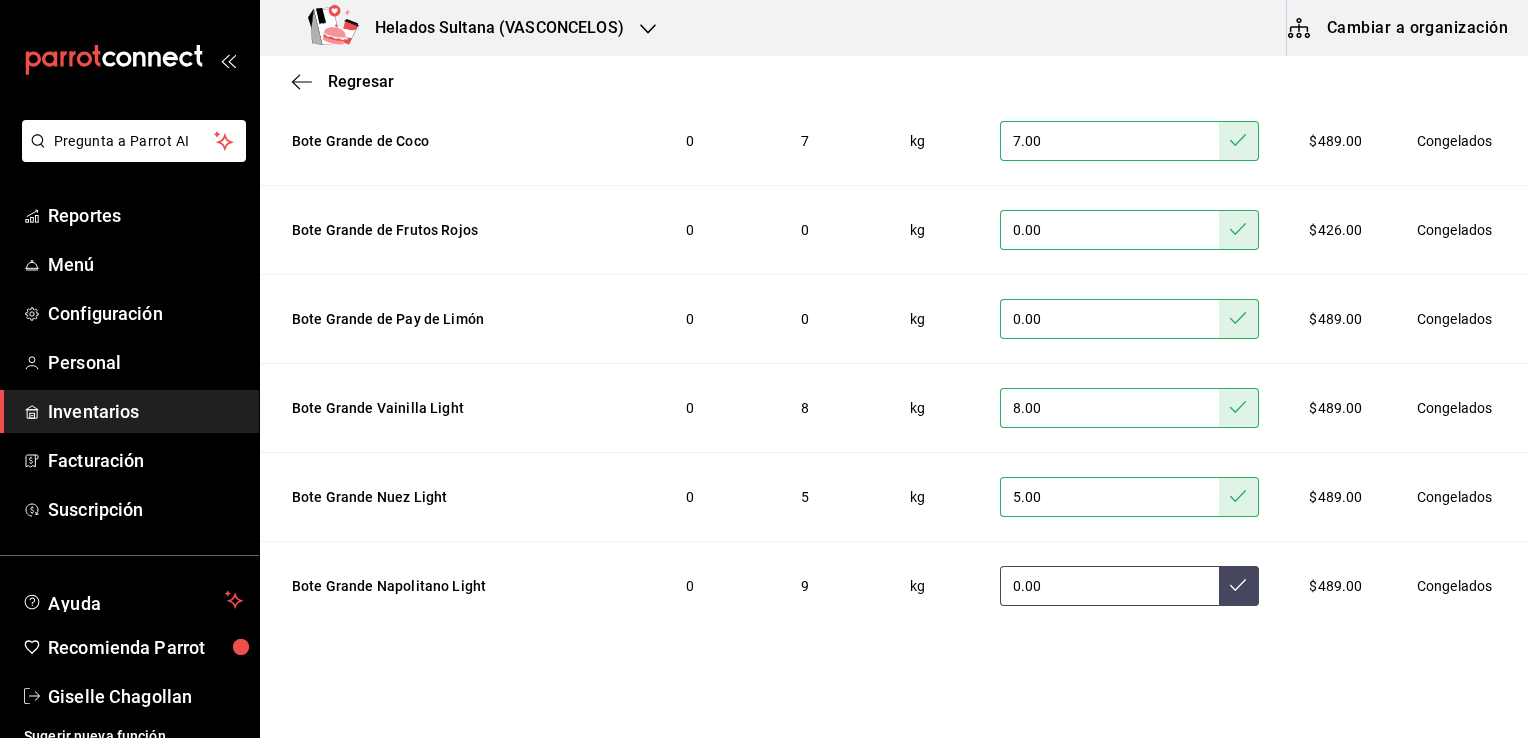type on "0.00" 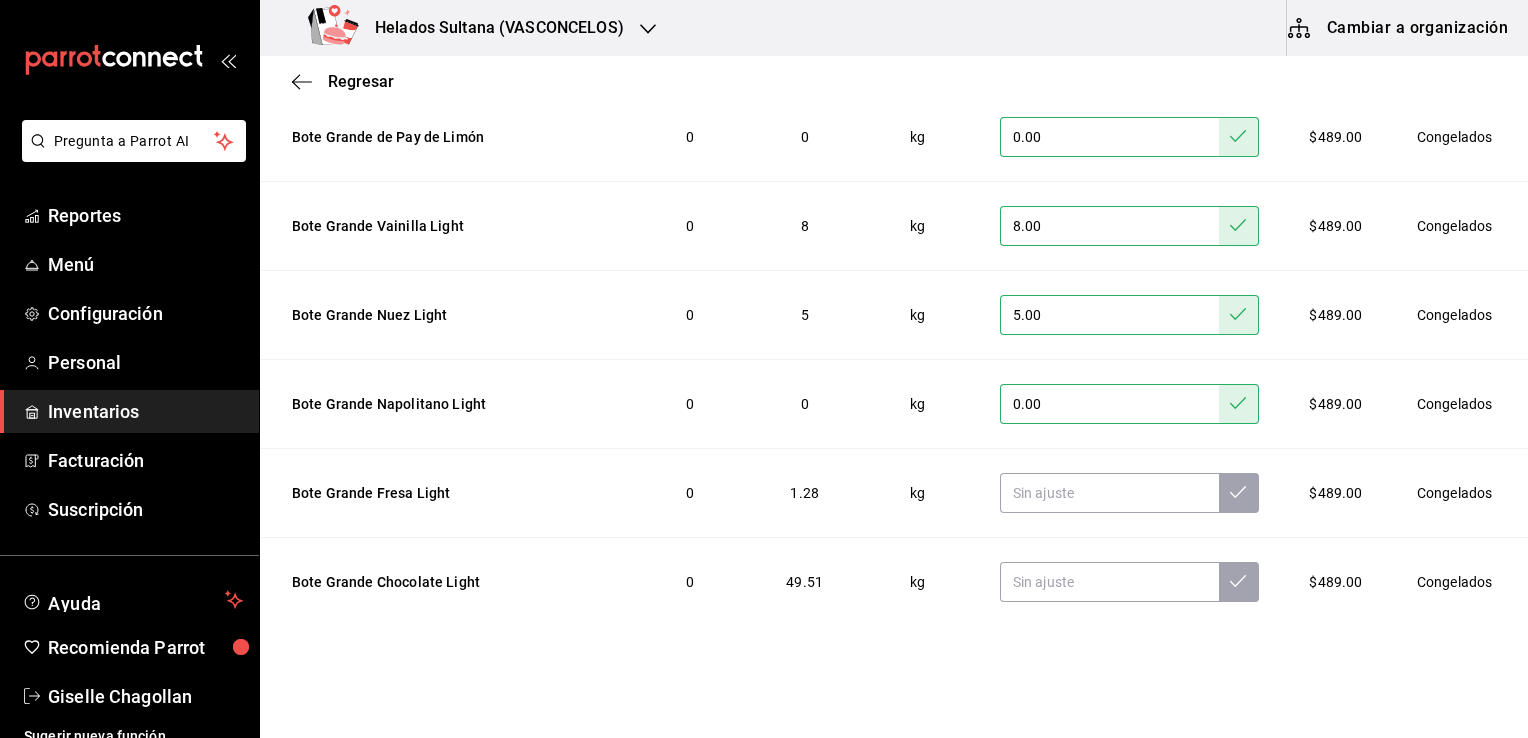 scroll, scrollTop: 520, scrollLeft: 0, axis: vertical 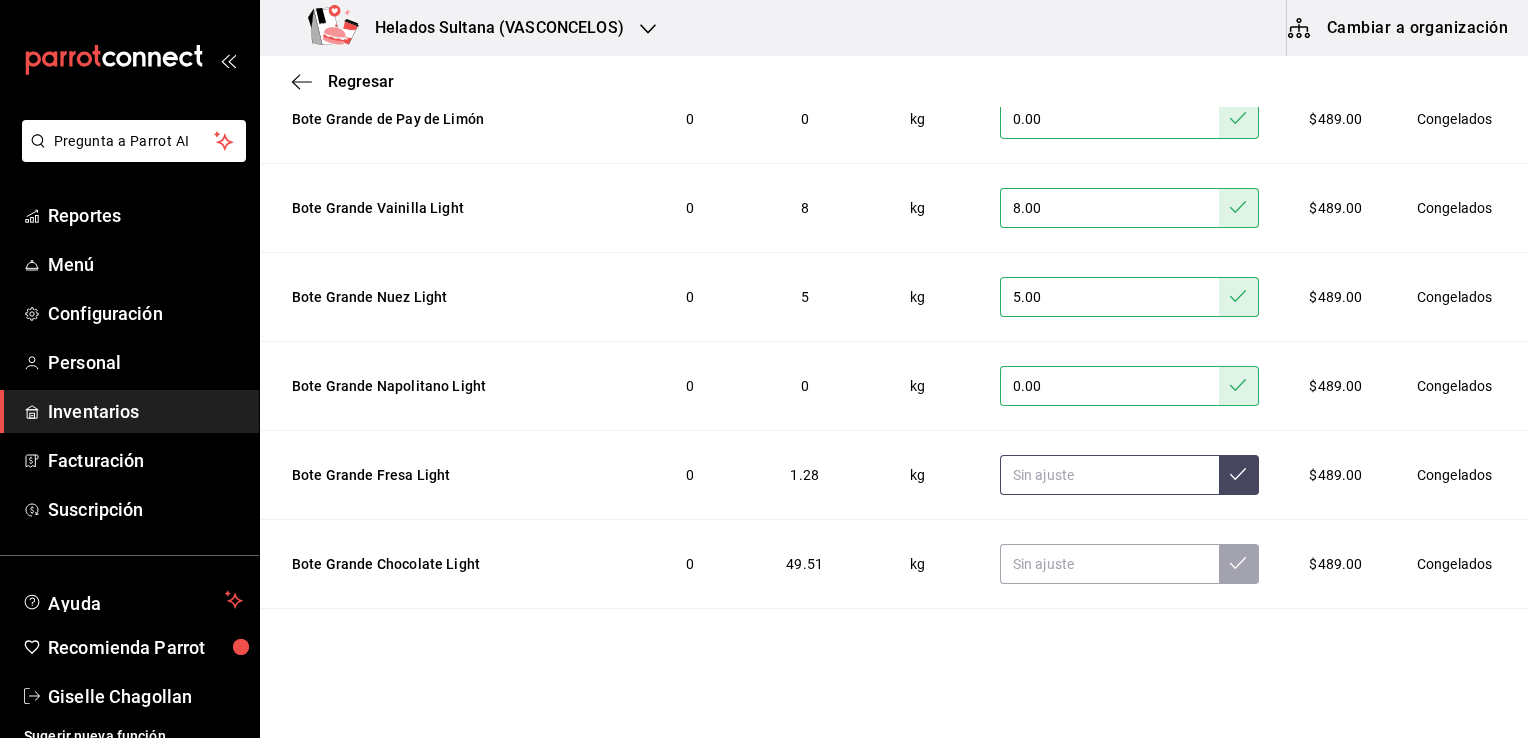 click at bounding box center [1109, 475] 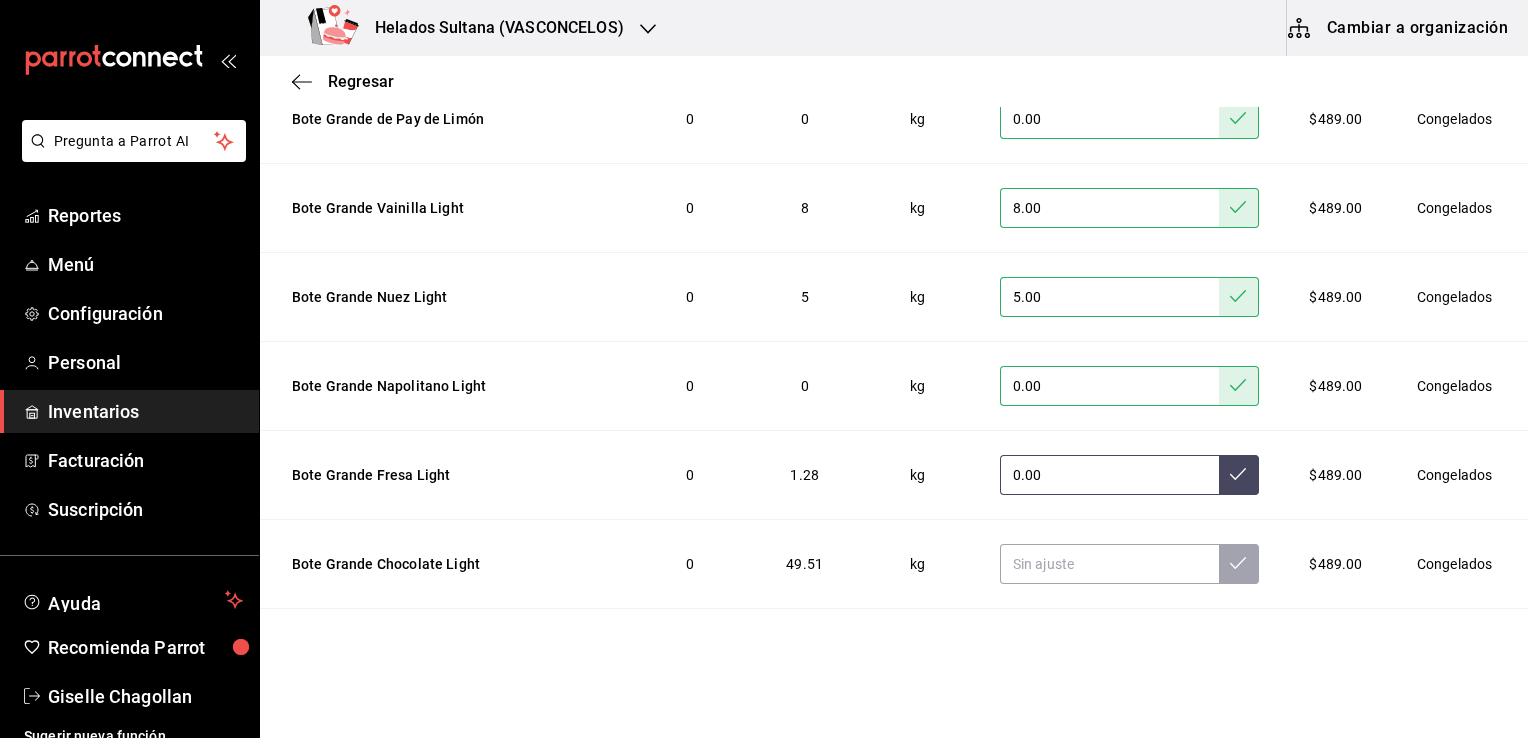 type on "0.00" 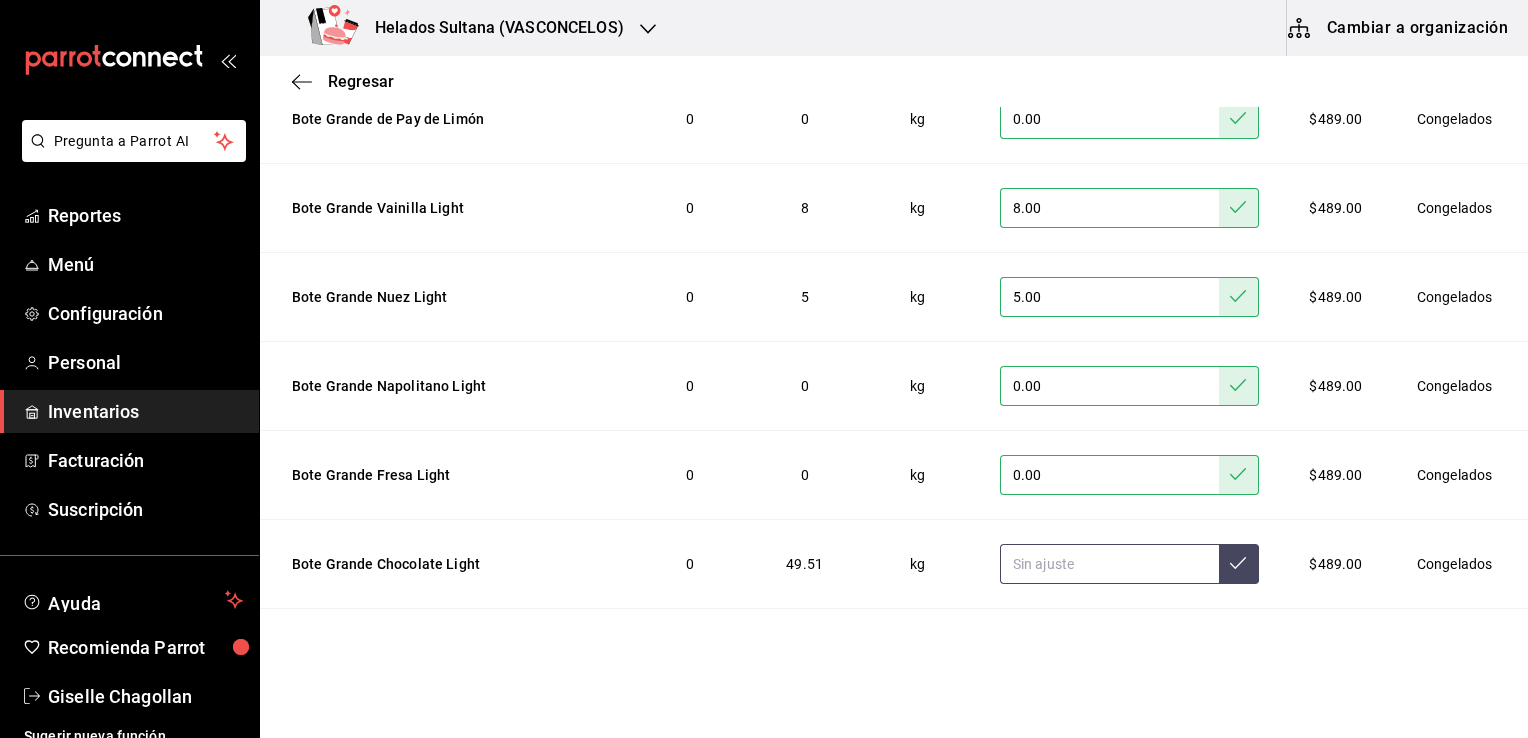 click at bounding box center (1109, 564) 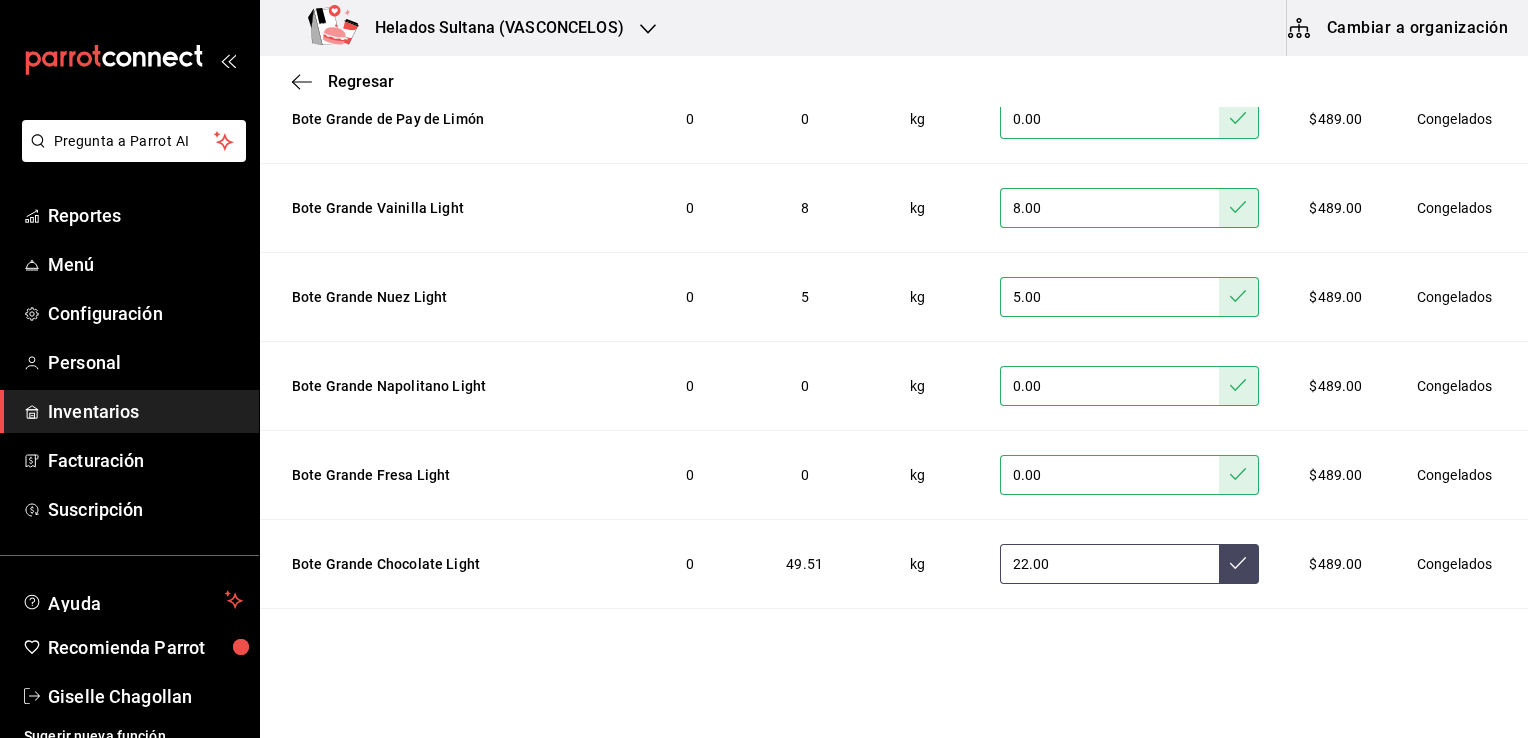 type on "22.00" 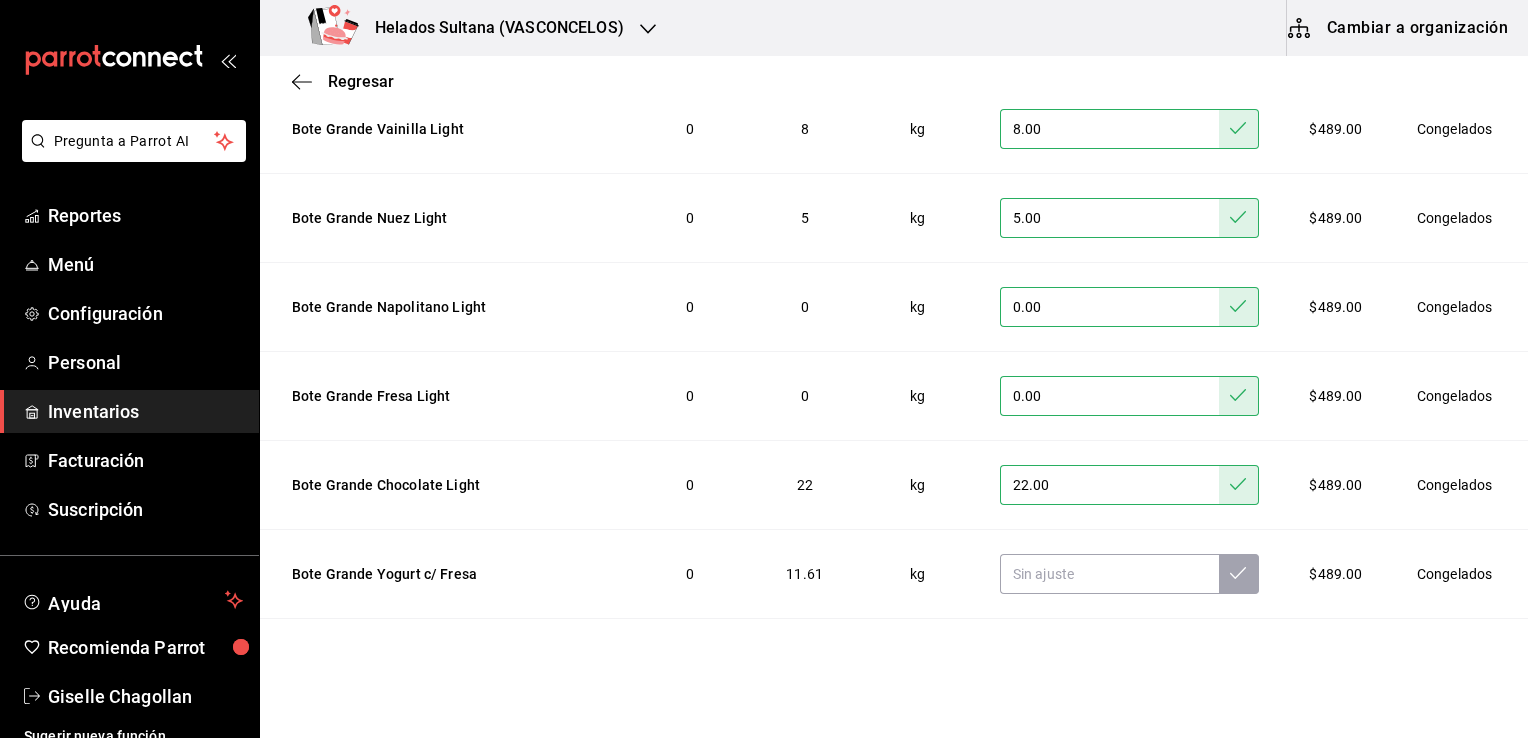 scroll, scrollTop: 600, scrollLeft: 0, axis: vertical 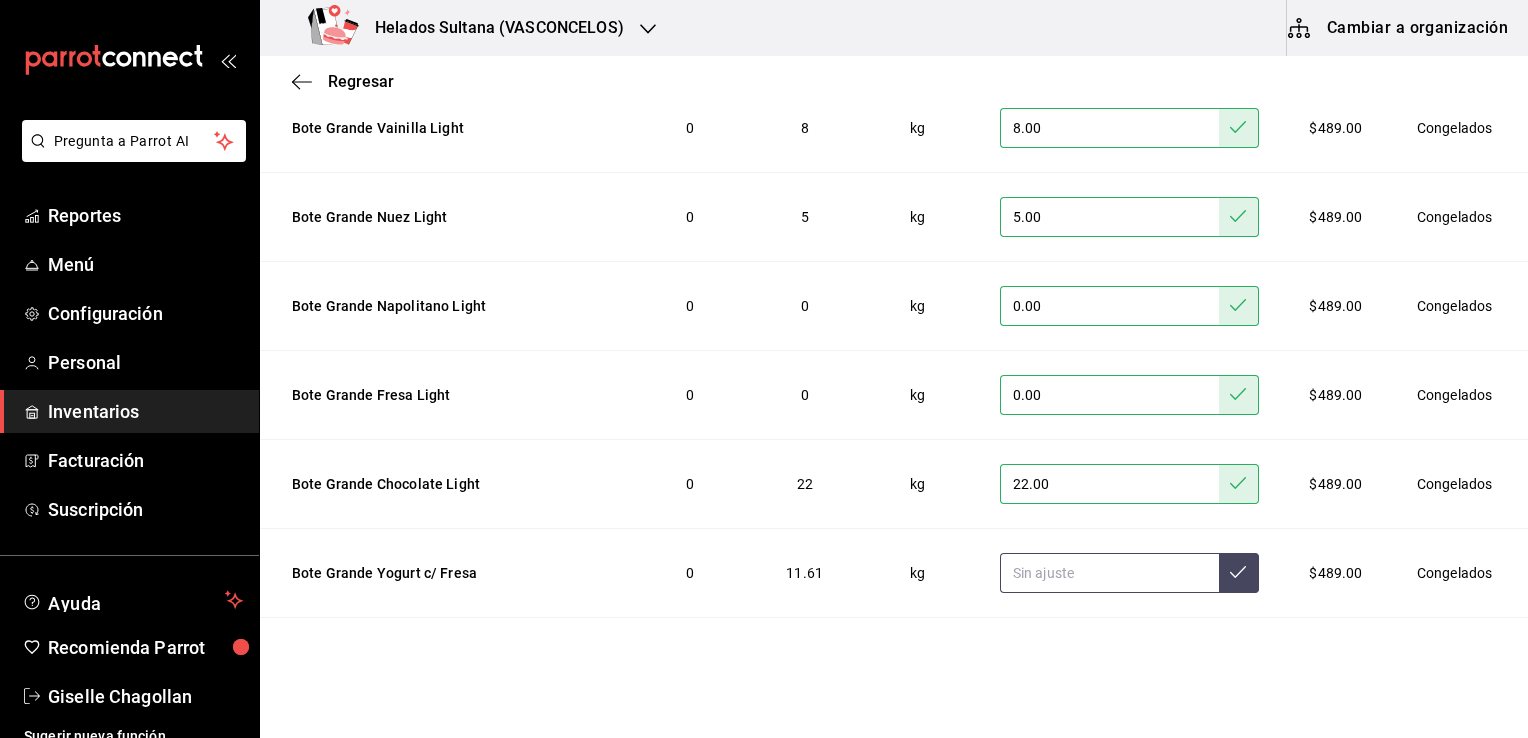 click at bounding box center [1109, 573] 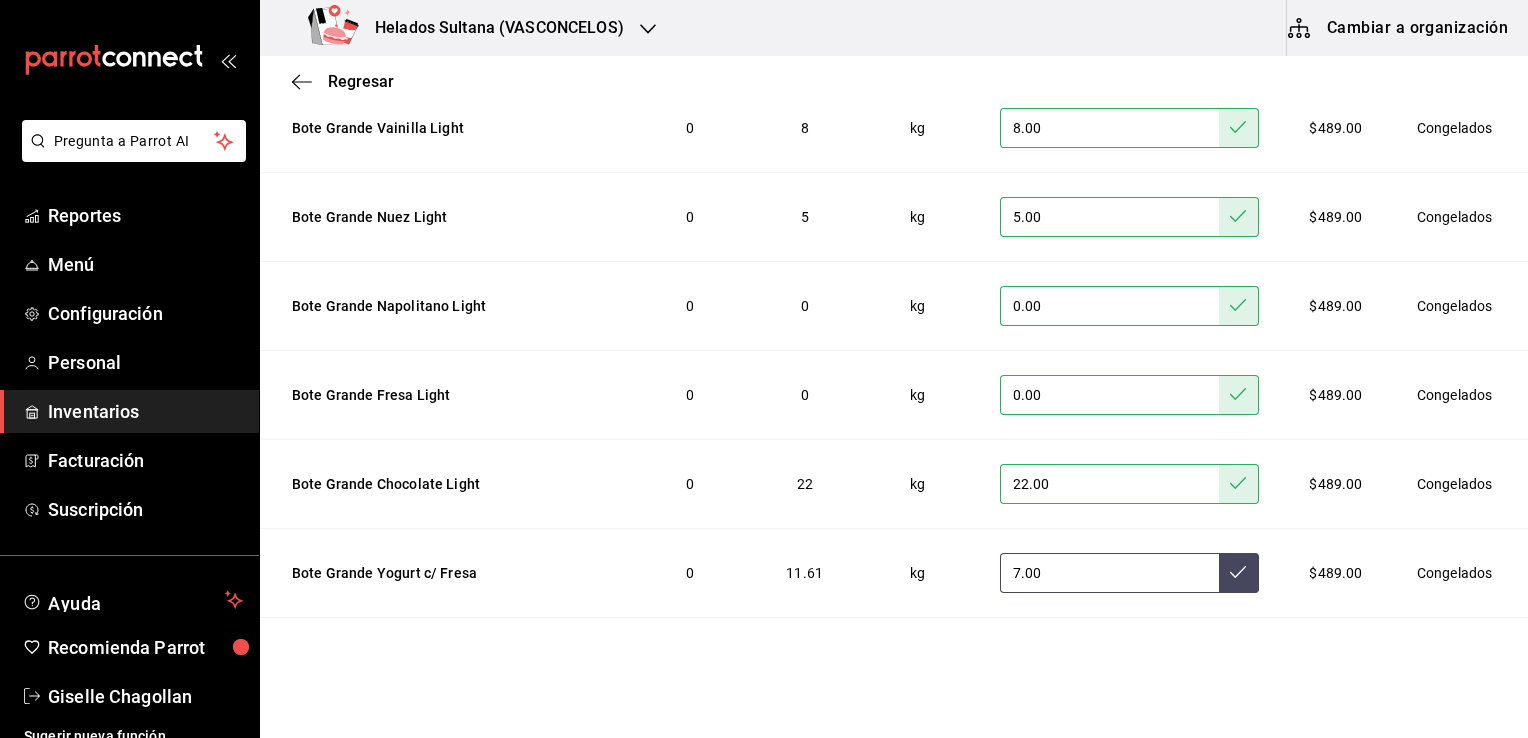 type on "7.00" 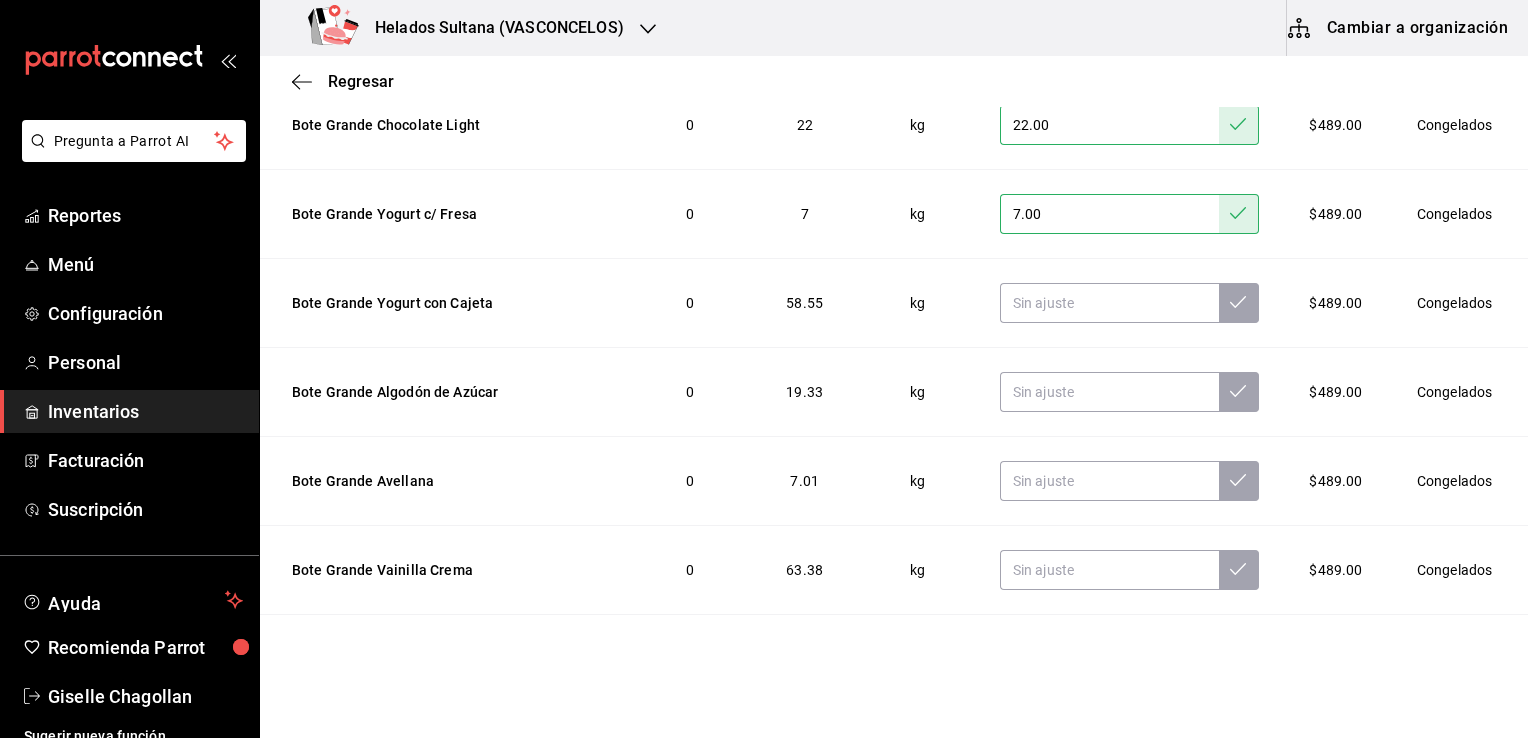scroll, scrollTop: 1000, scrollLeft: 0, axis: vertical 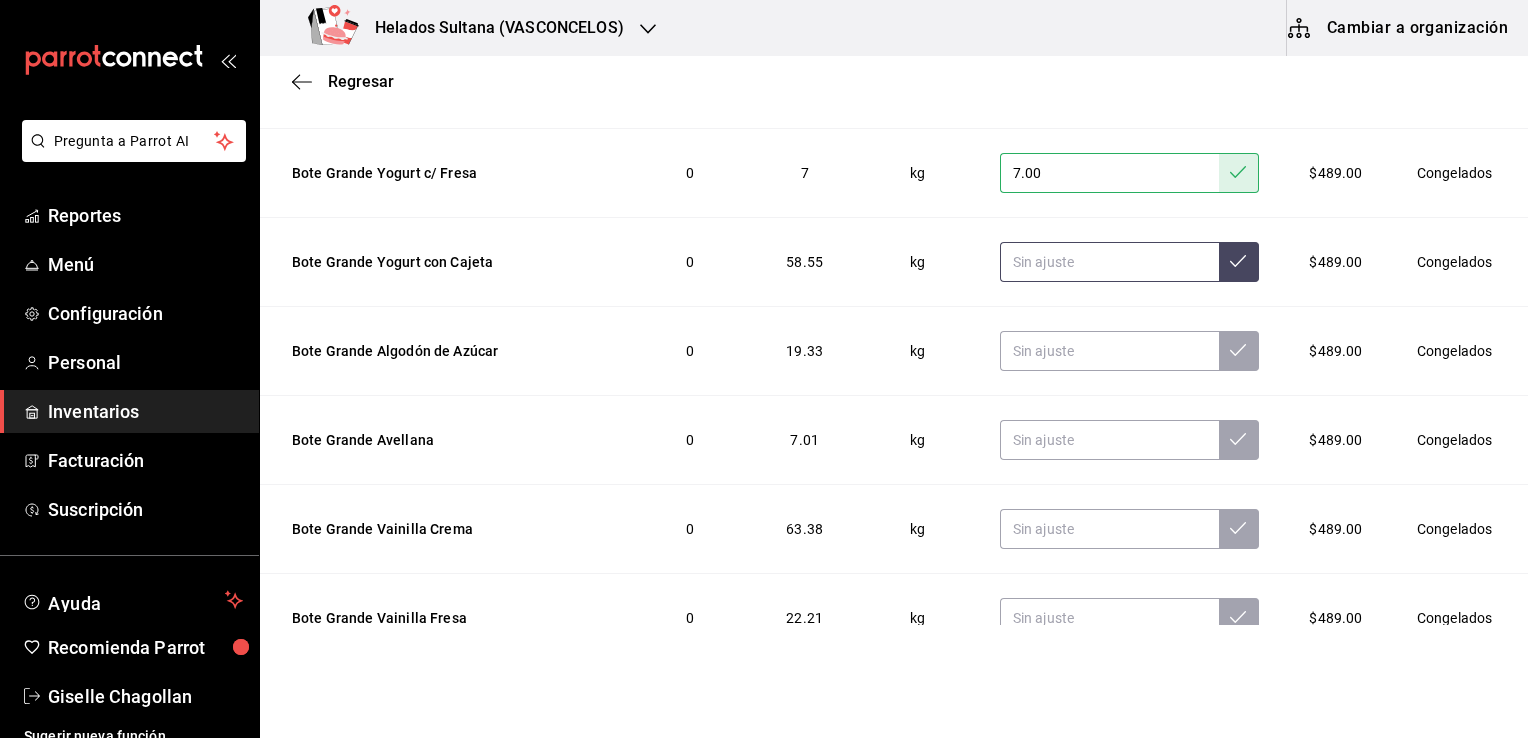 click at bounding box center [1109, 262] 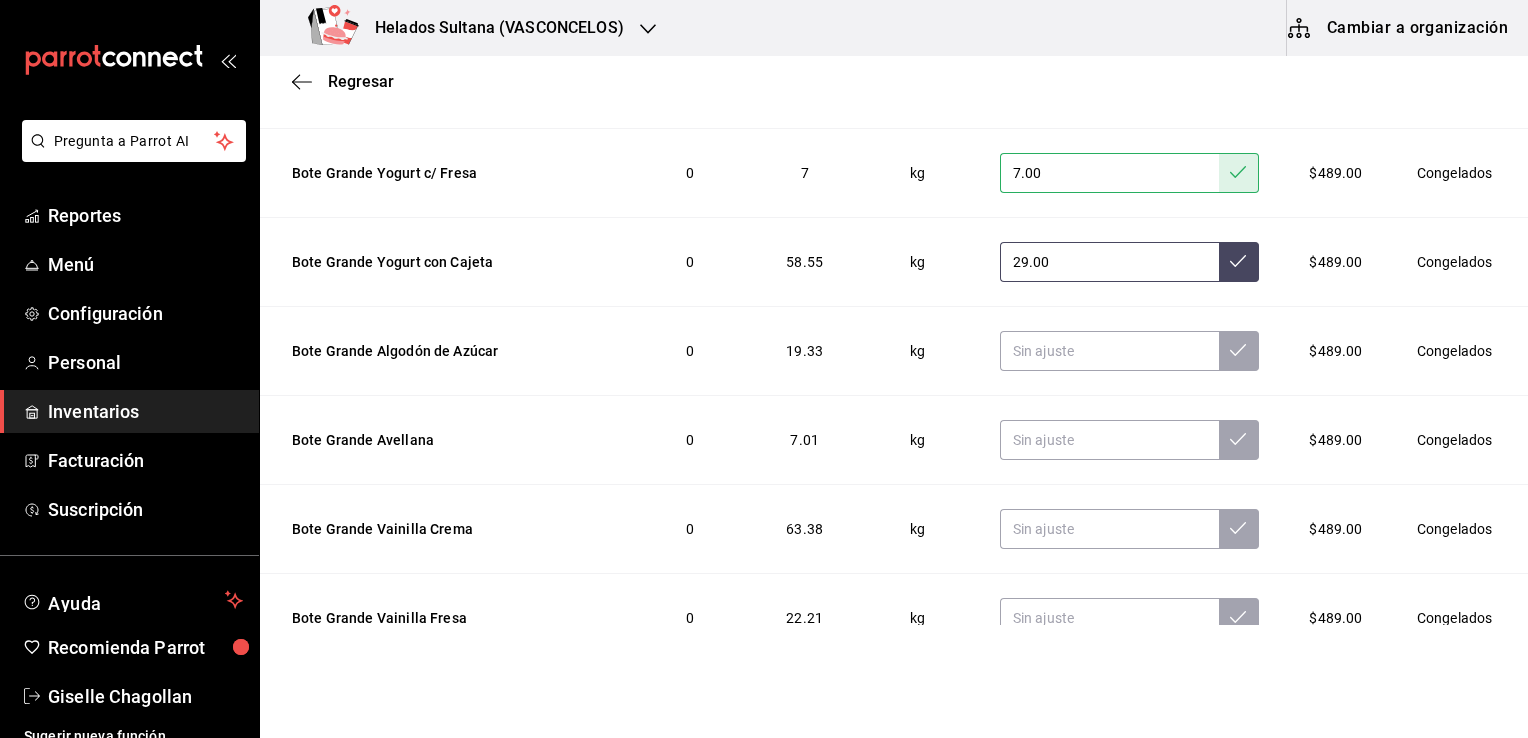 type on "29.00" 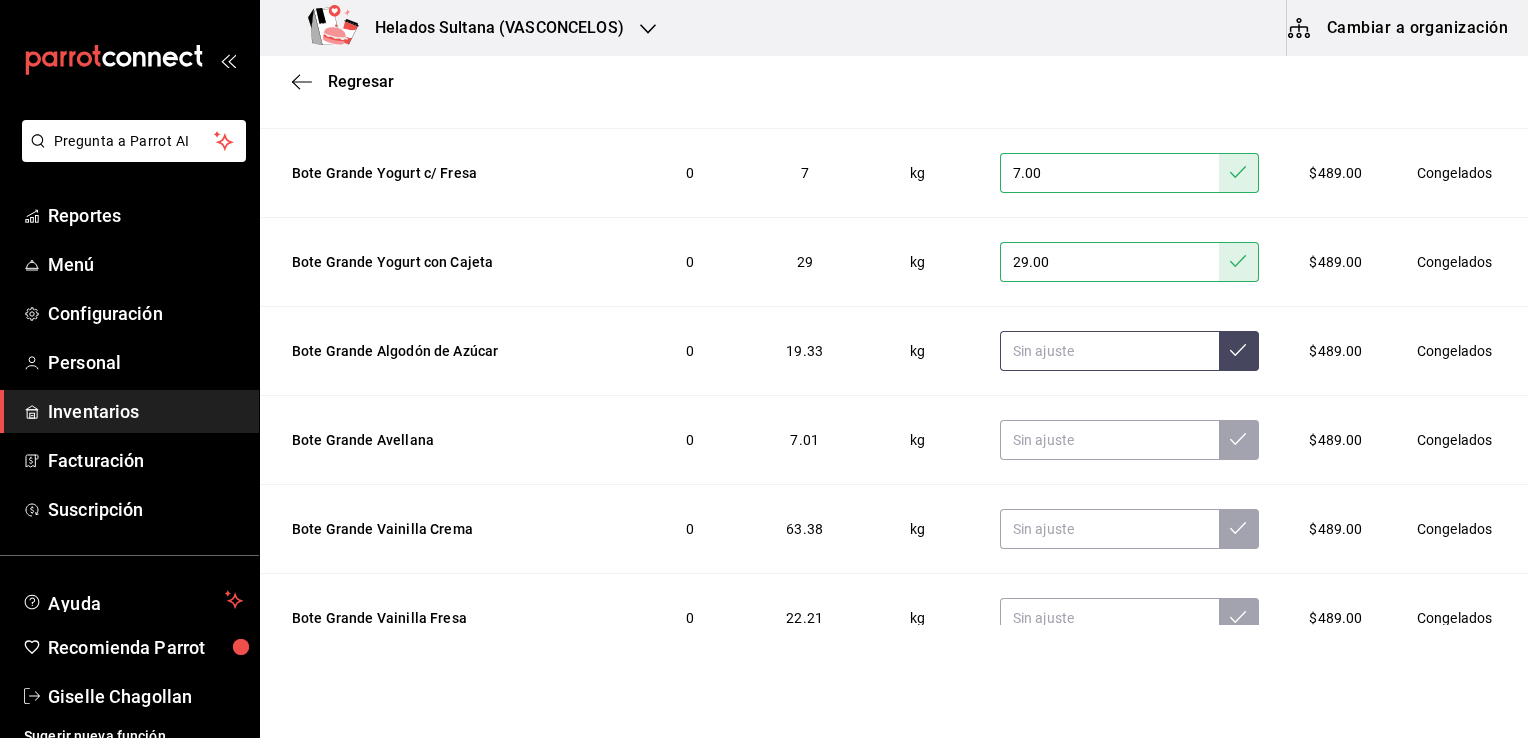 click at bounding box center [1109, 351] 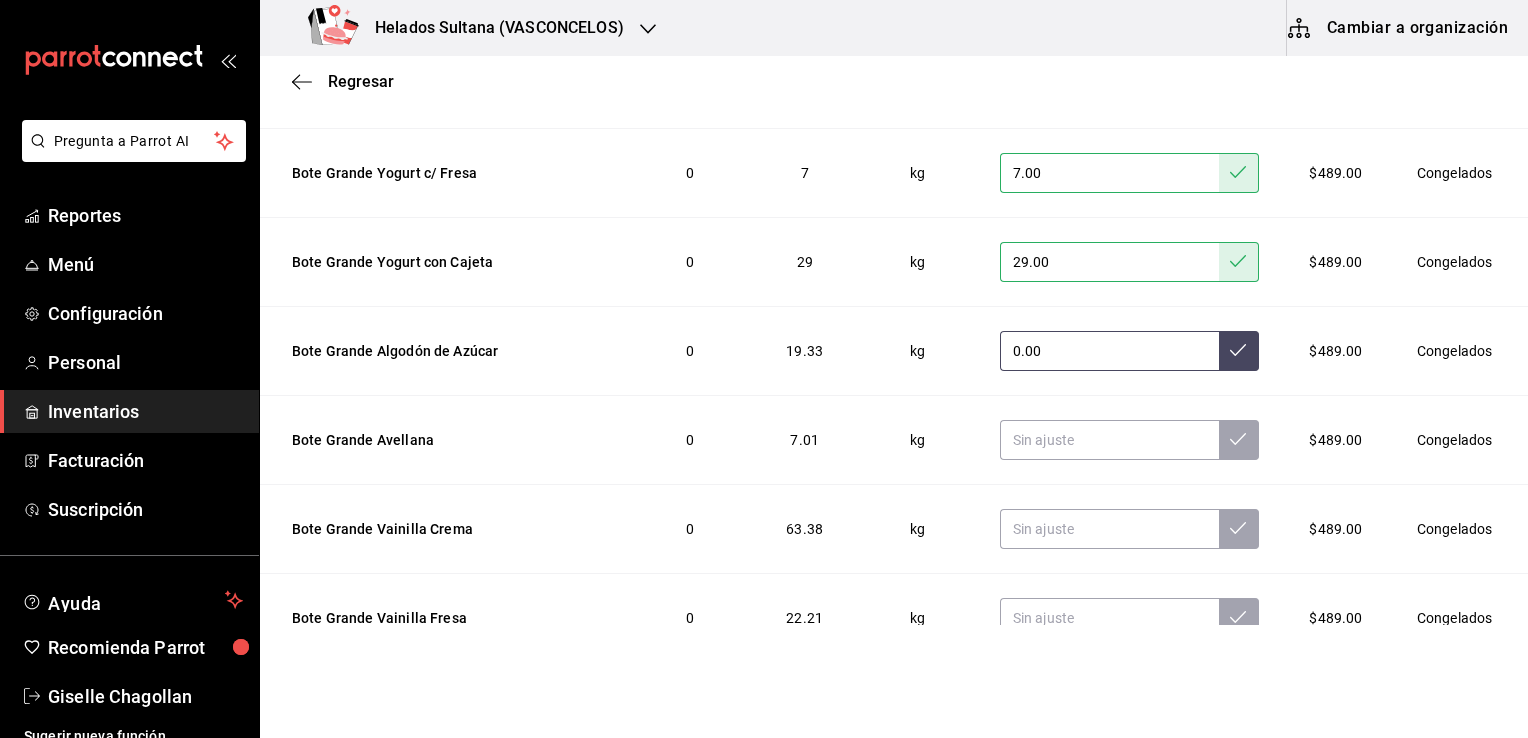 type on "0.00" 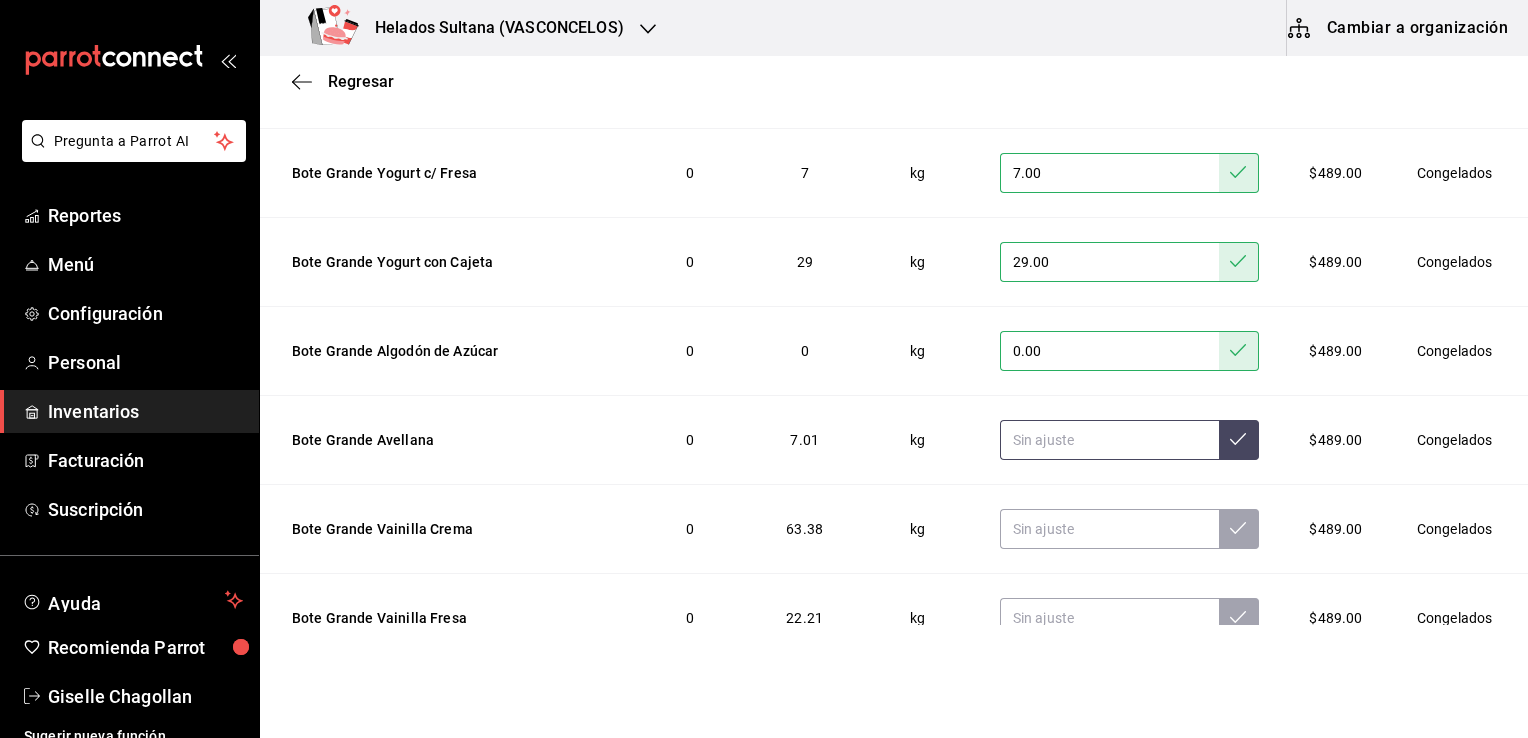click at bounding box center (1109, 440) 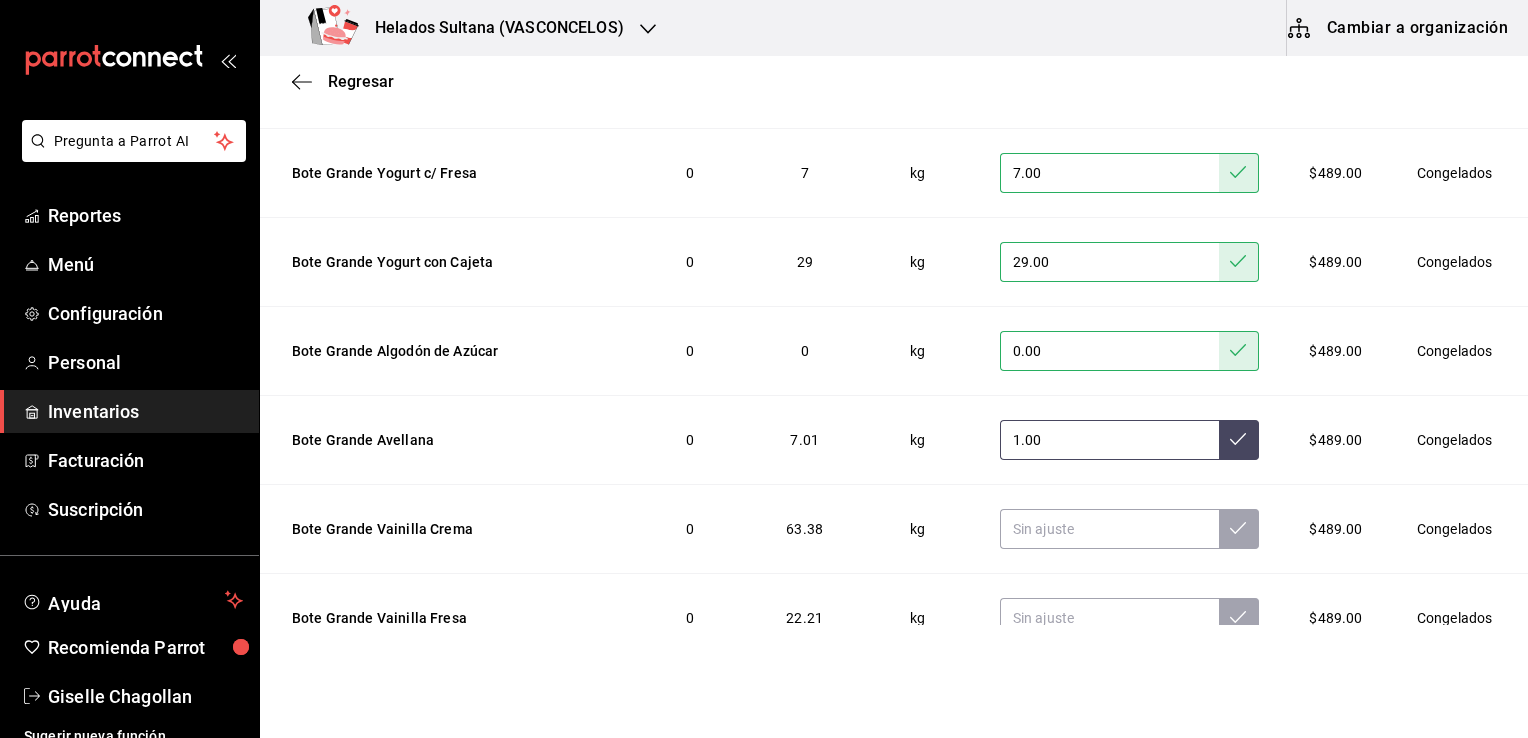 type on "1.00" 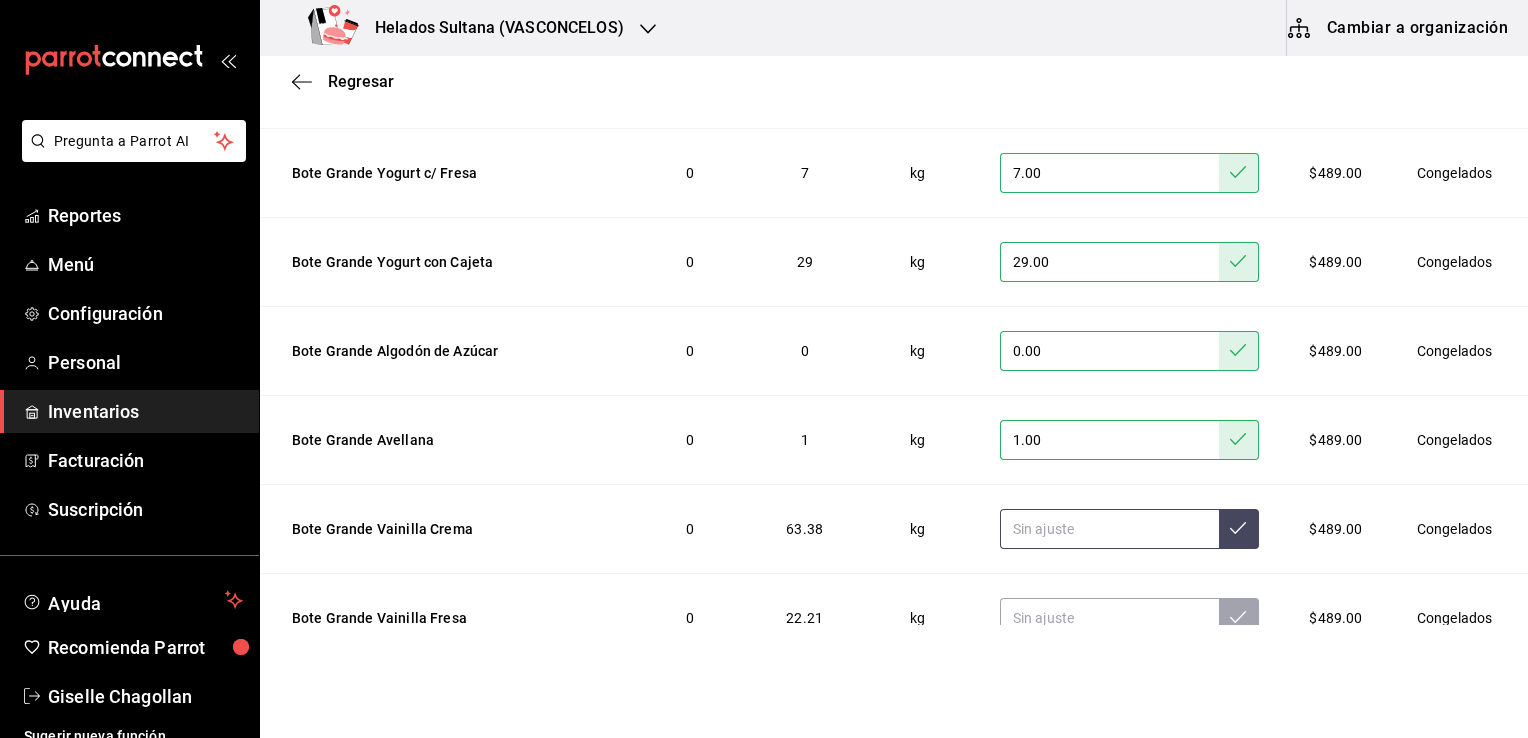 click at bounding box center [1109, 529] 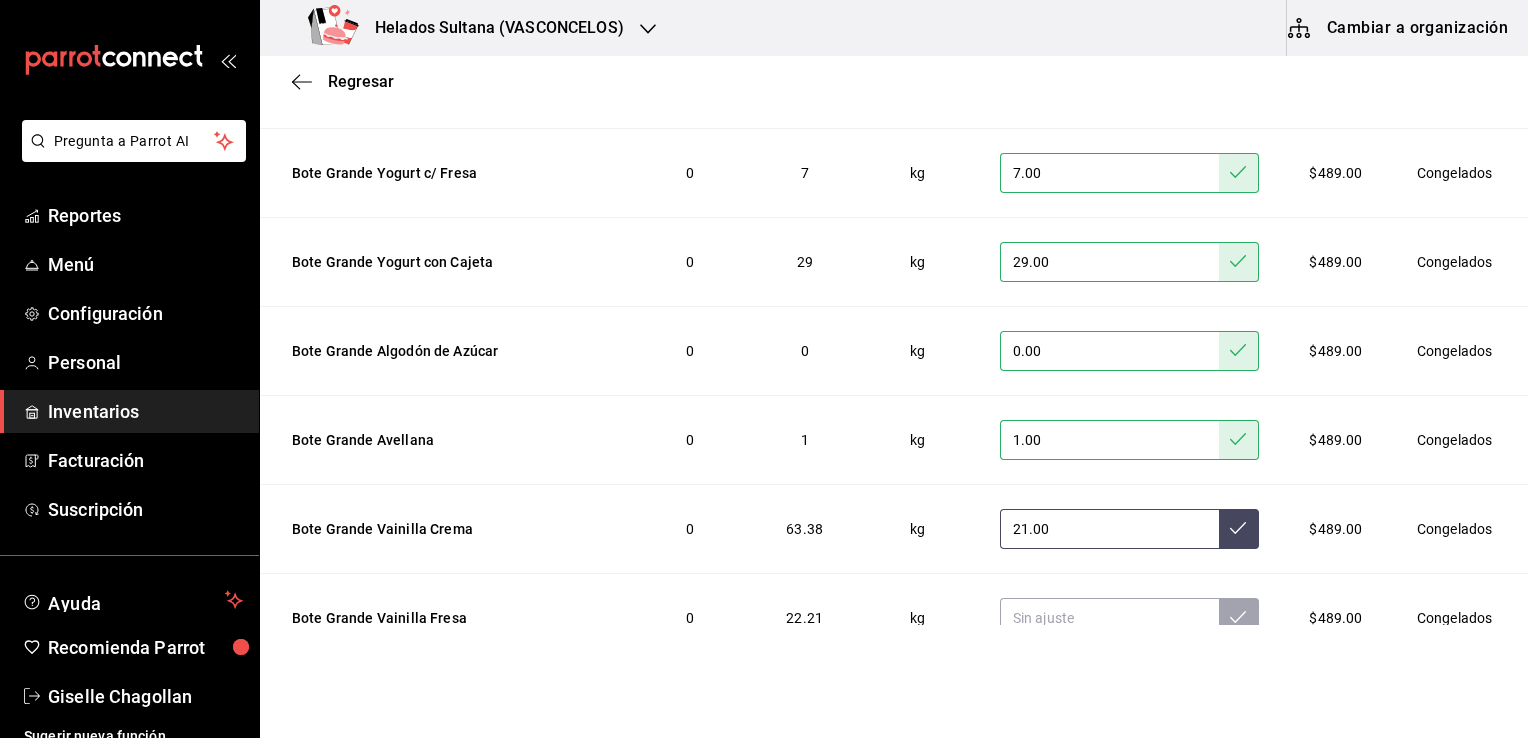 type on "21.00" 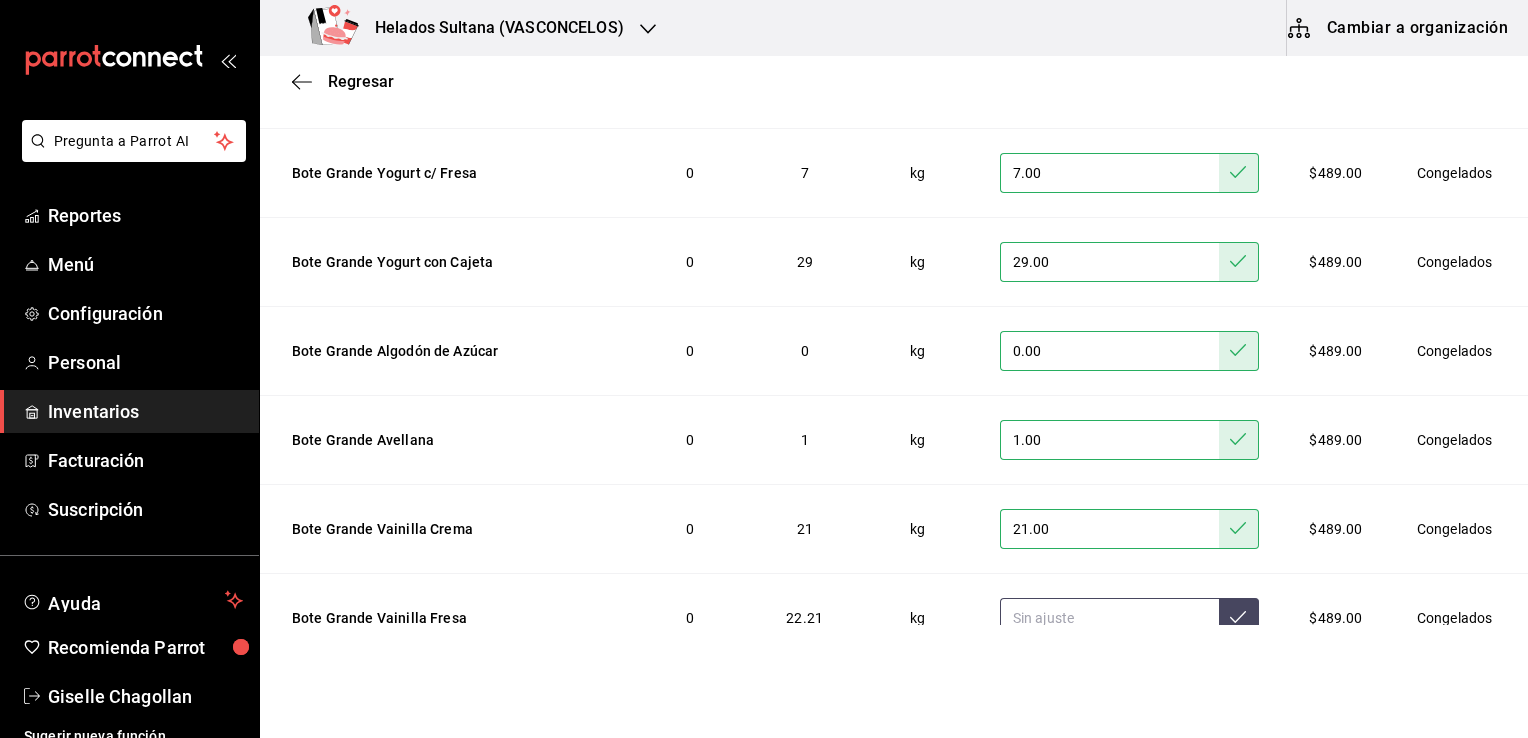 click at bounding box center [1109, 618] 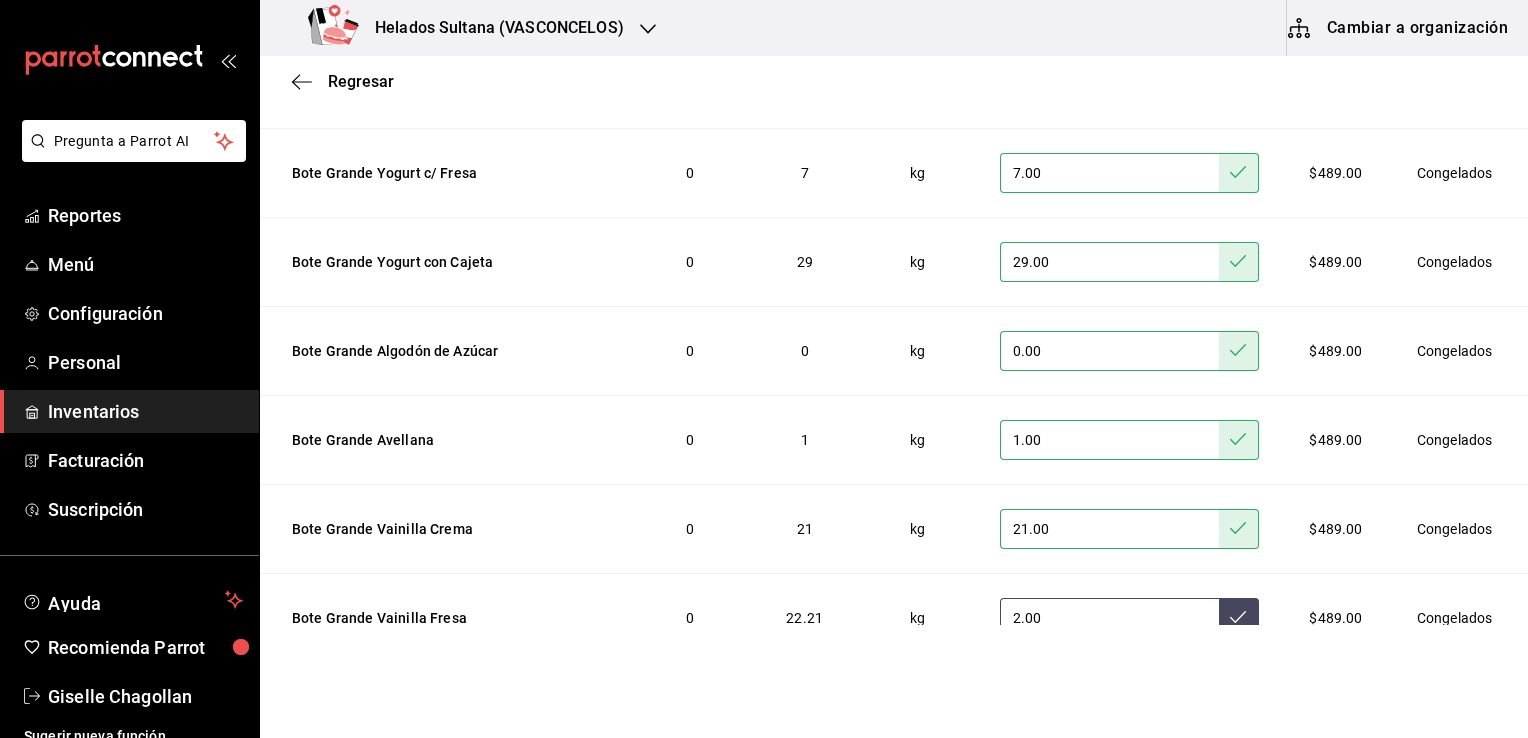 type on "2.00" 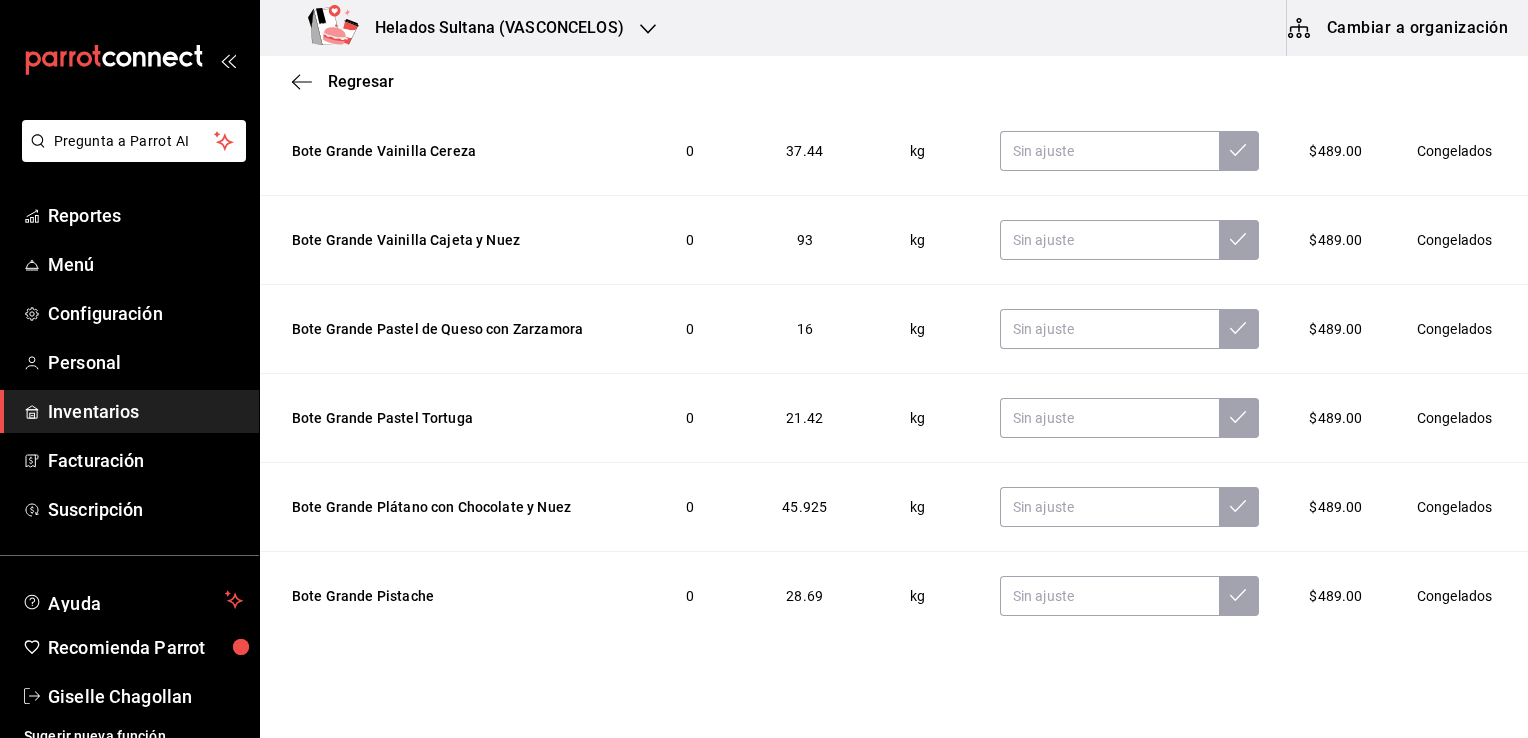 scroll, scrollTop: 1560, scrollLeft: 0, axis: vertical 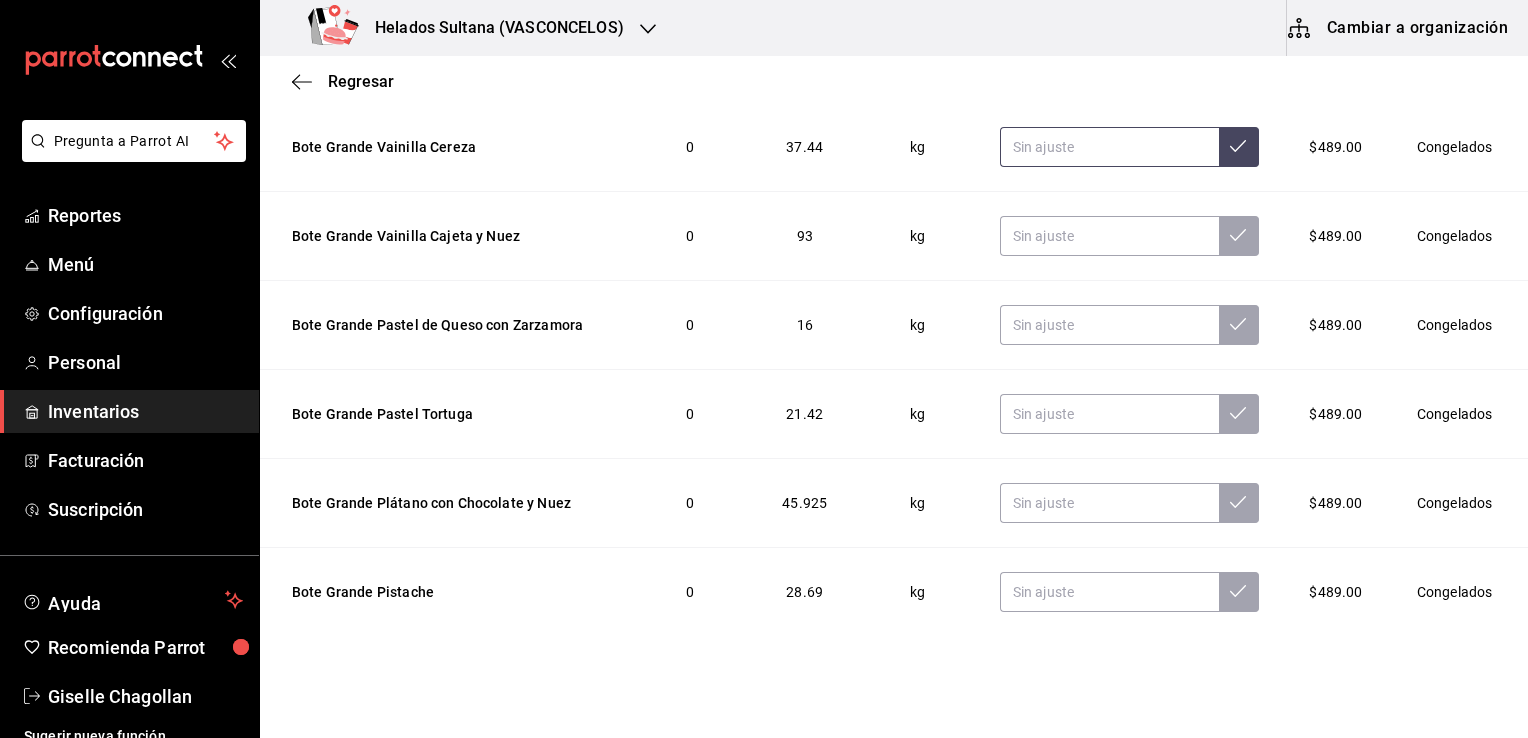 click at bounding box center [1109, 147] 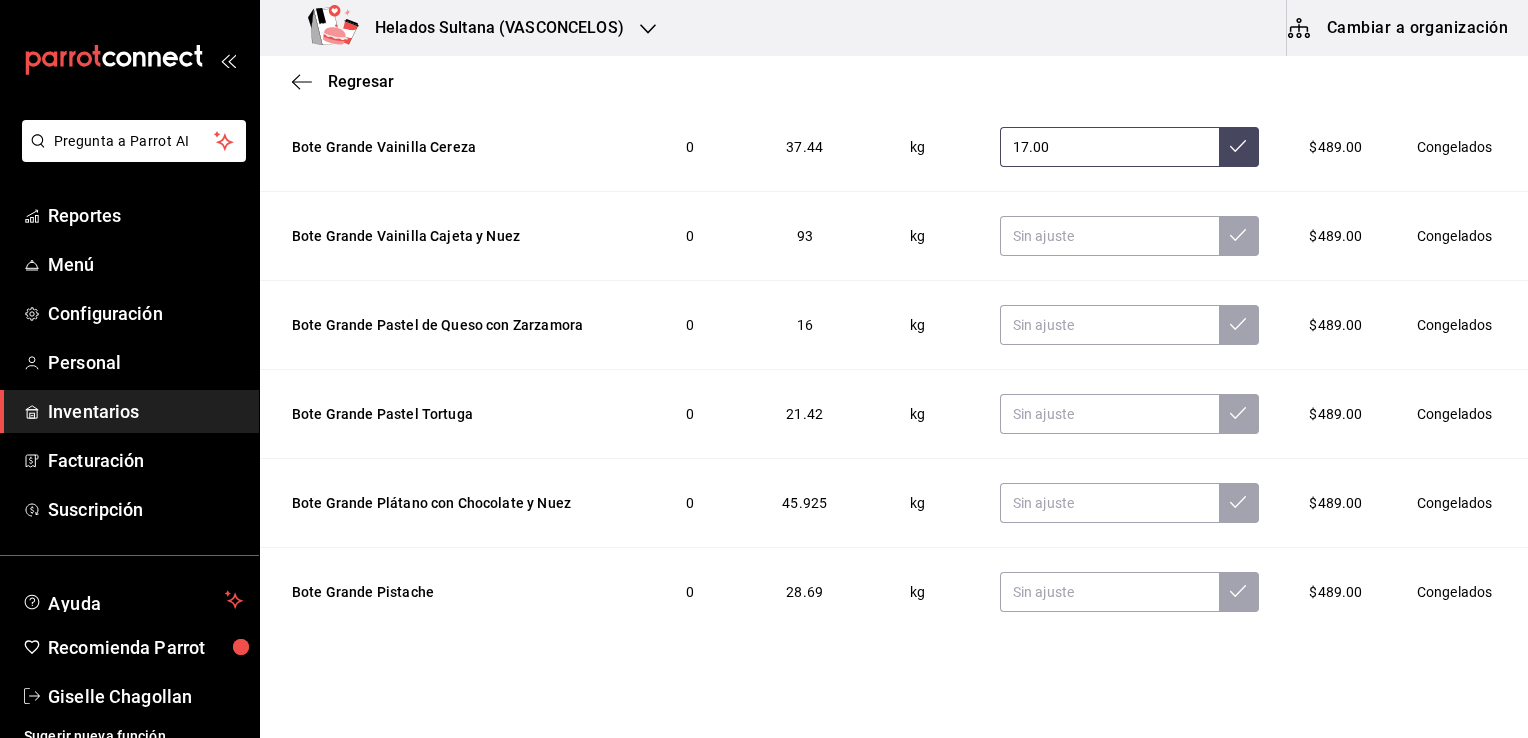 type on "17.00" 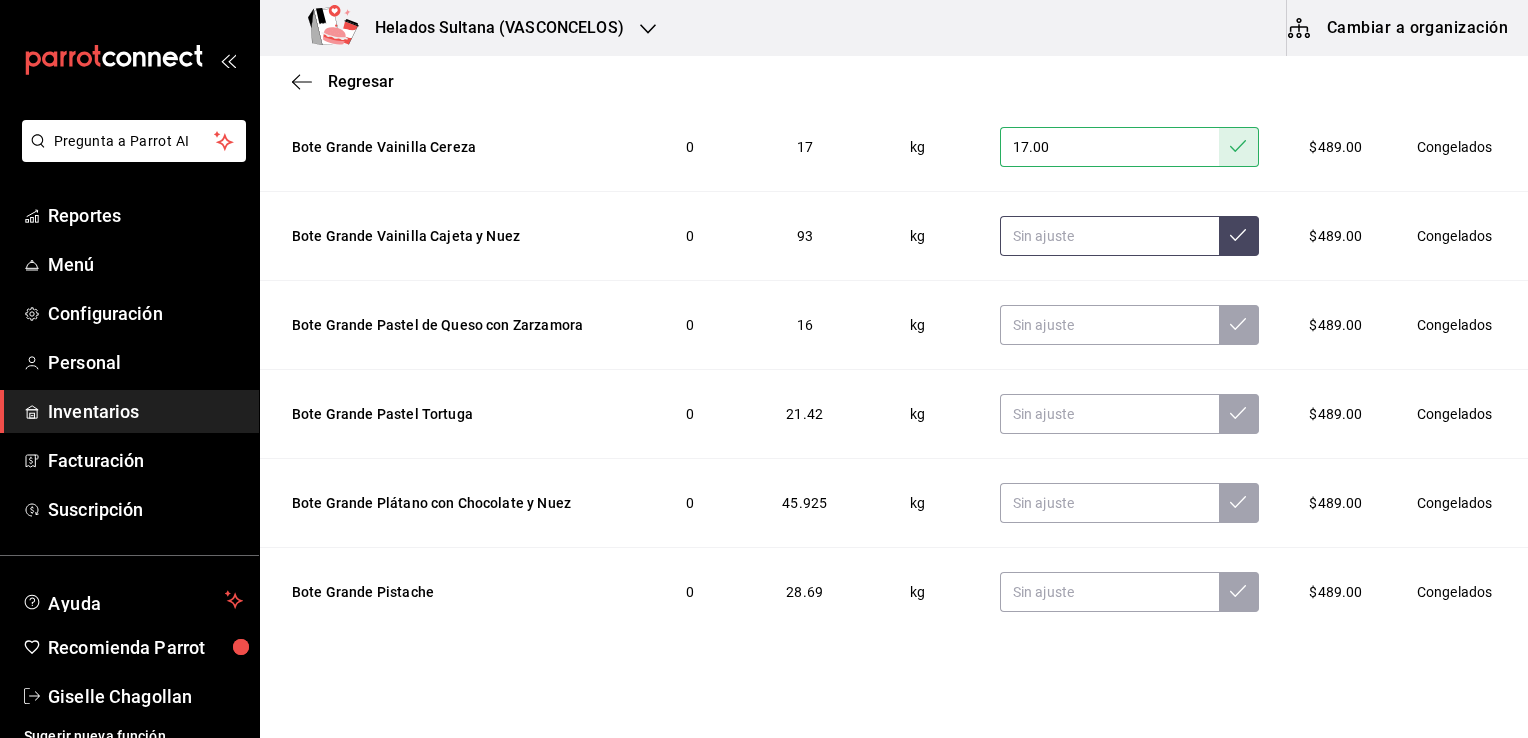 click at bounding box center (1109, 236) 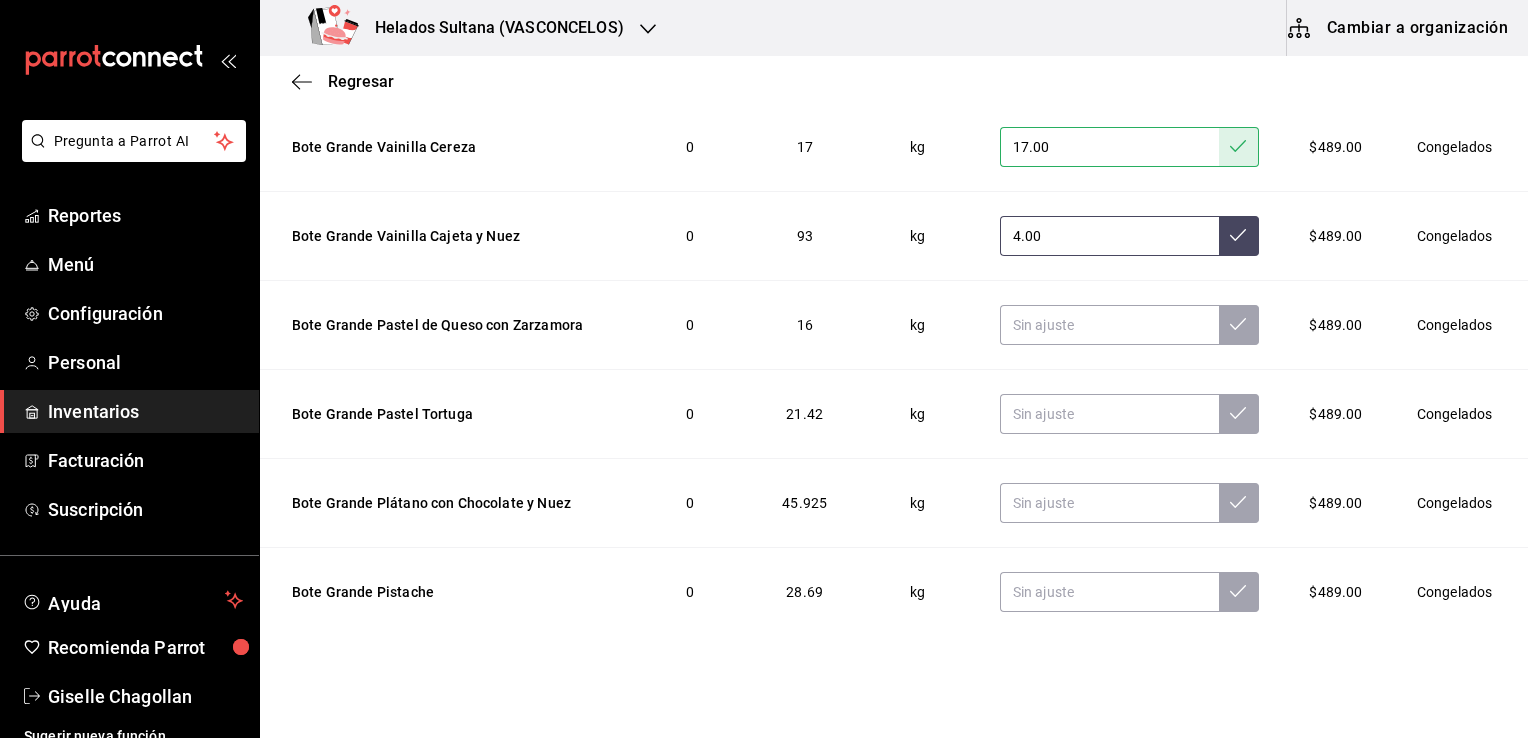 type on "4.00" 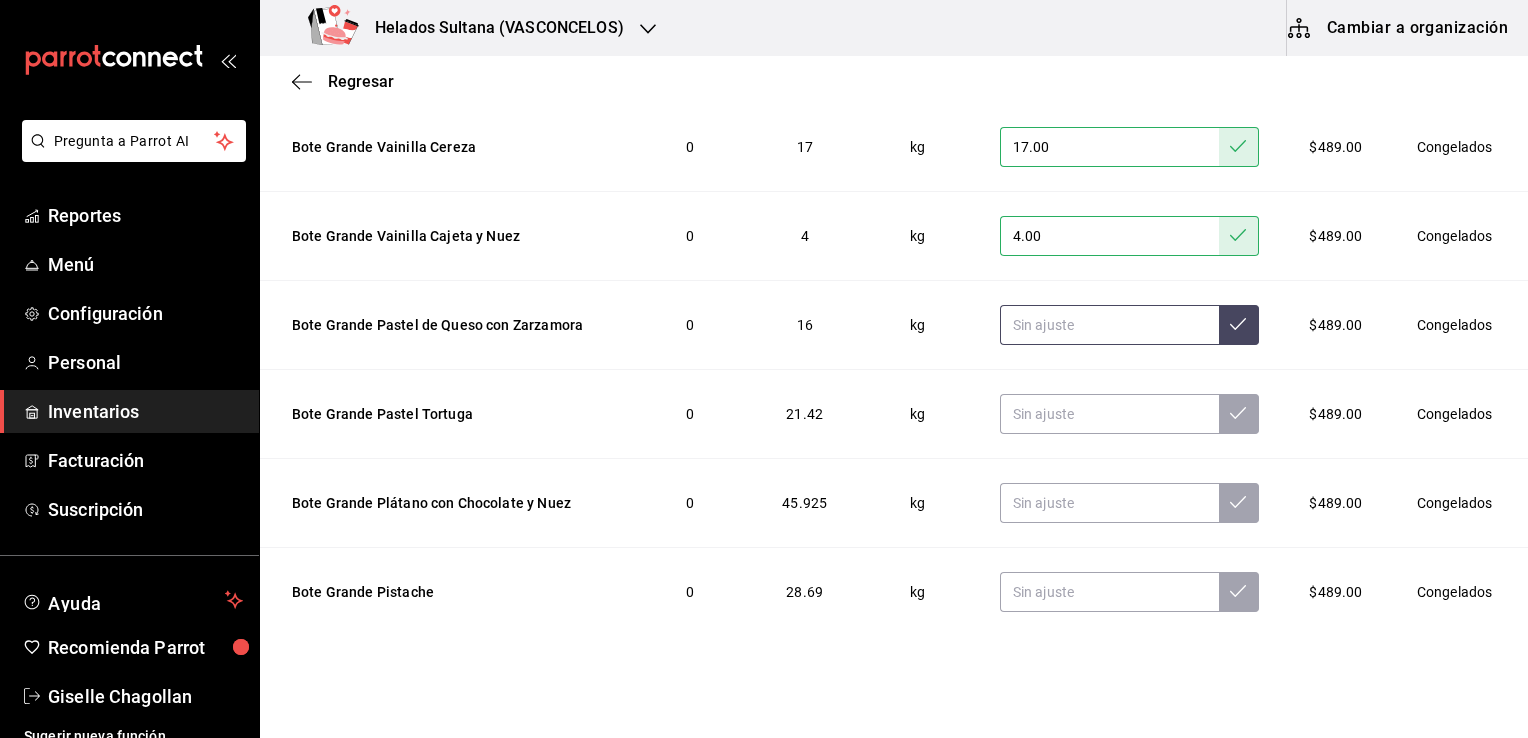 click at bounding box center [1109, 325] 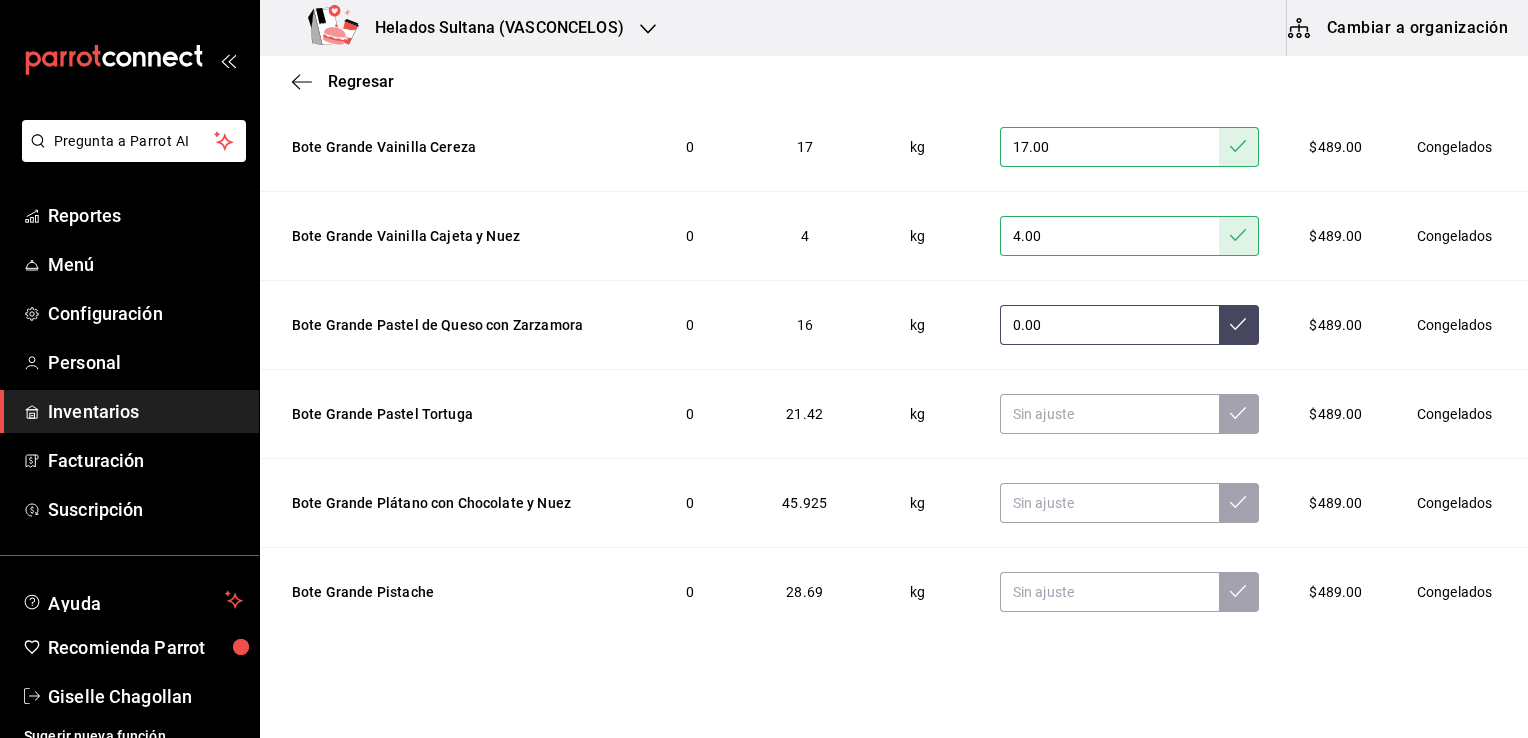 type on "0.00" 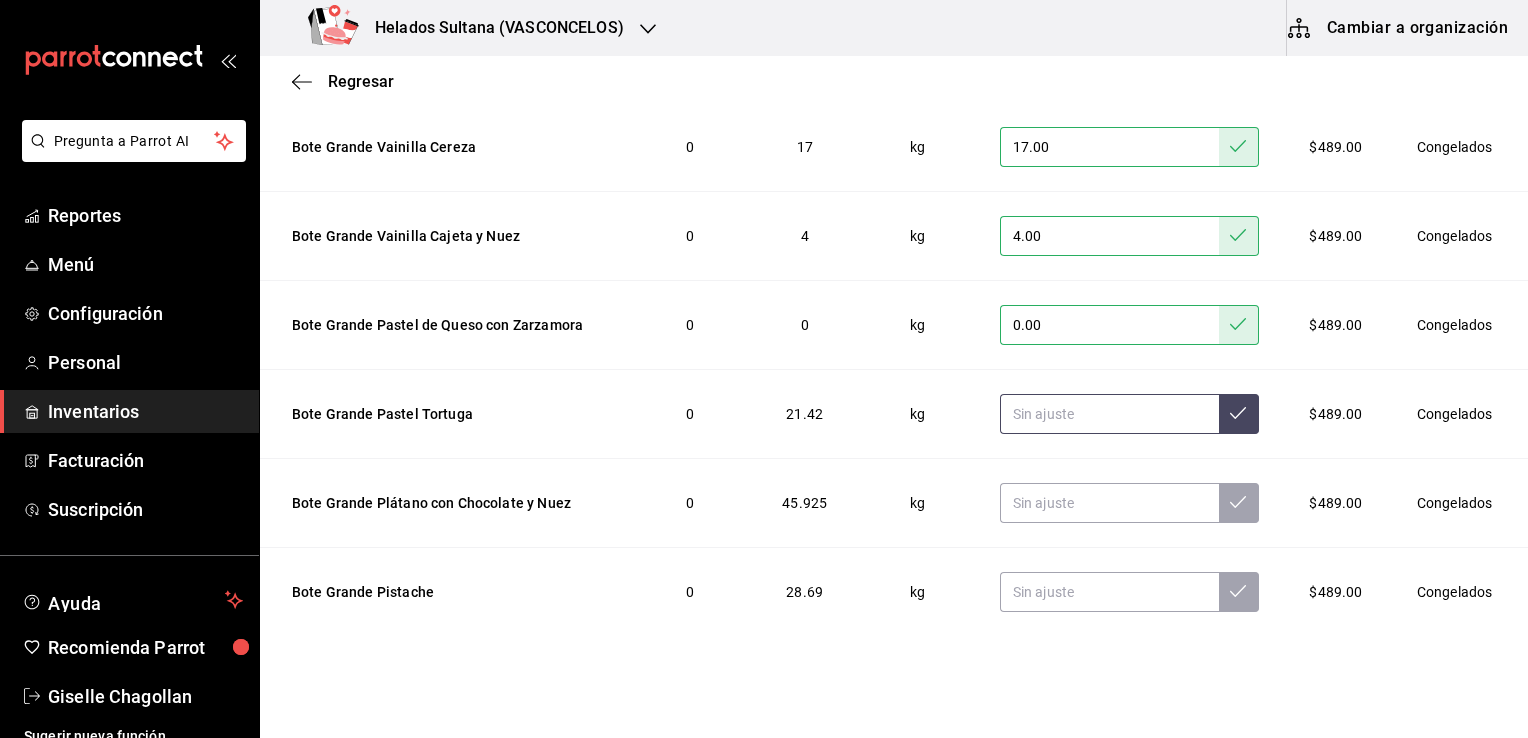 click at bounding box center (1109, 414) 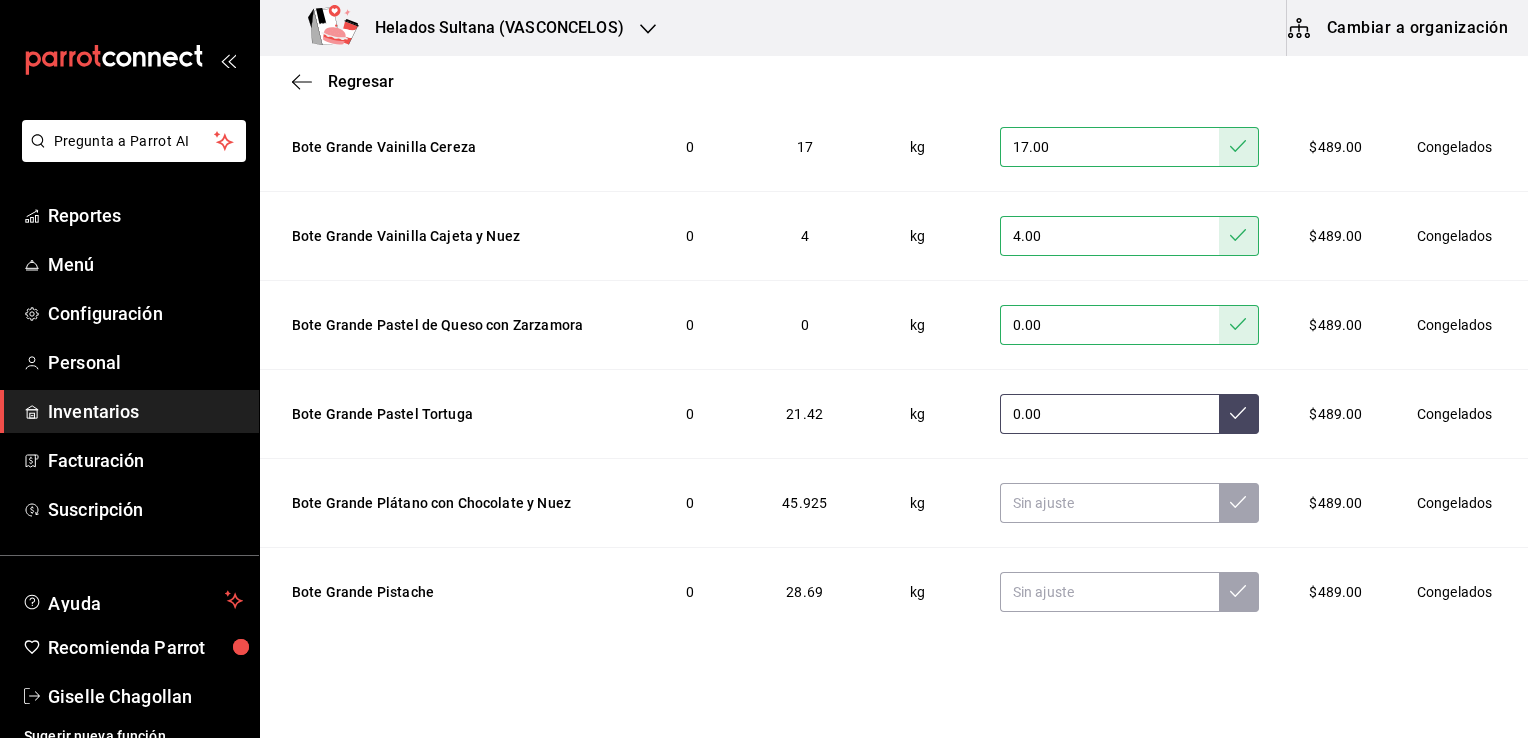 type on "0.00" 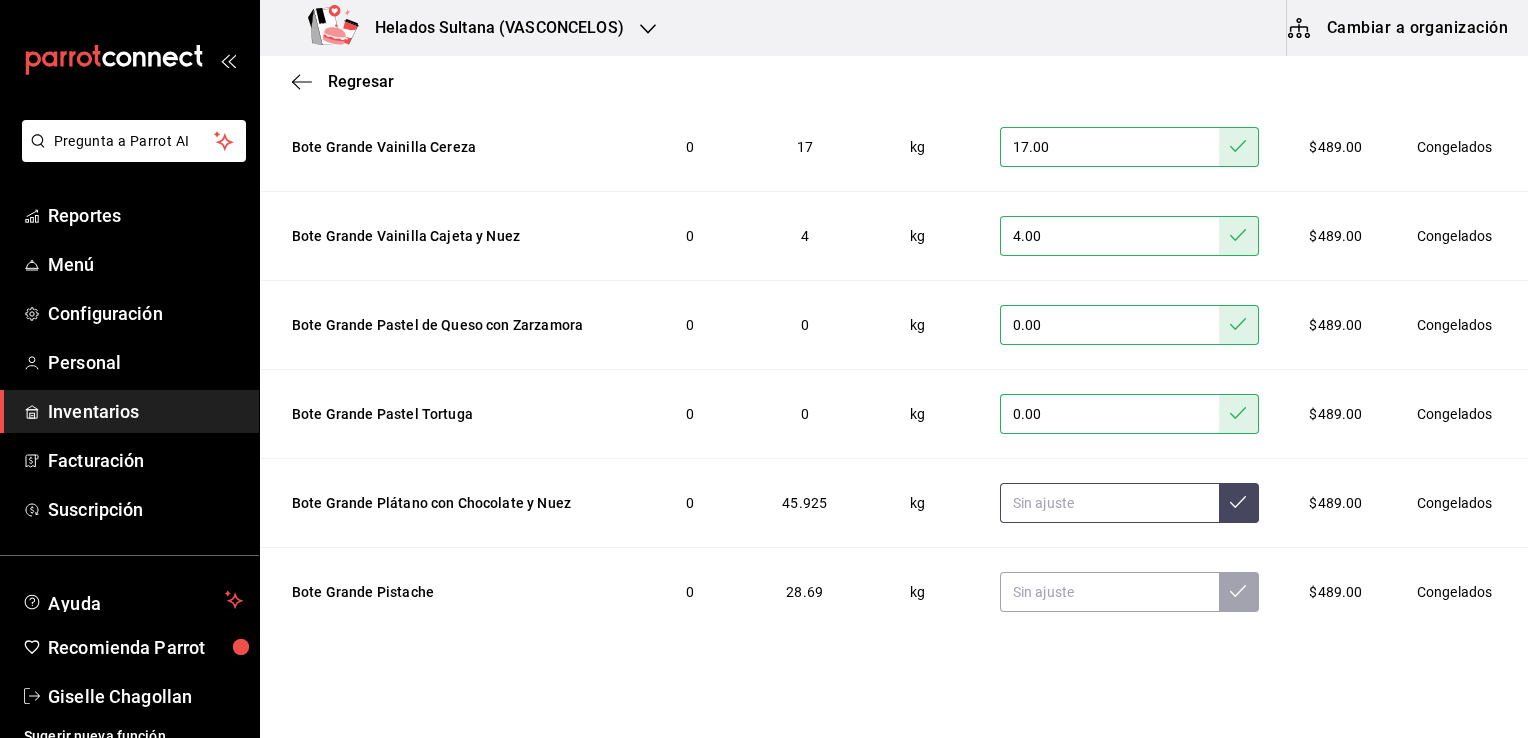 click at bounding box center (1109, 503) 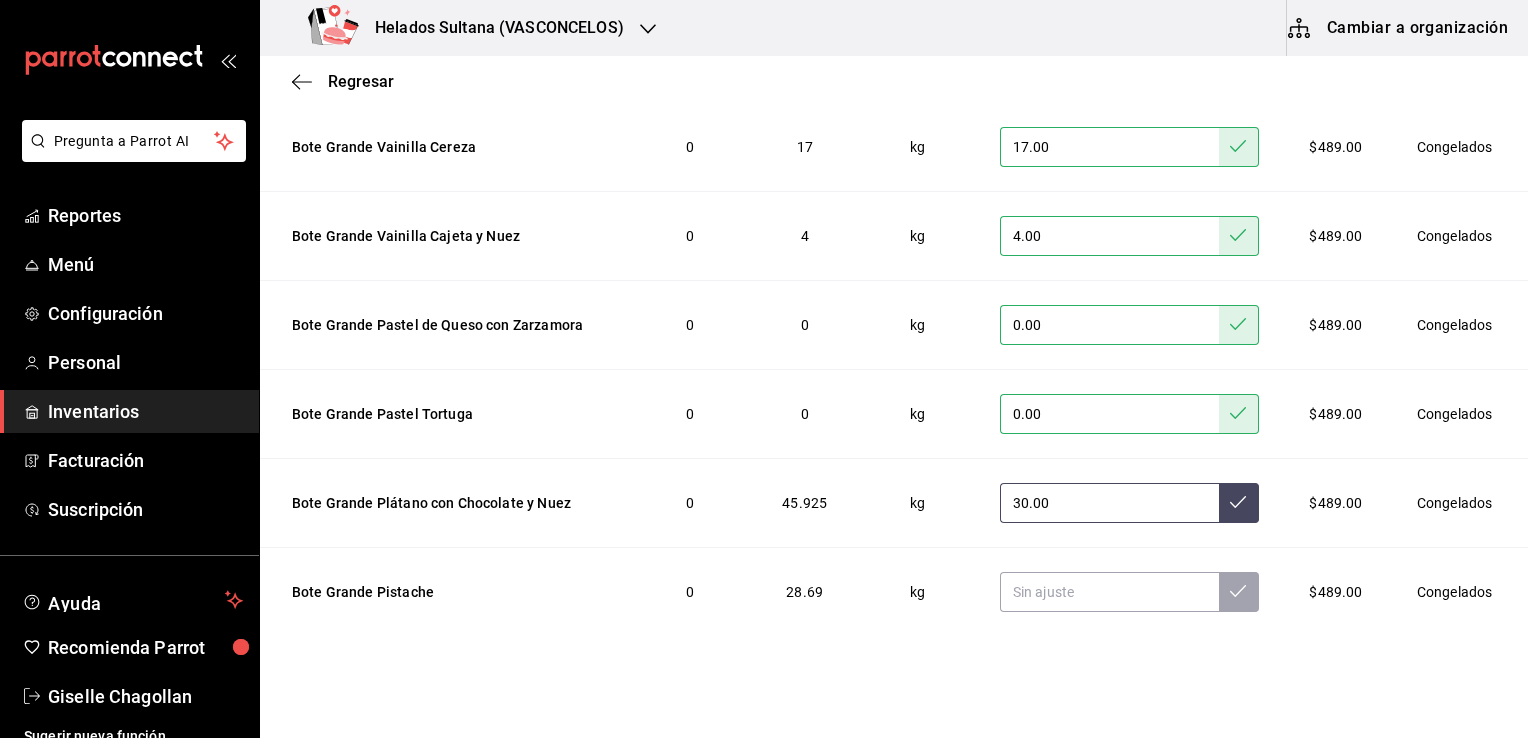 type on "30.00" 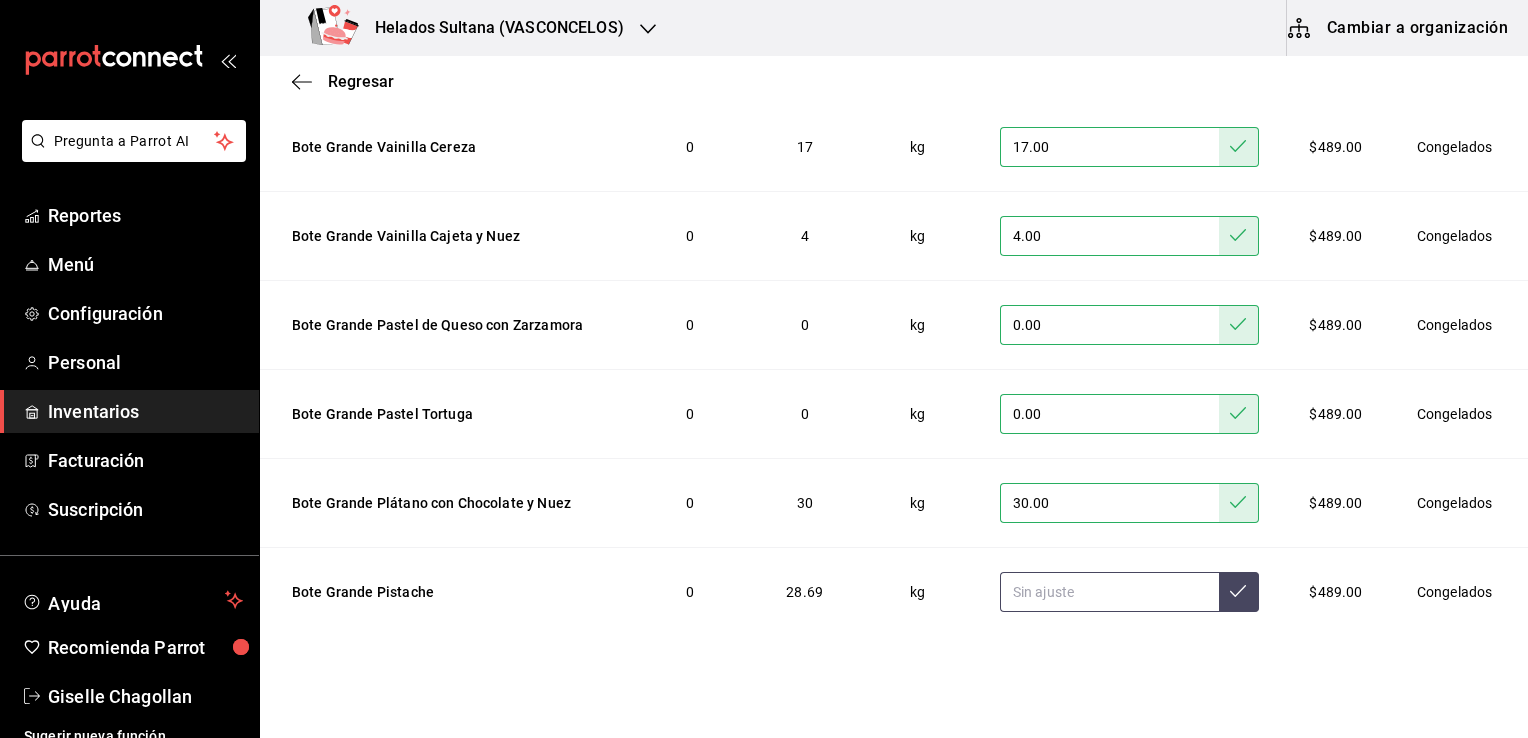 click at bounding box center [1109, 592] 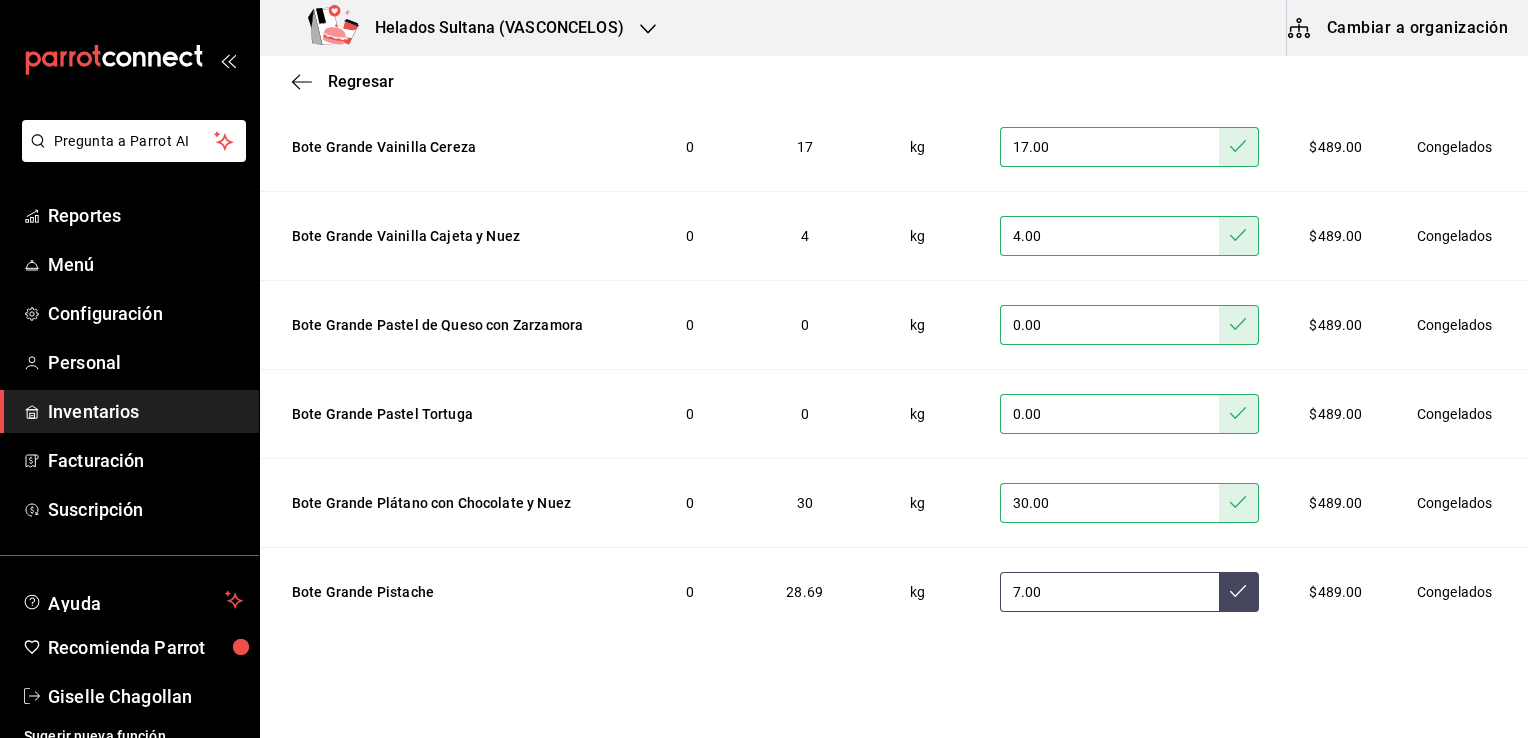 type on "7.00" 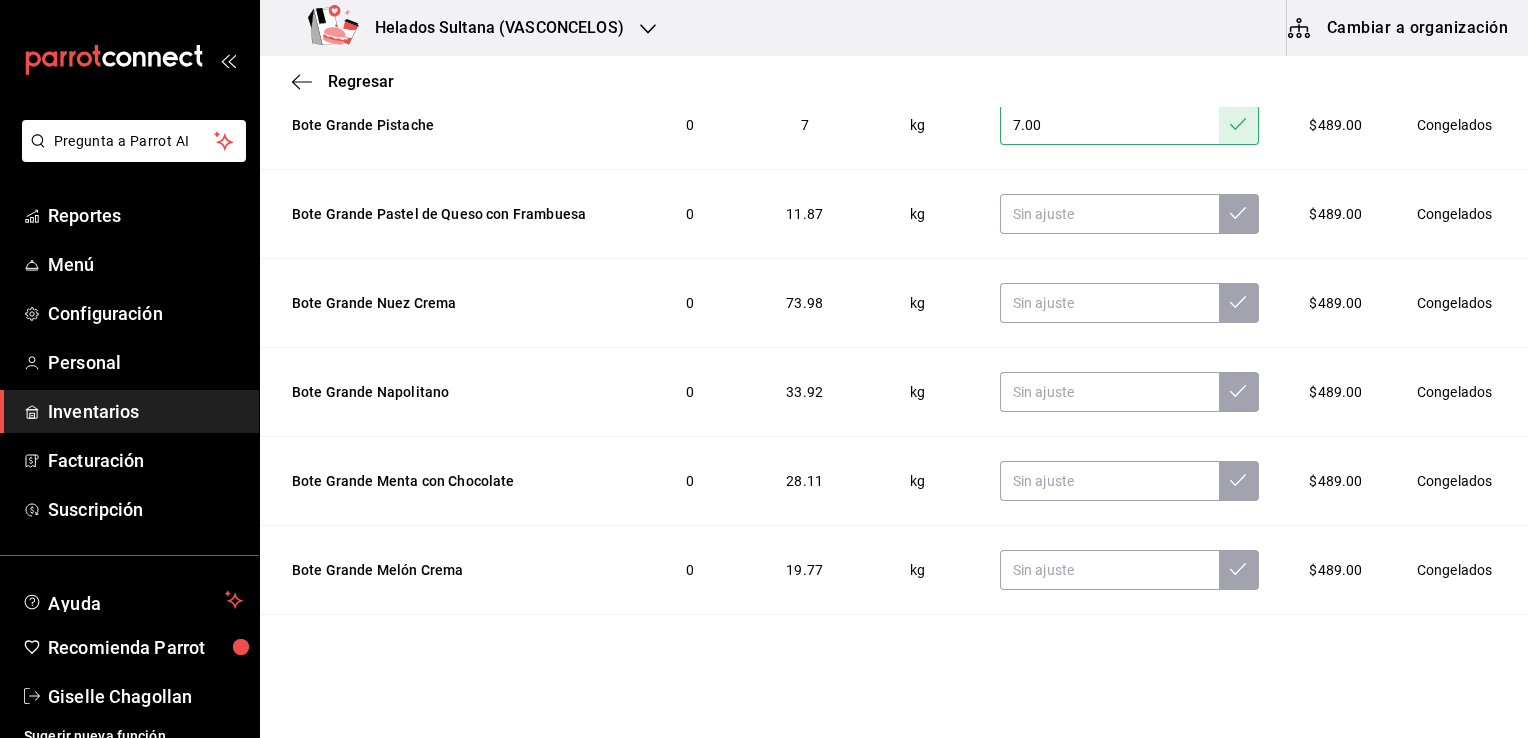 scroll, scrollTop: 2040, scrollLeft: 0, axis: vertical 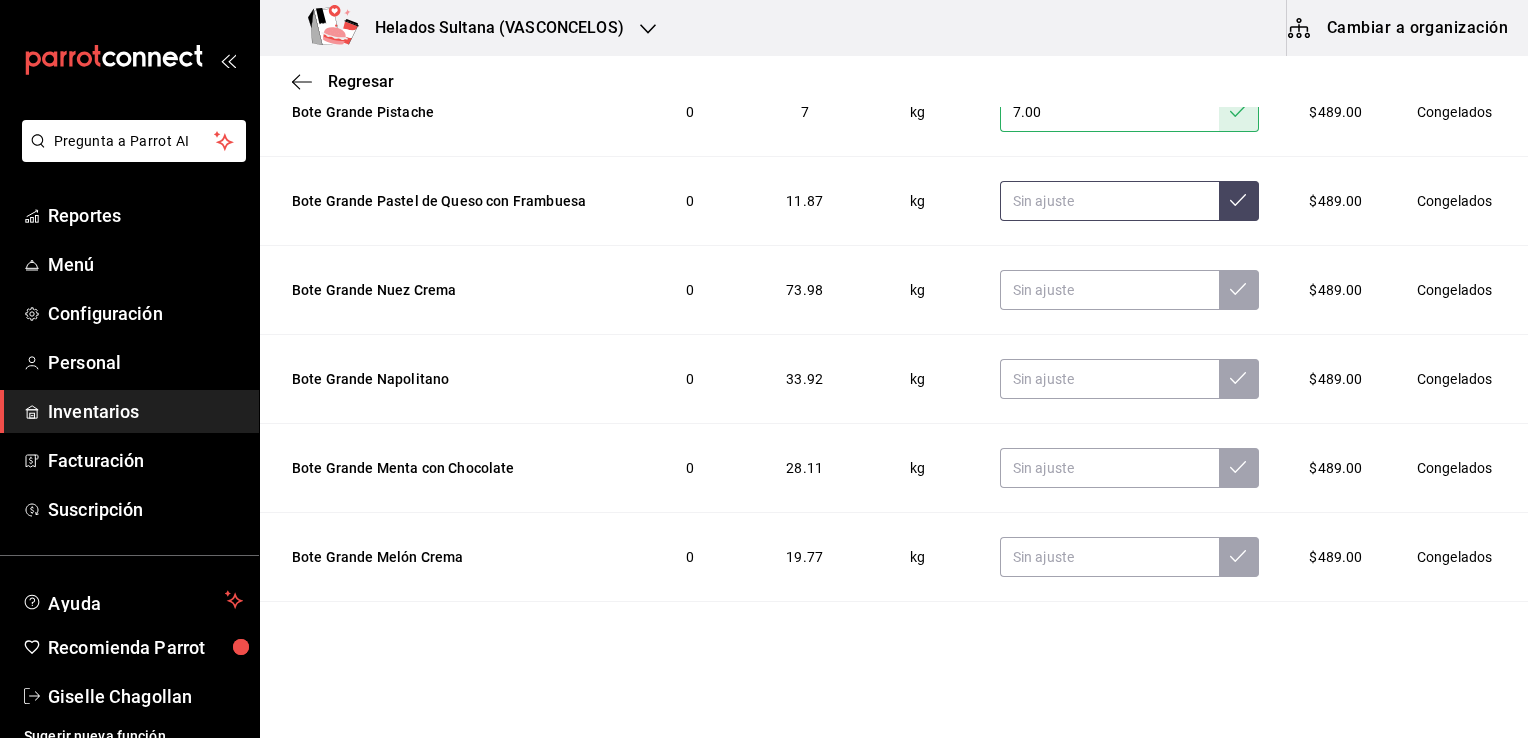 click at bounding box center (1109, 201) 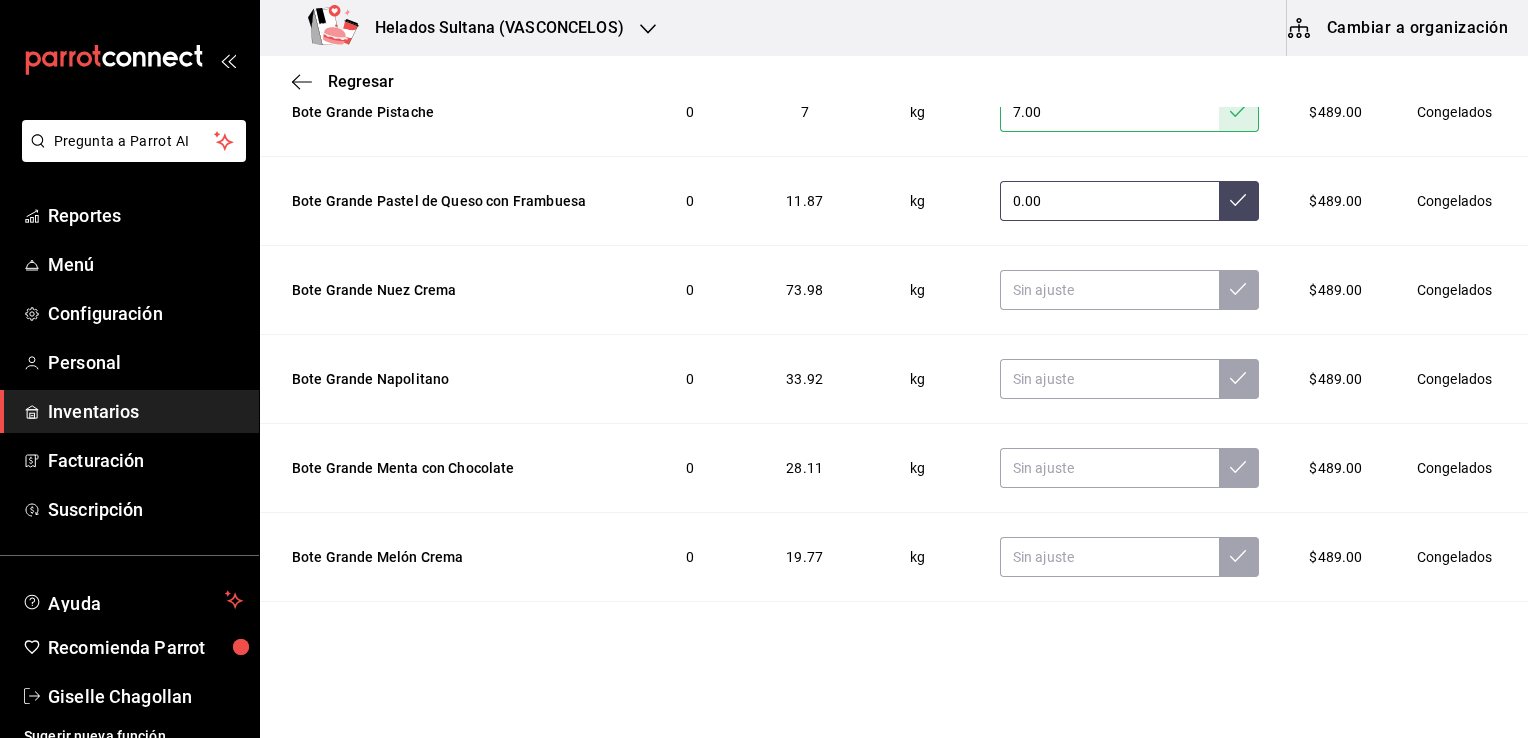 type on "0.00" 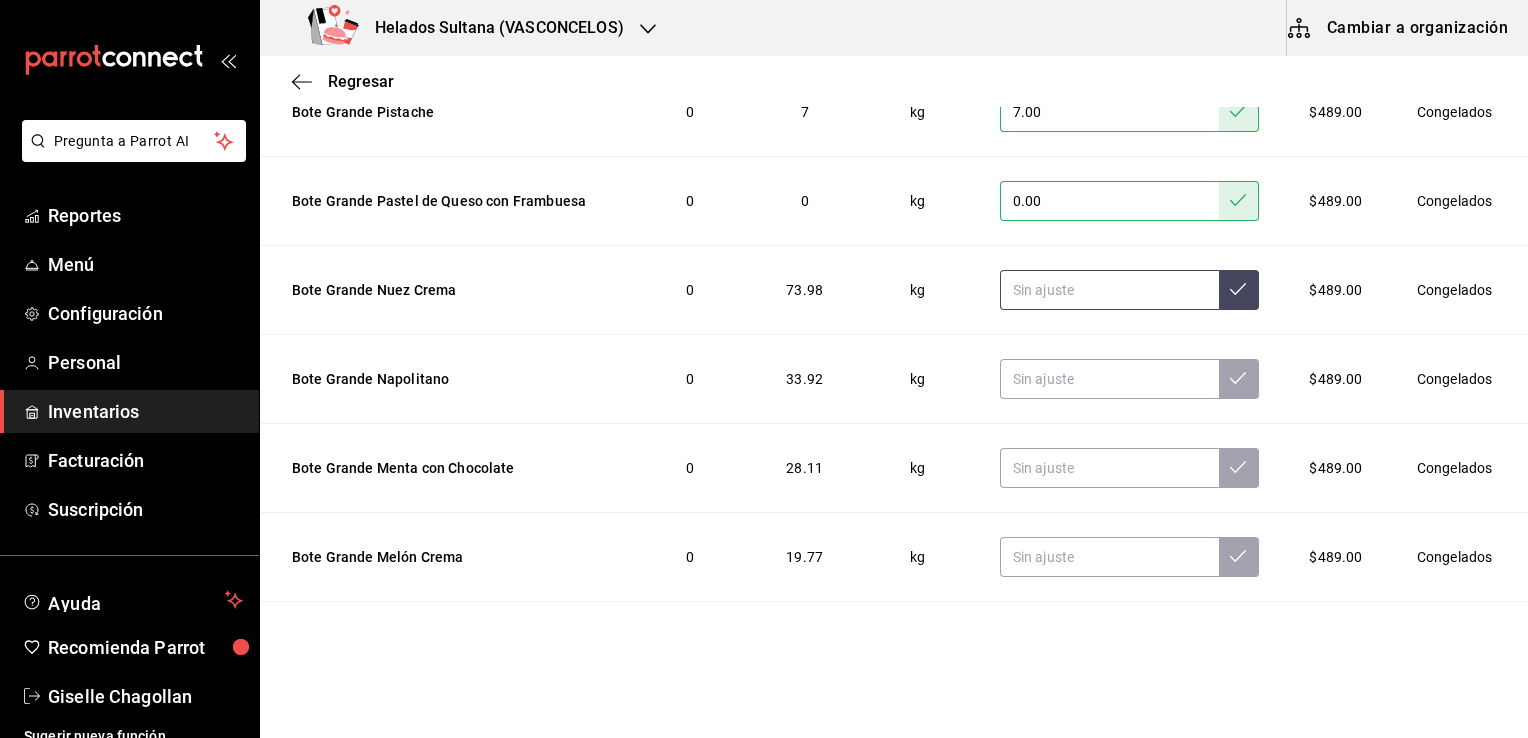 click at bounding box center [1109, 290] 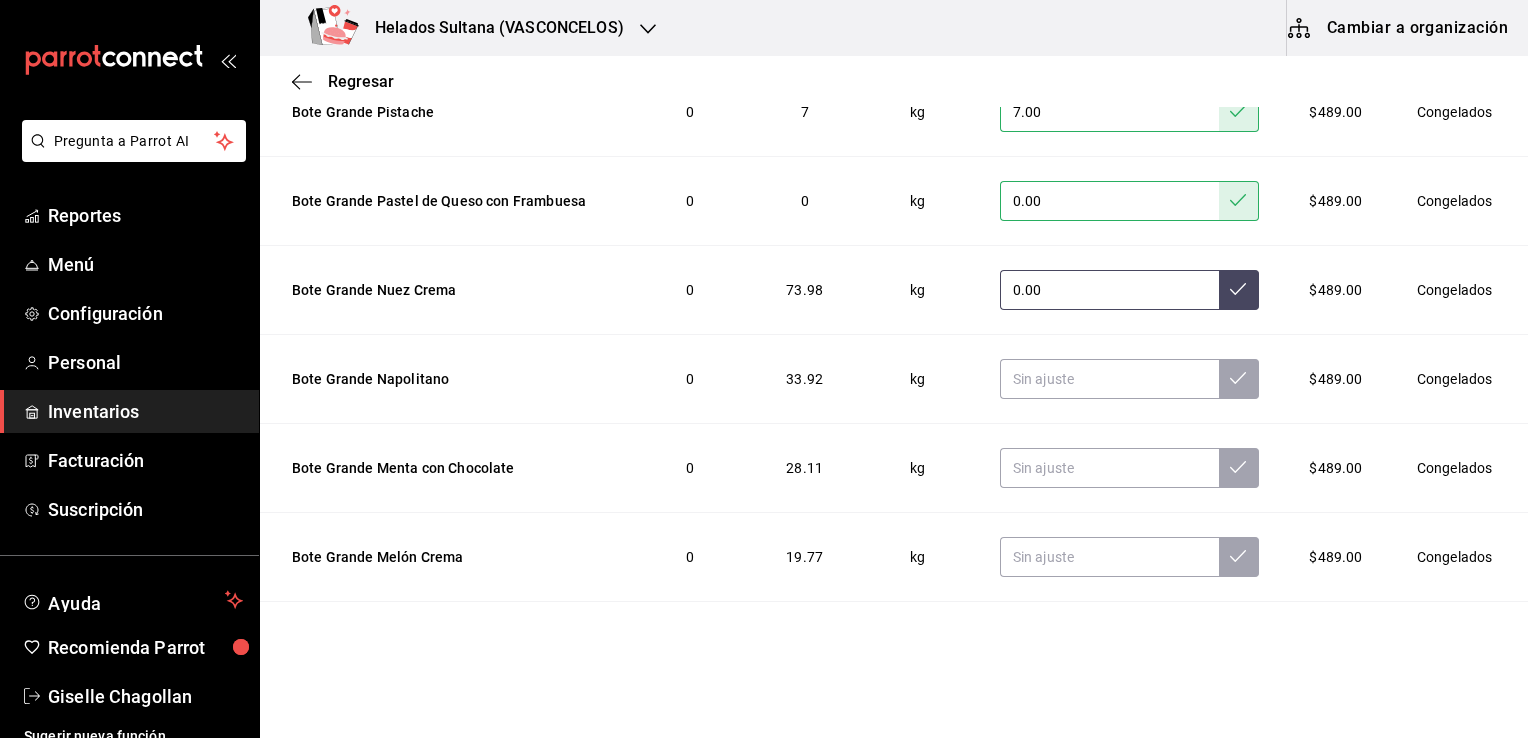 type on "0.00" 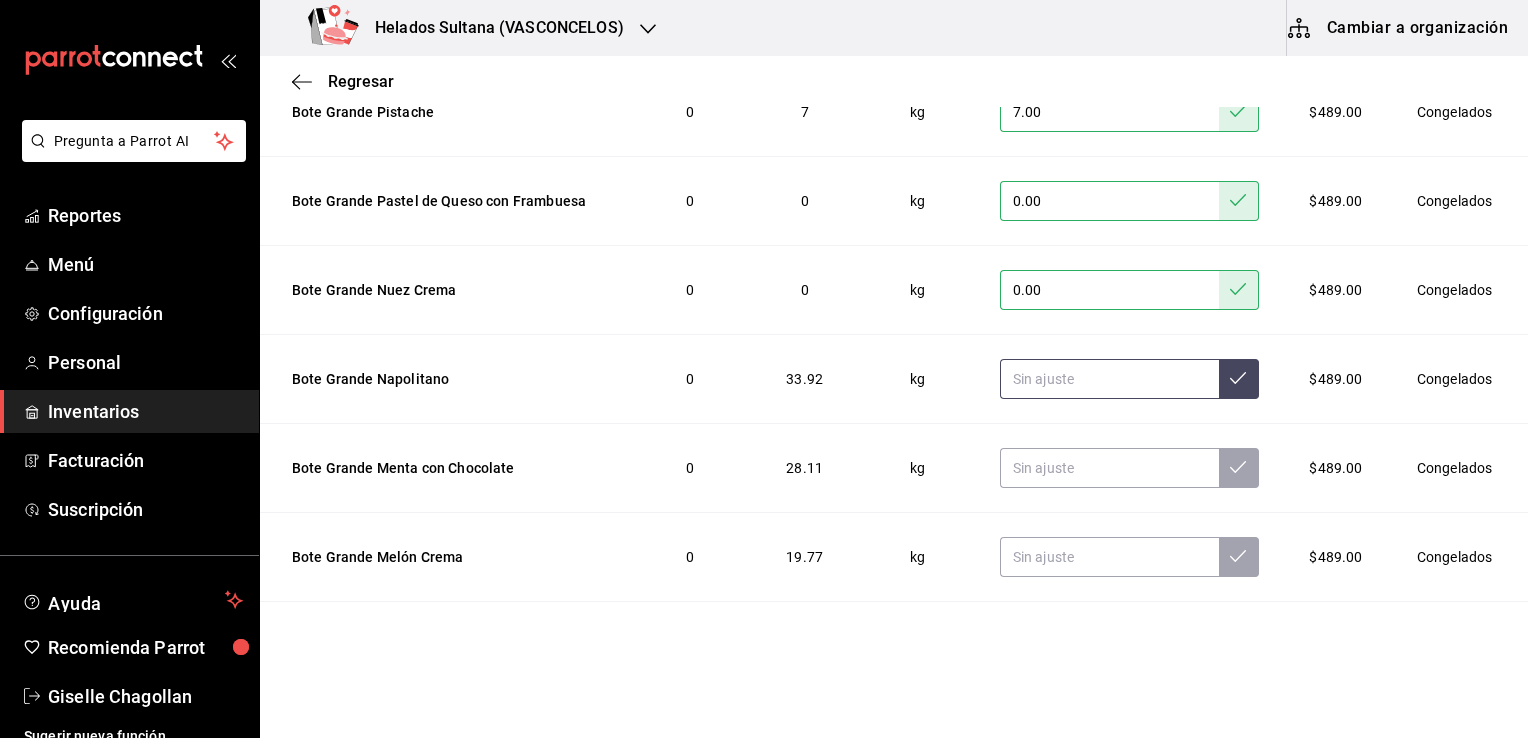 click at bounding box center (1109, 379) 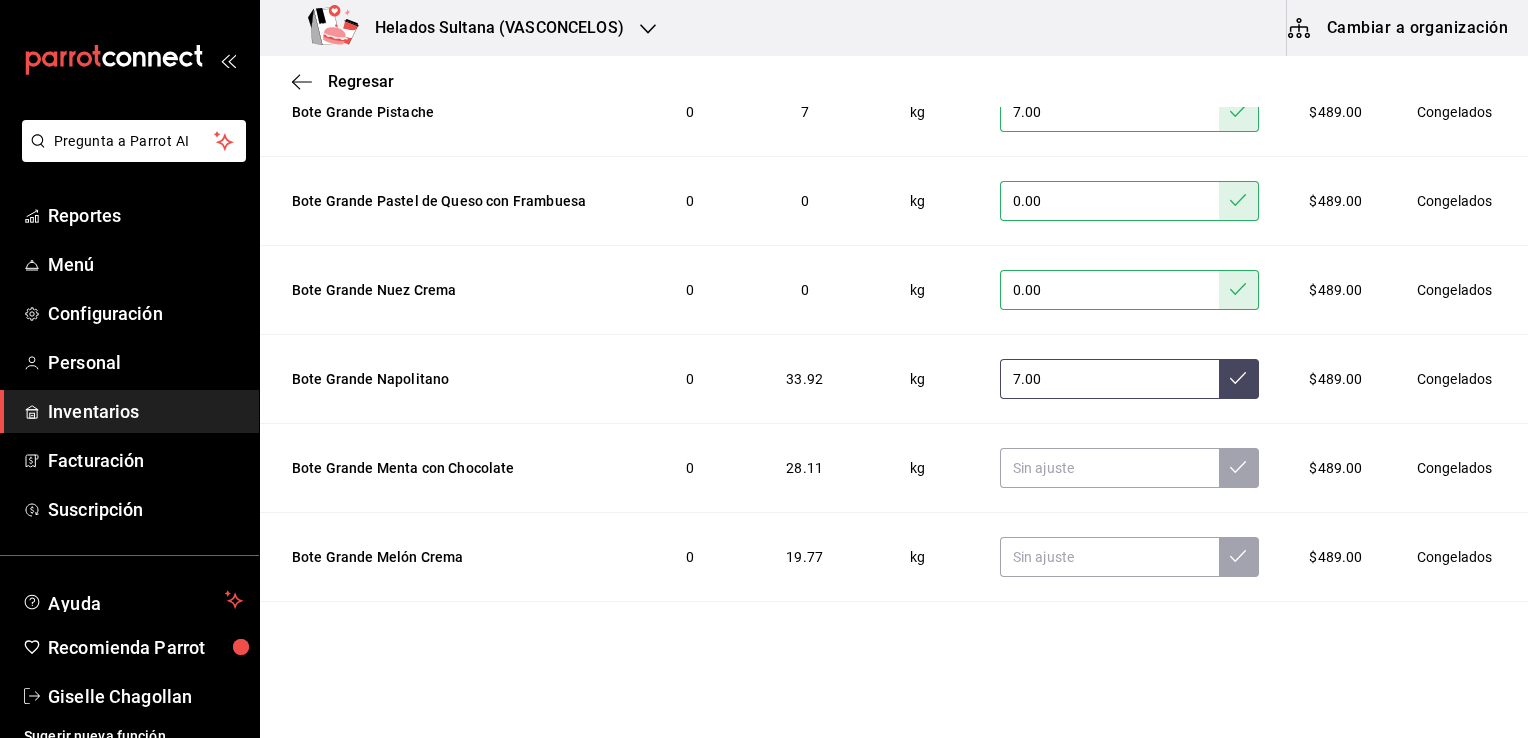 type on "7.00" 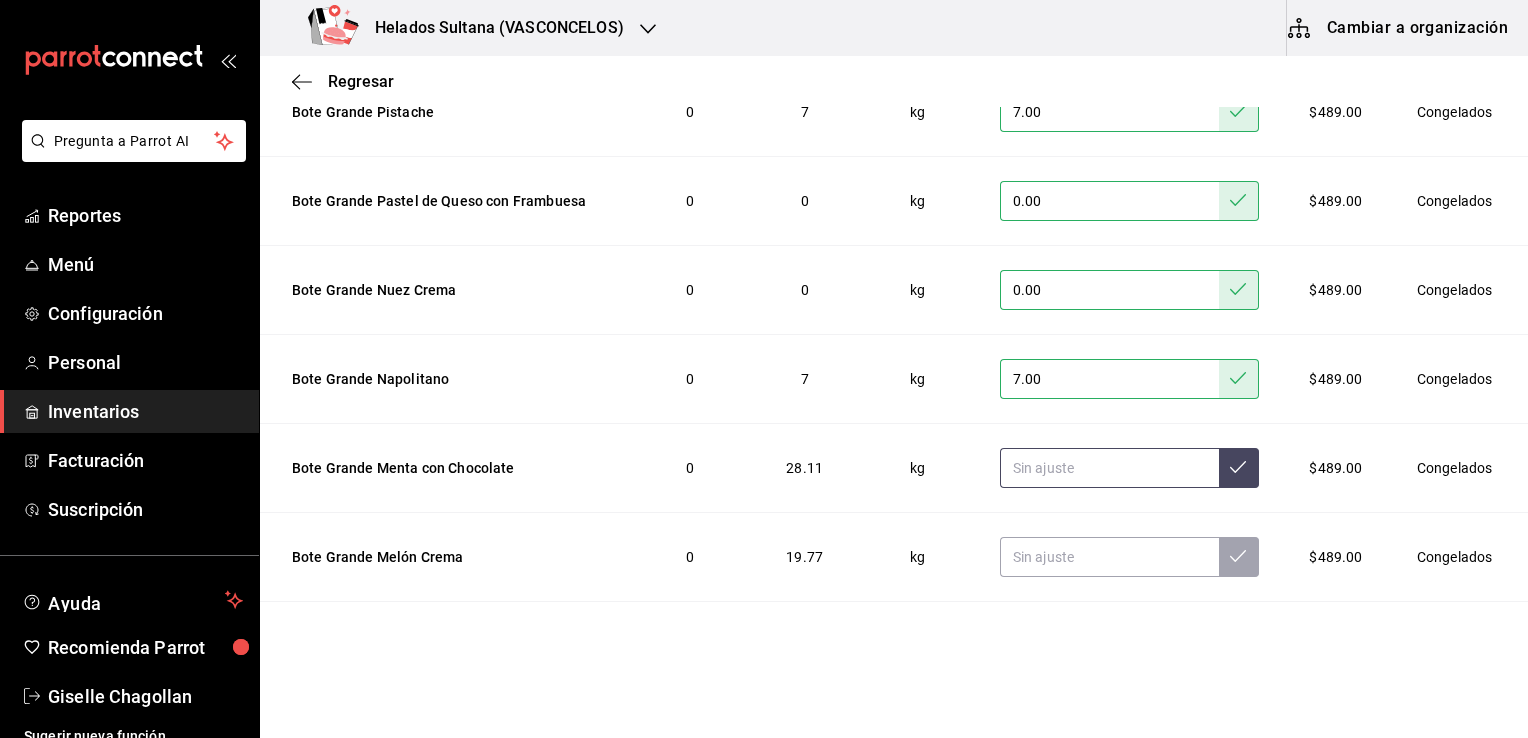 click at bounding box center [1109, 468] 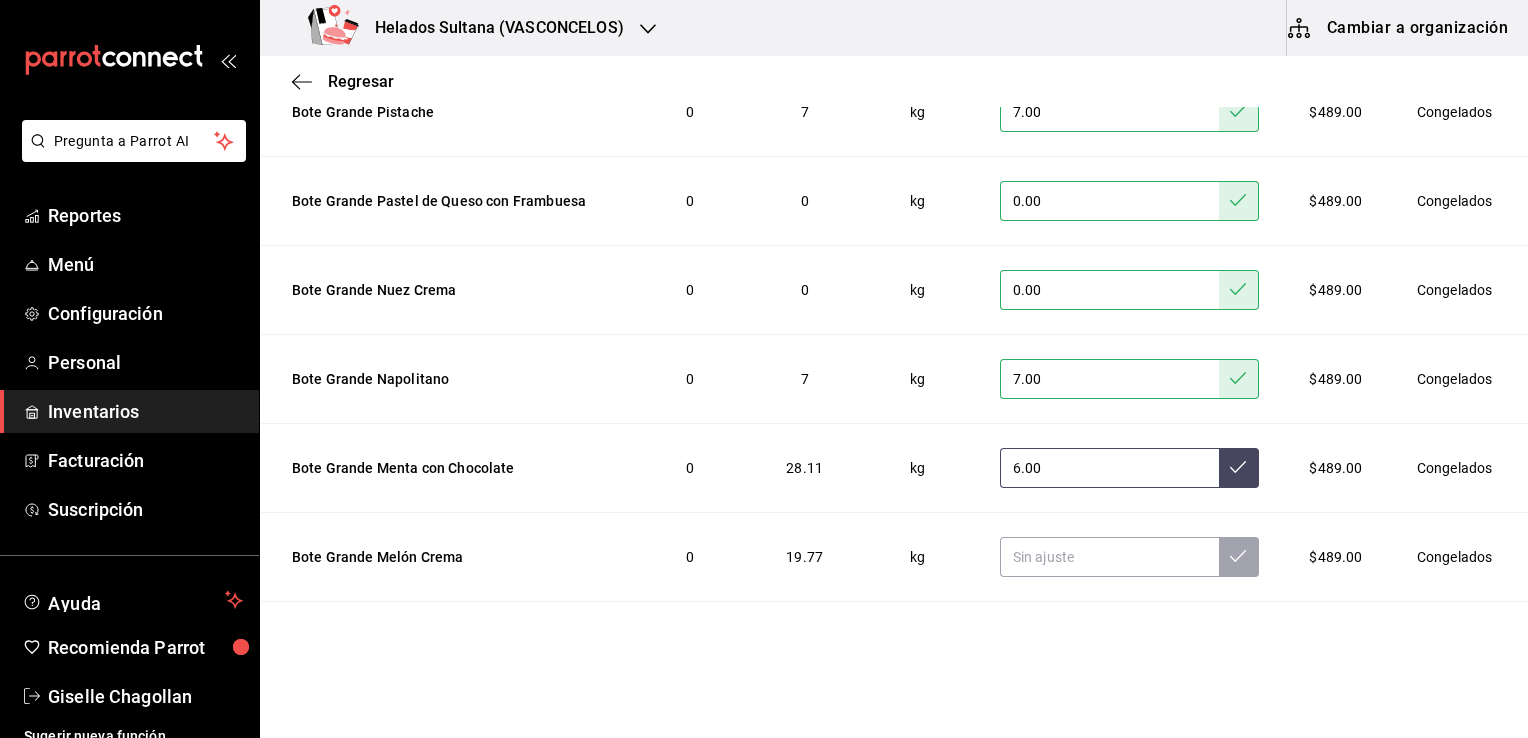 type on "6.00" 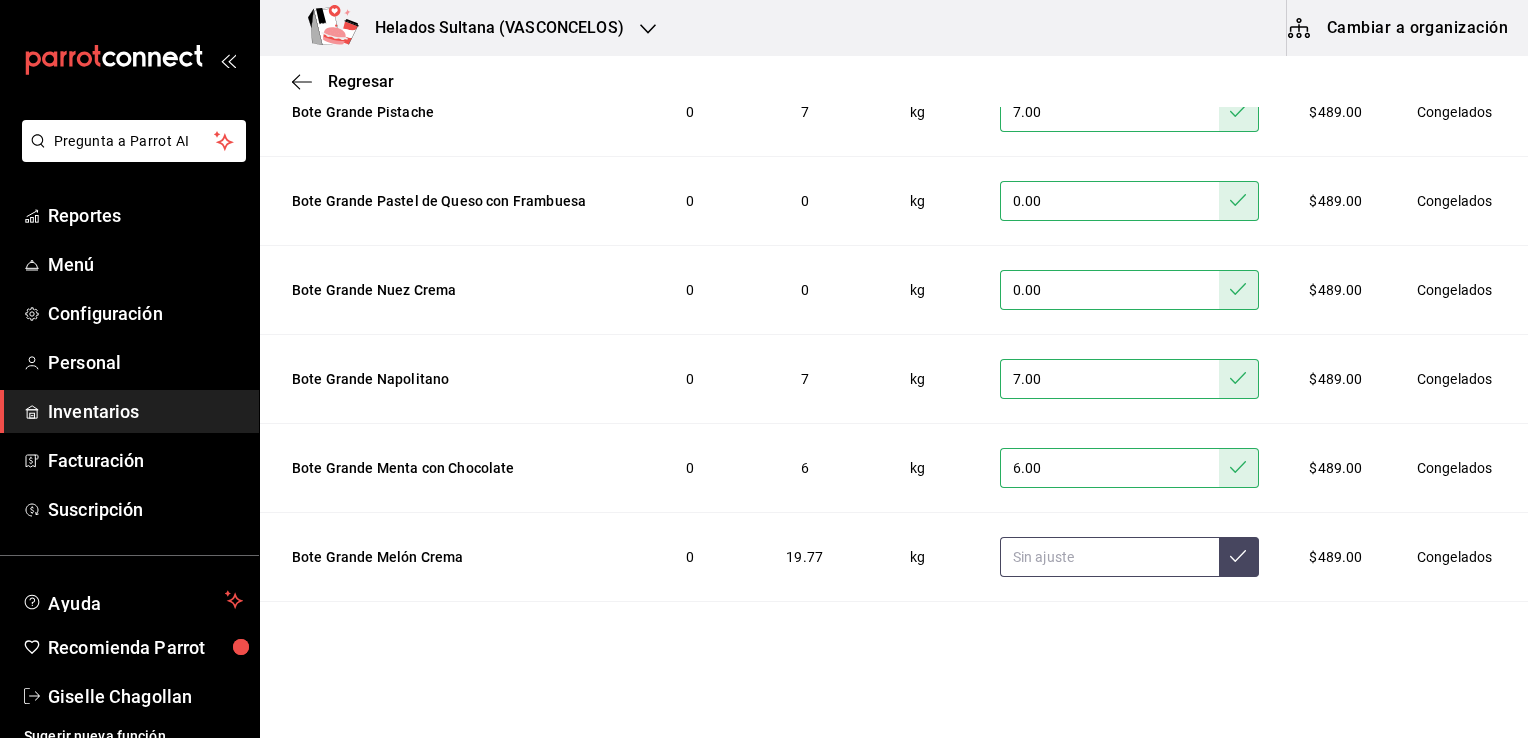 click at bounding box center (1109, 557) 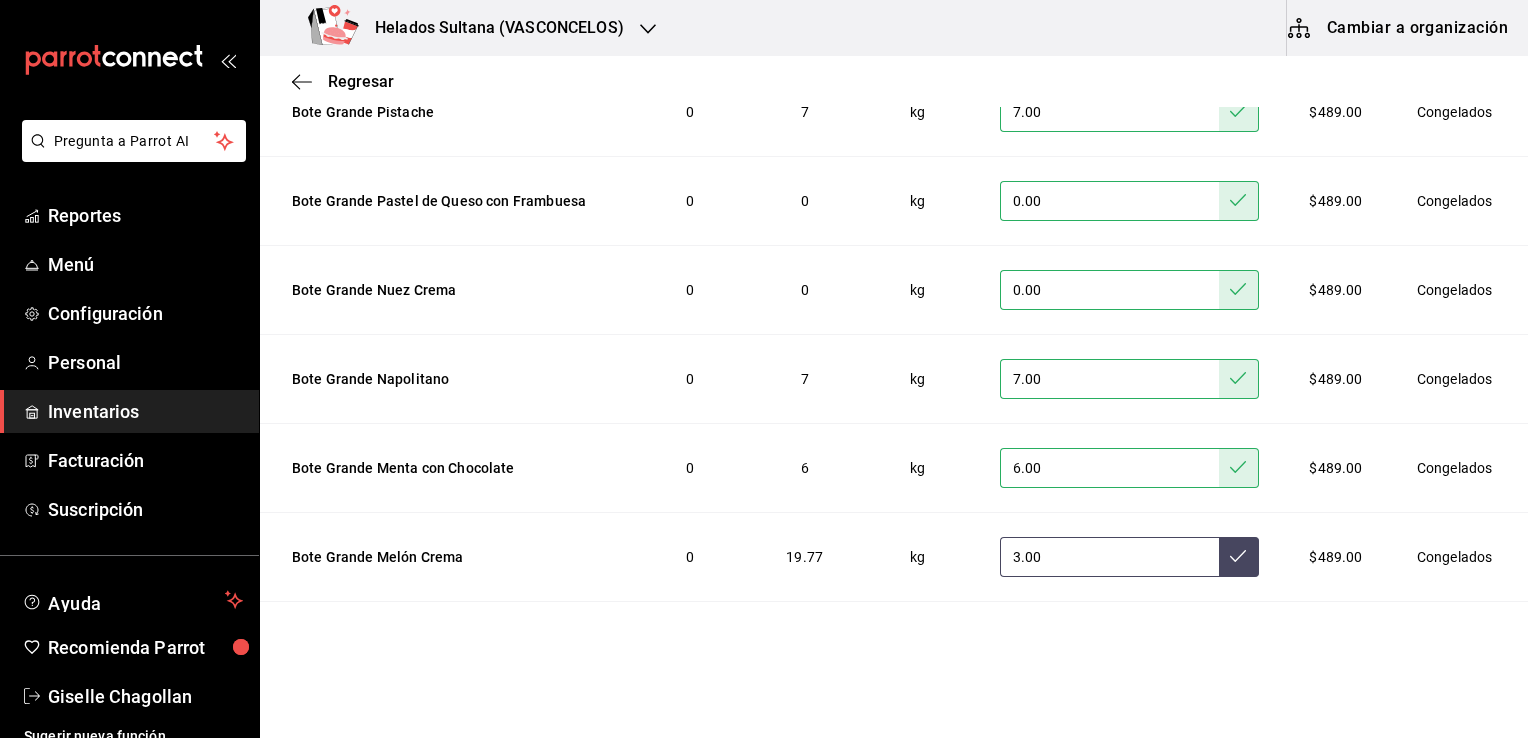 type on "3.00" 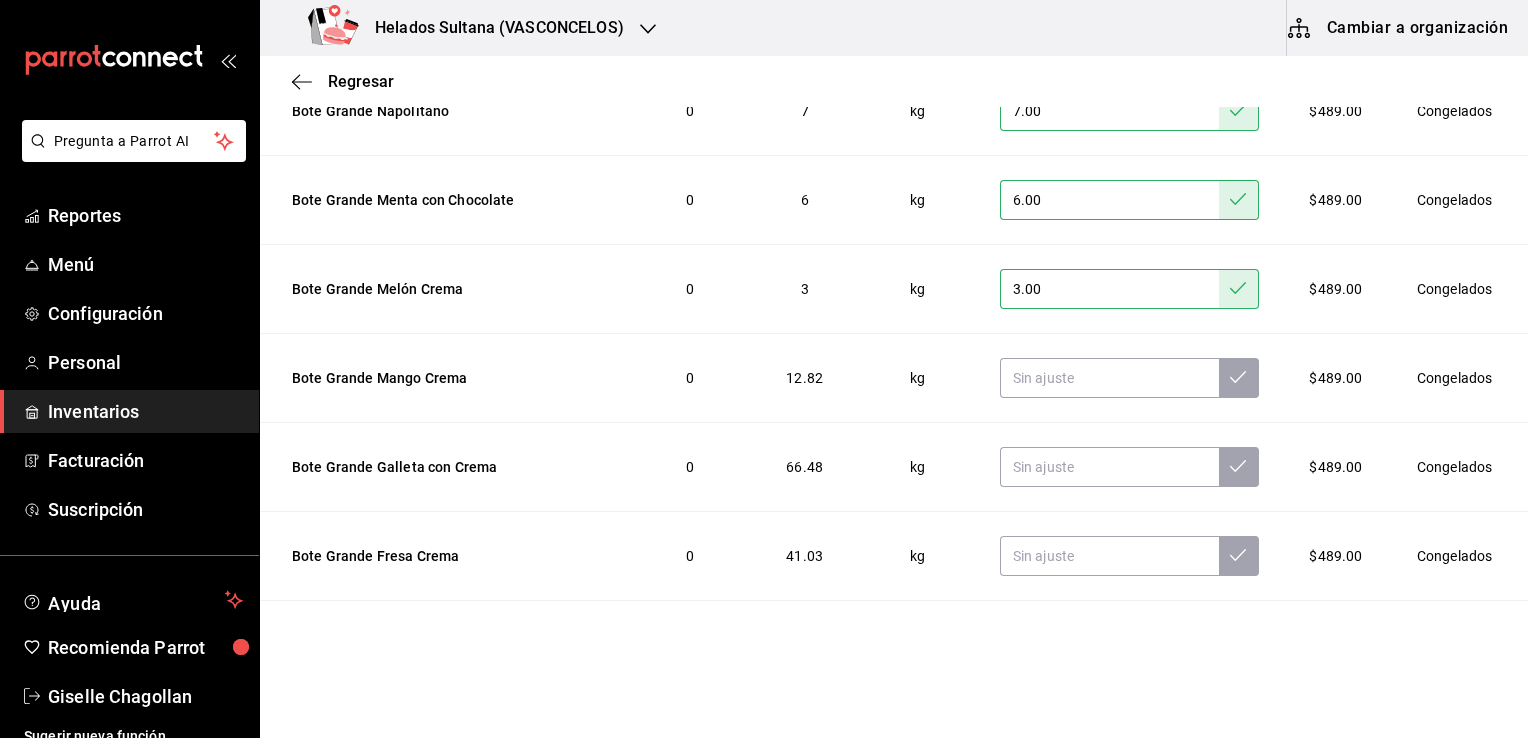 scroll, scrollTop: 2347, scrollLeft: 0, axis: vertical 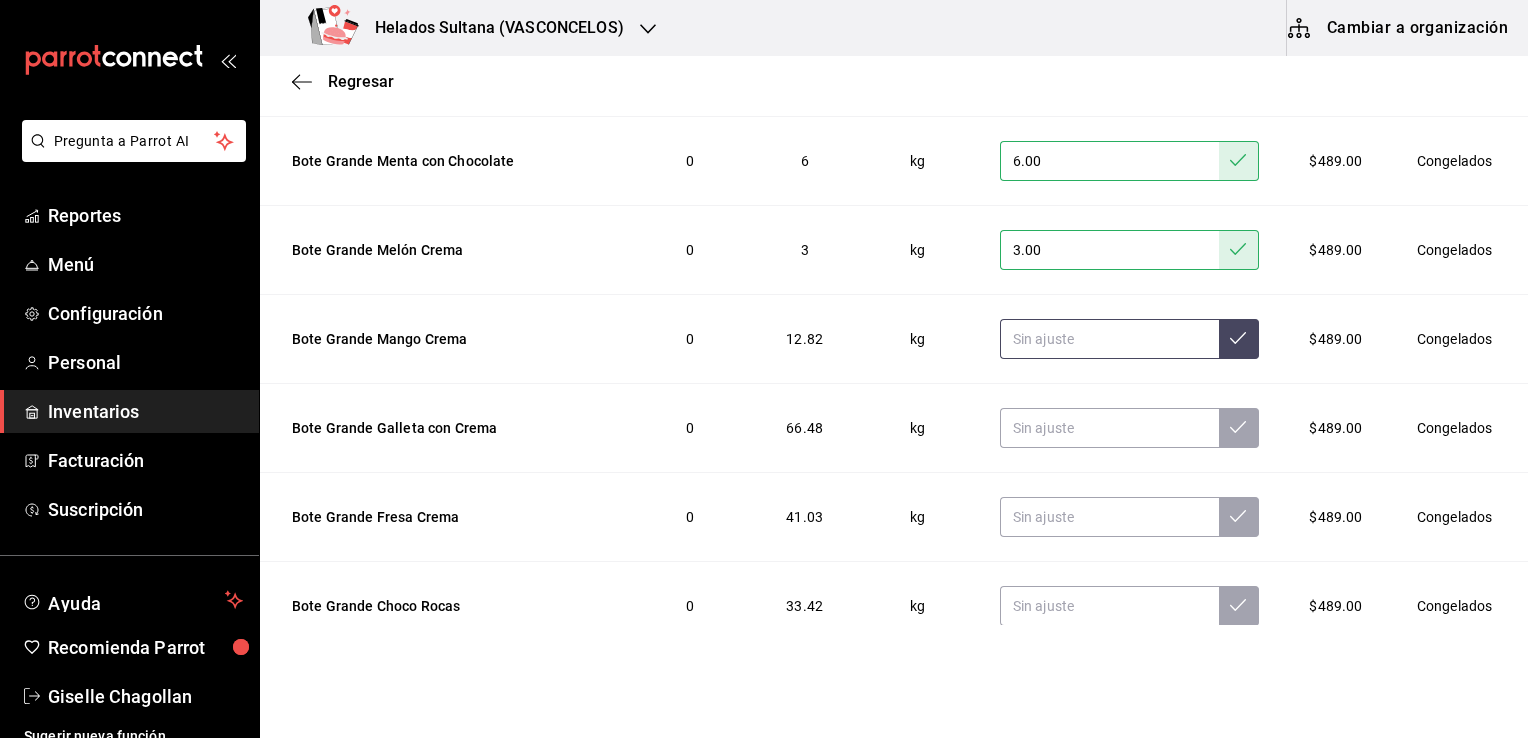 click at bounding box center [1109, 339] 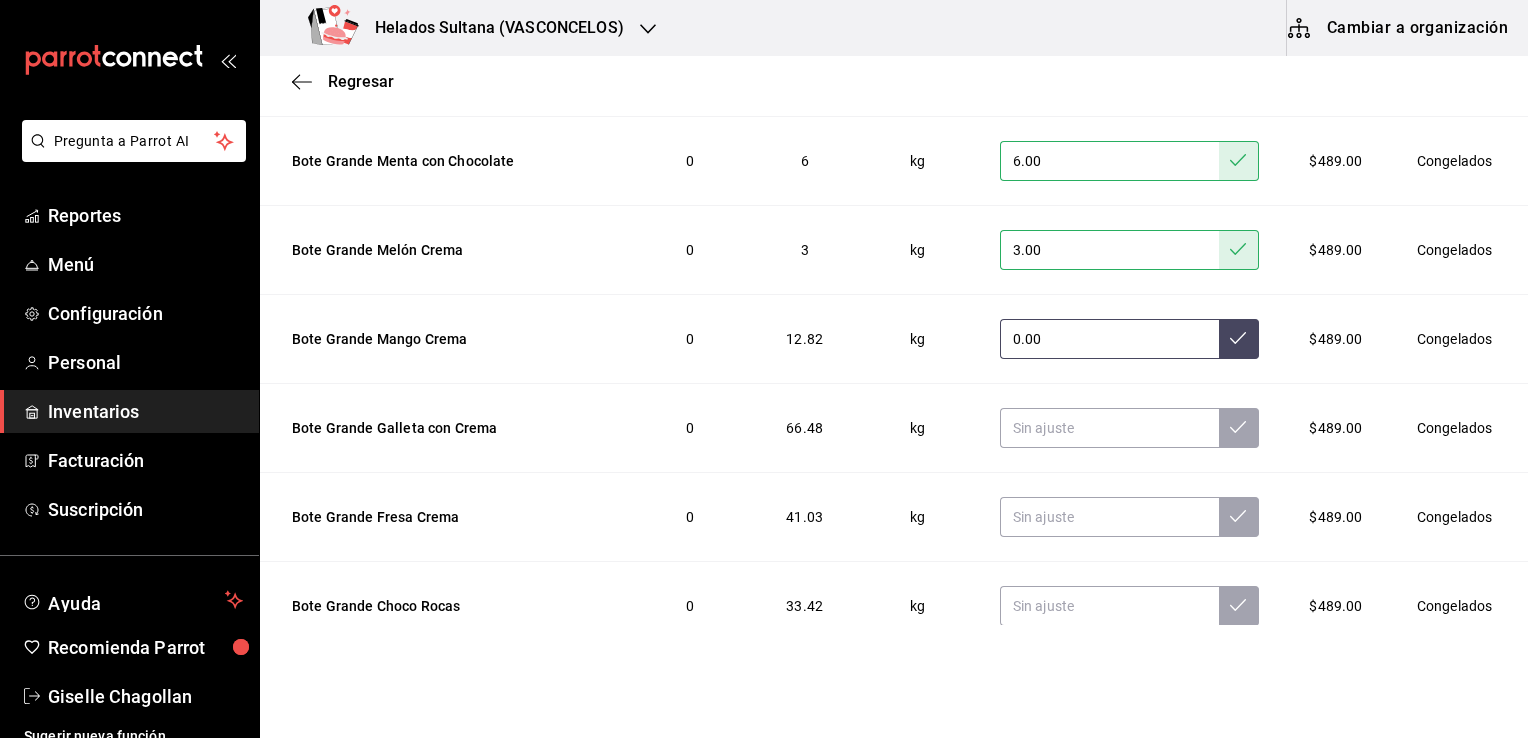 type on "0.00" 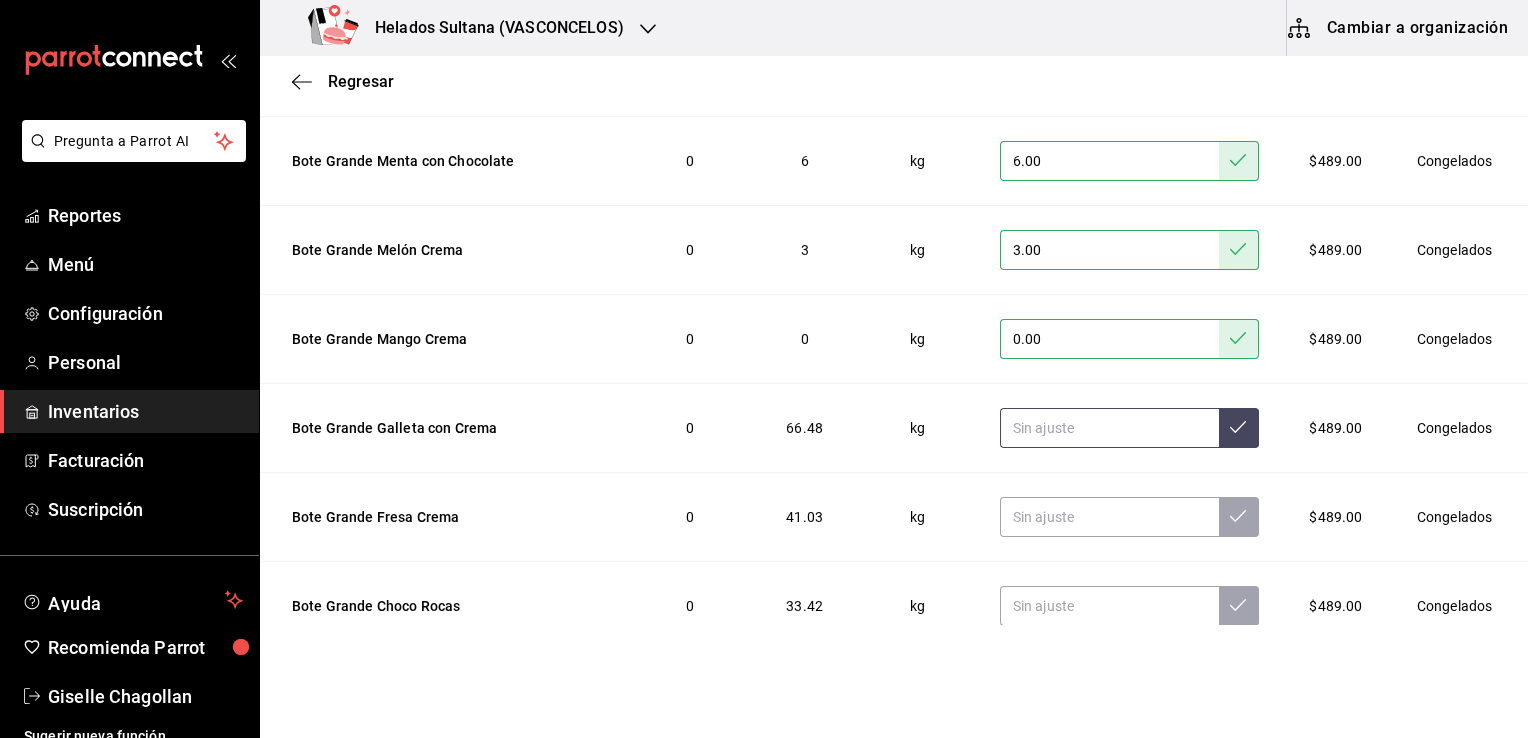 click at bounding box center (1109, 428) 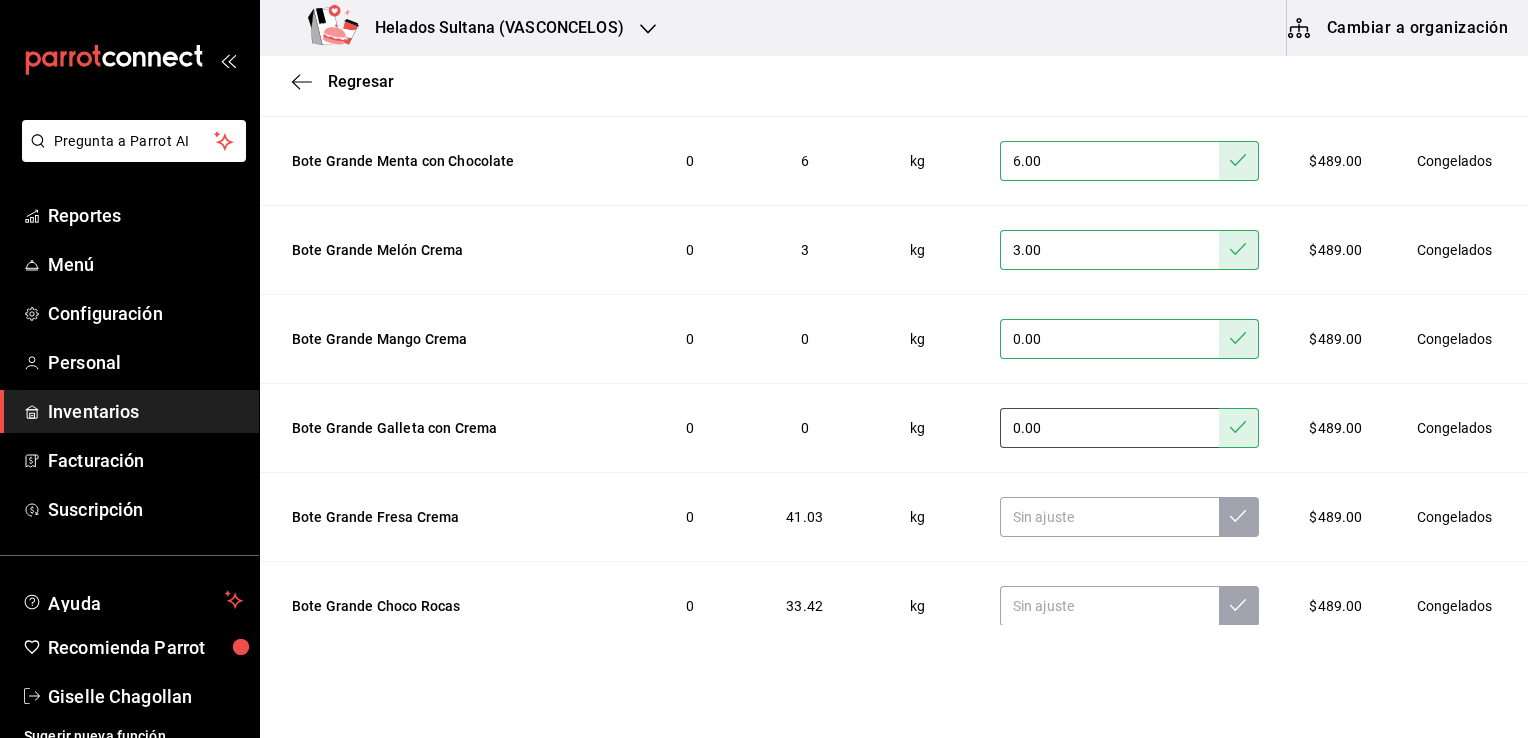 drag, startPoint x: 1051, startPoint y: 414, endPoint x: 953, endPoint y: 406, distance: 98.32599 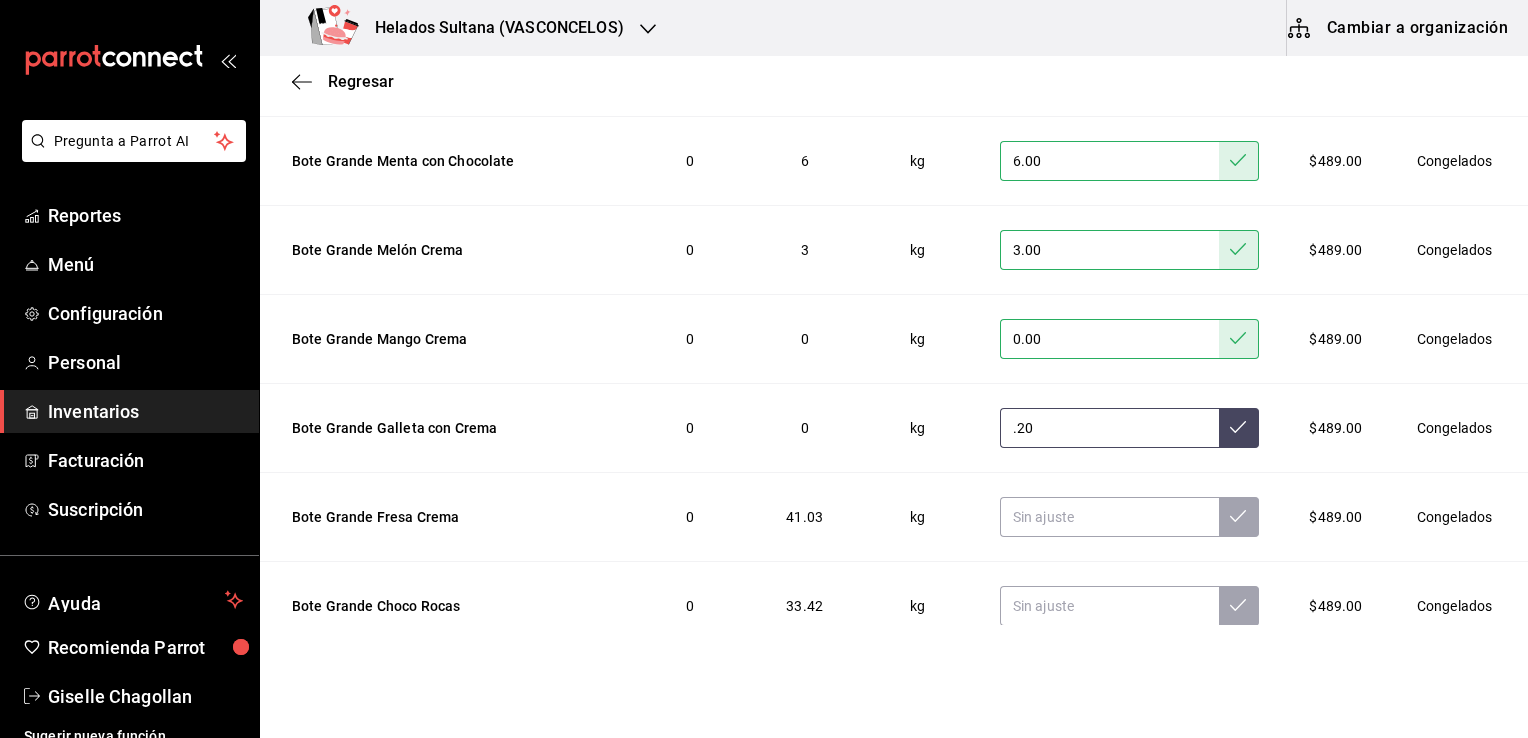 type on ".20" 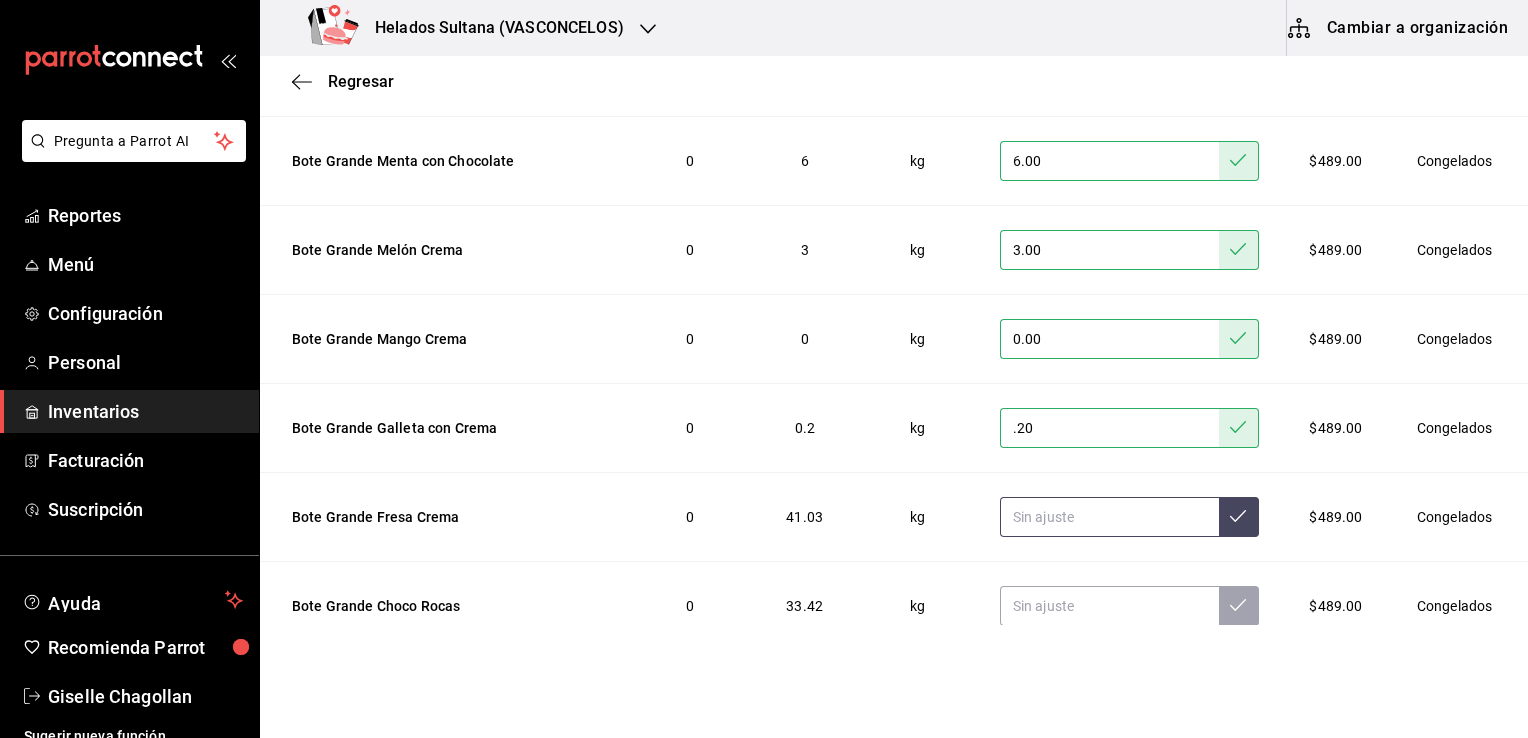 click at bounding box center (1109, 517) 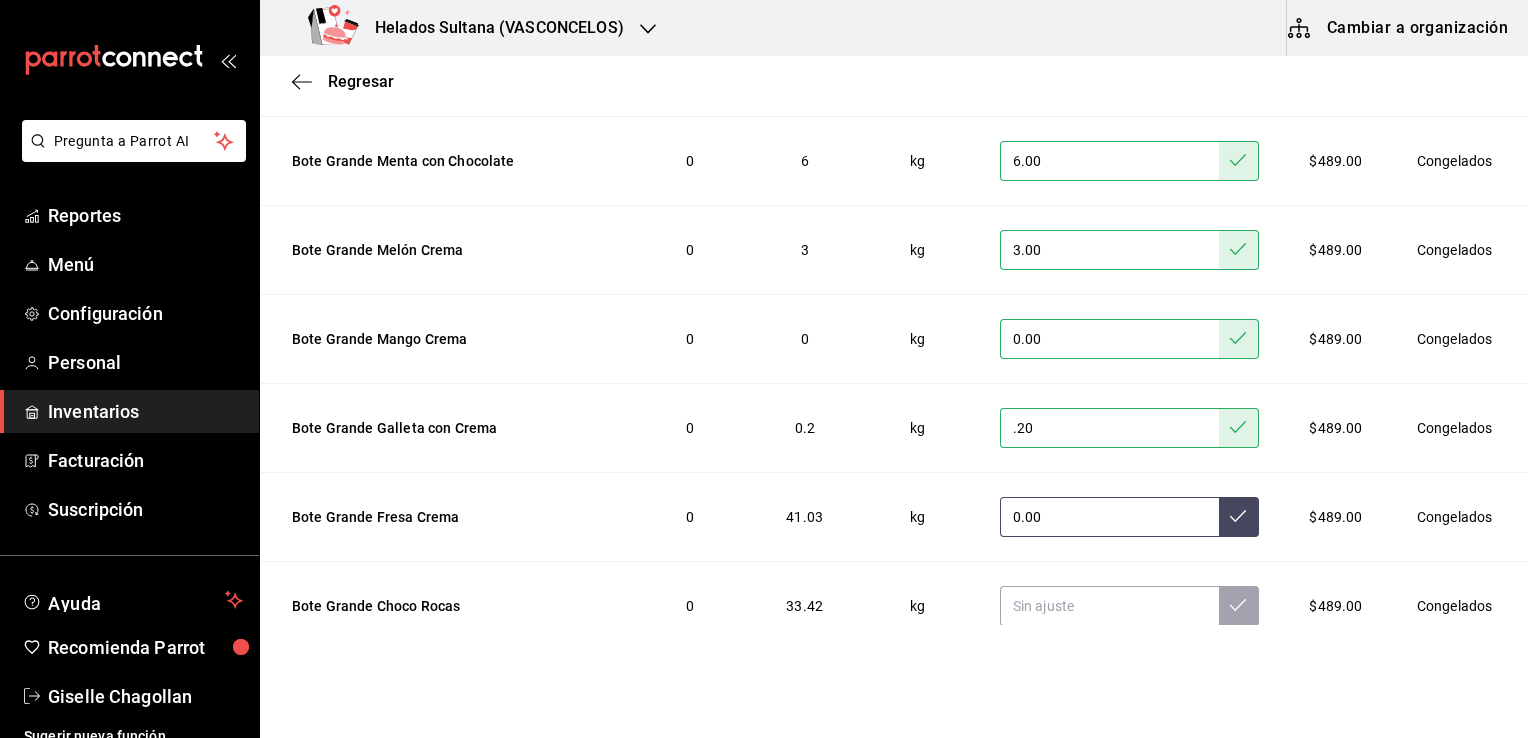 type on "0.00" 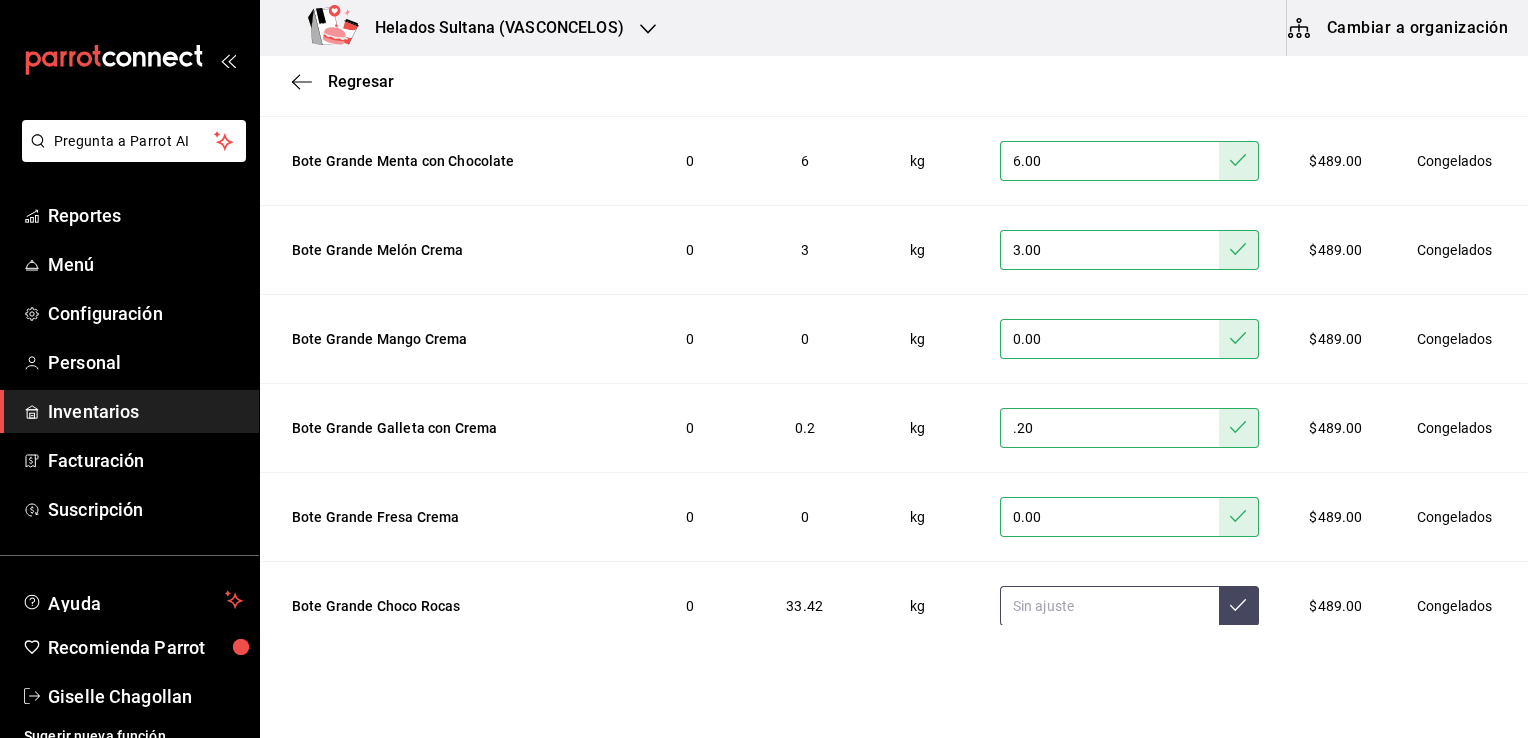 click at bounding box center (1109, 606) 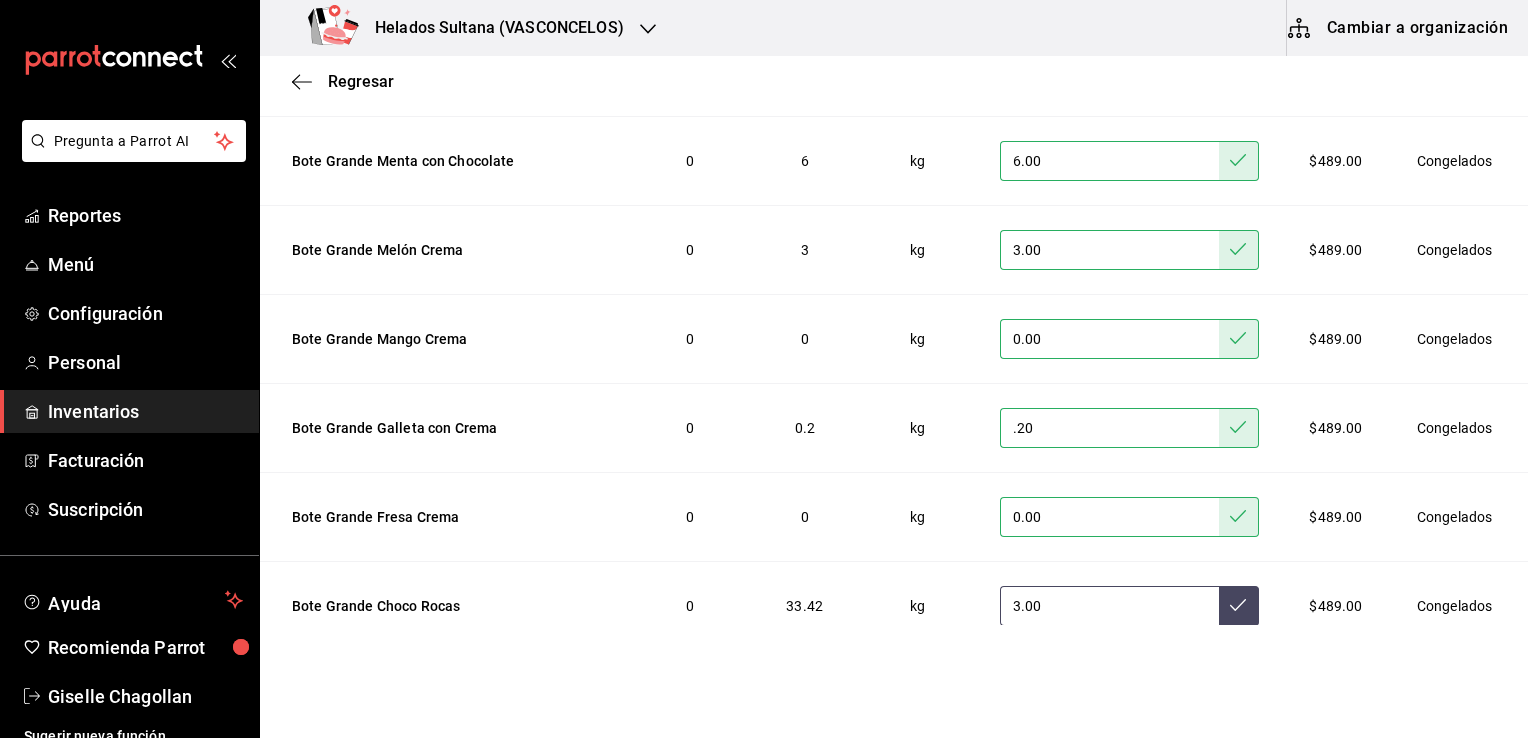 type on "3.00" 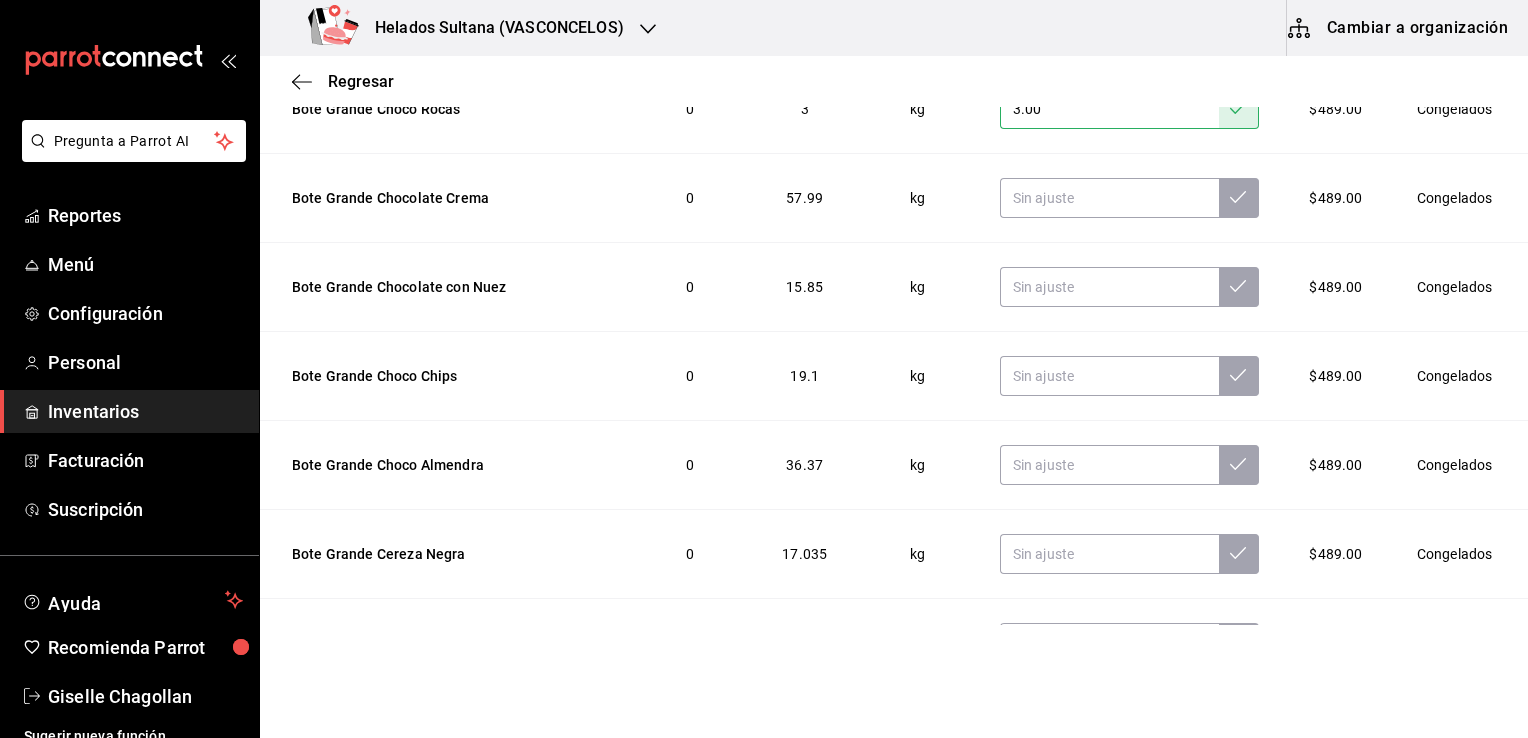 scroll, scrollTop: 2867, scrollLeft: 0, axis: vertical 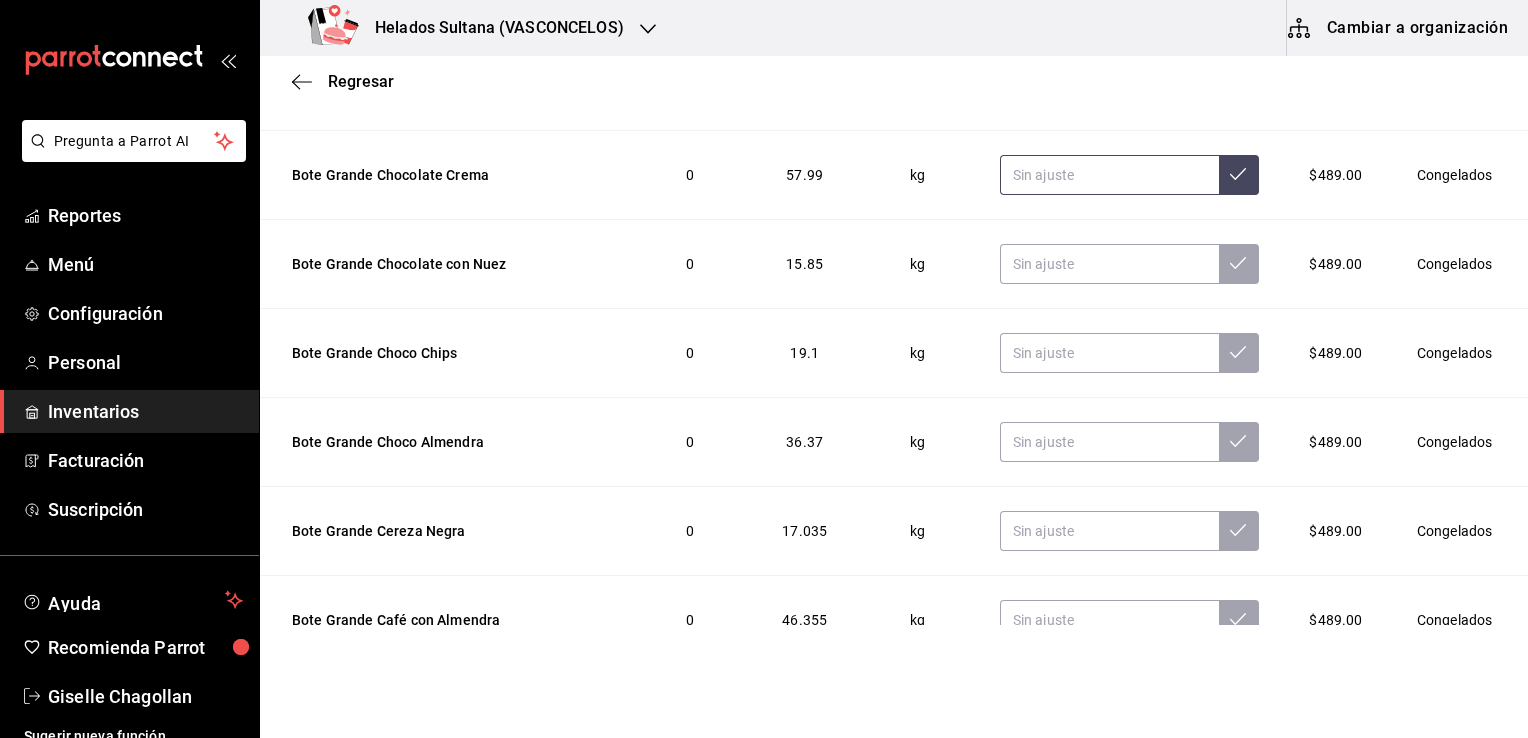 click at bounding box center (1109, 175) 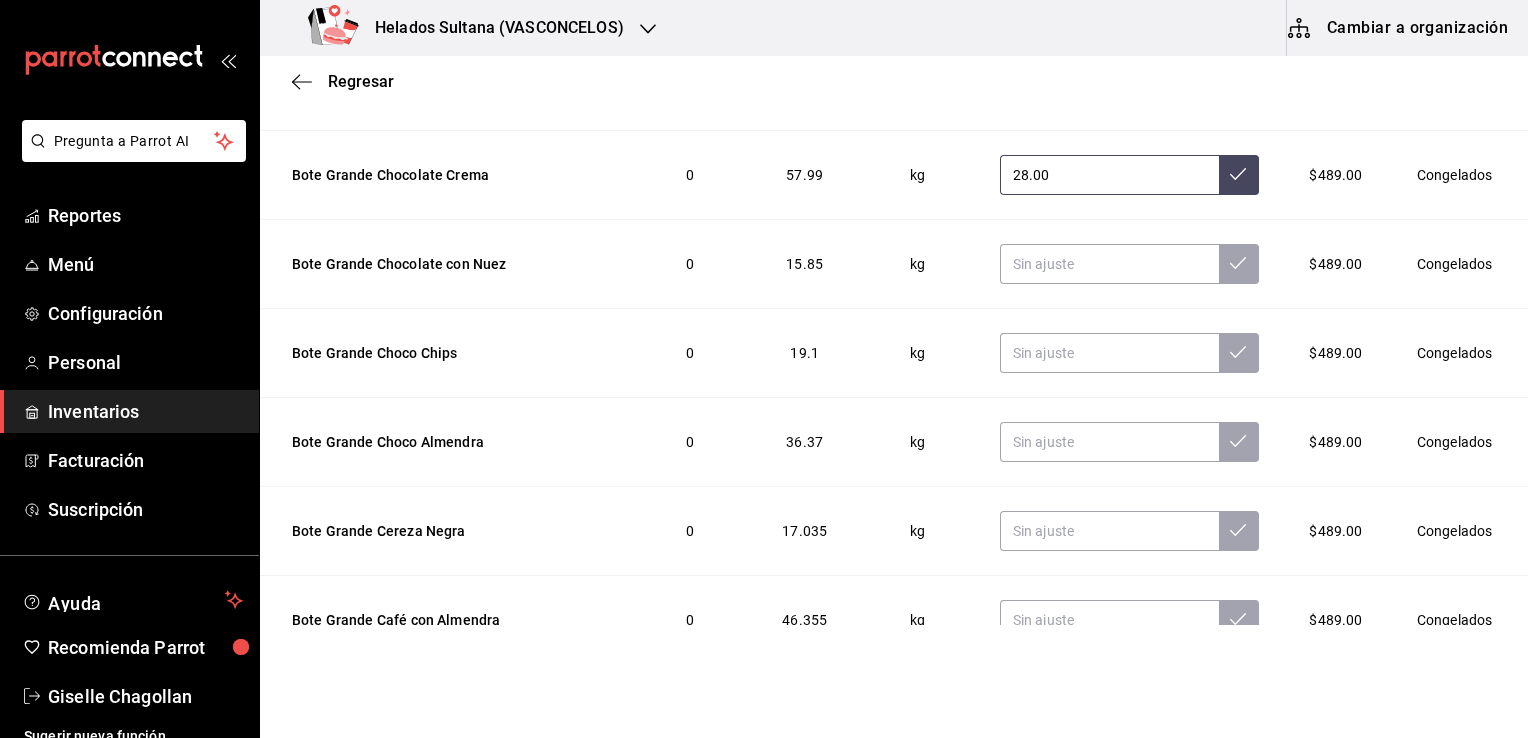 type on "28.00" 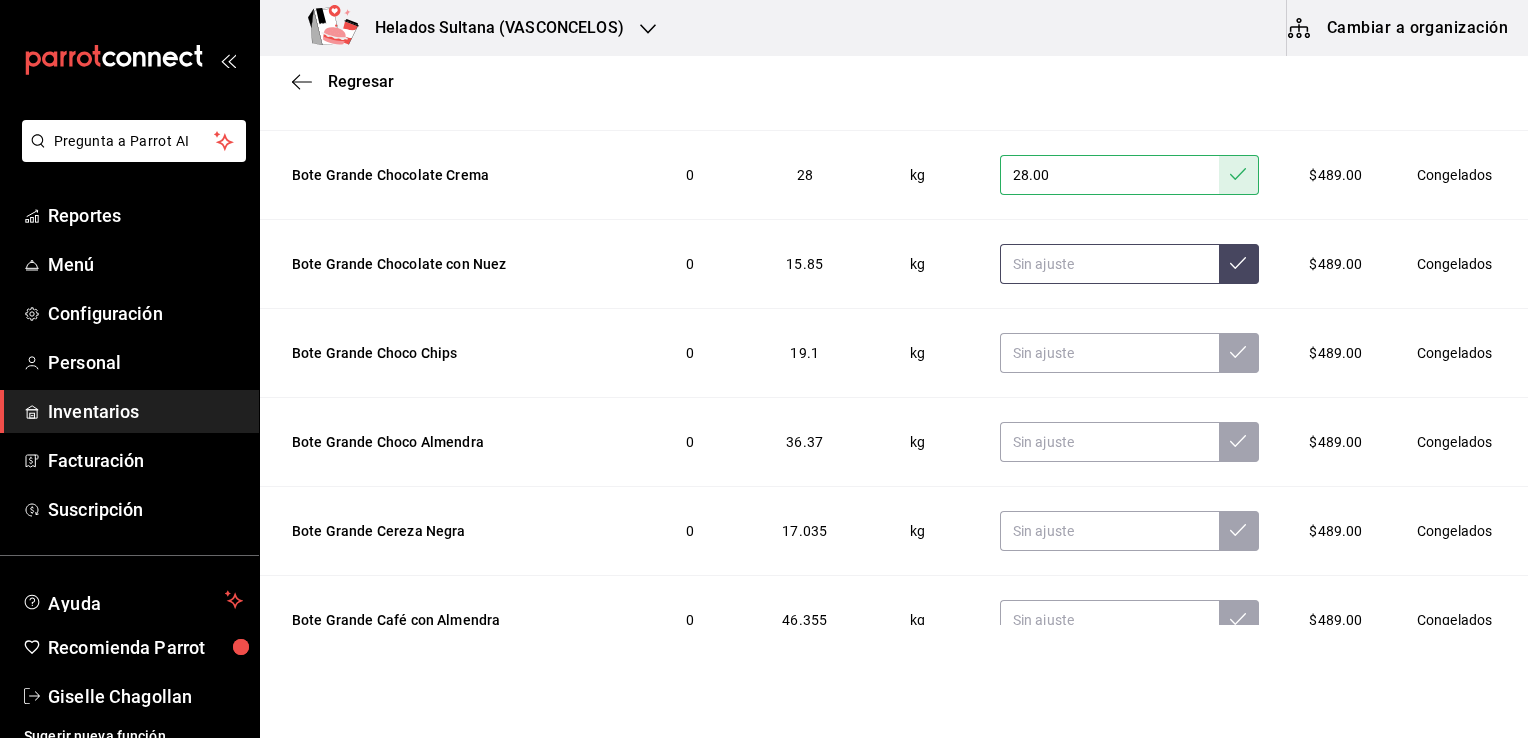 click at bounding box center [1109, 264] 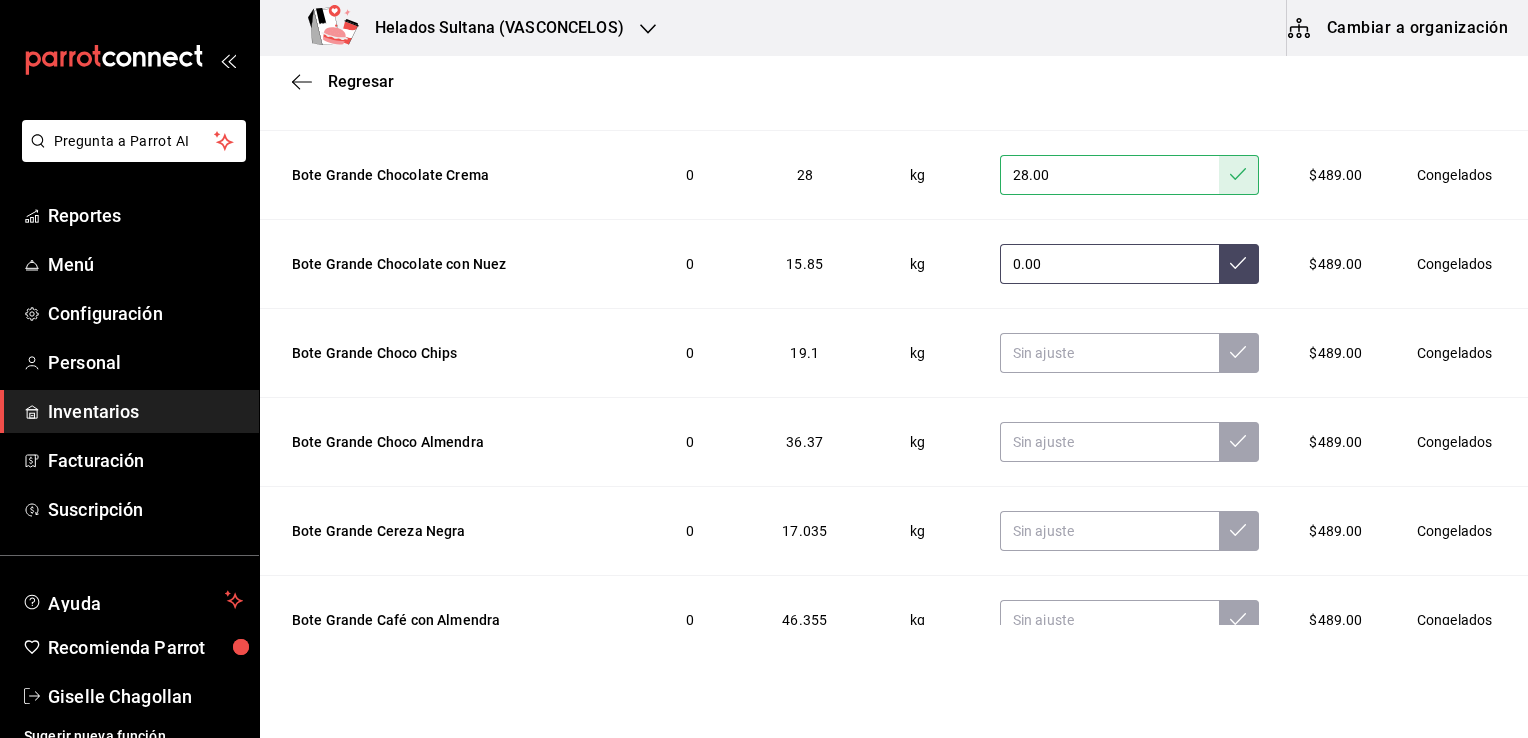type on "0.00" 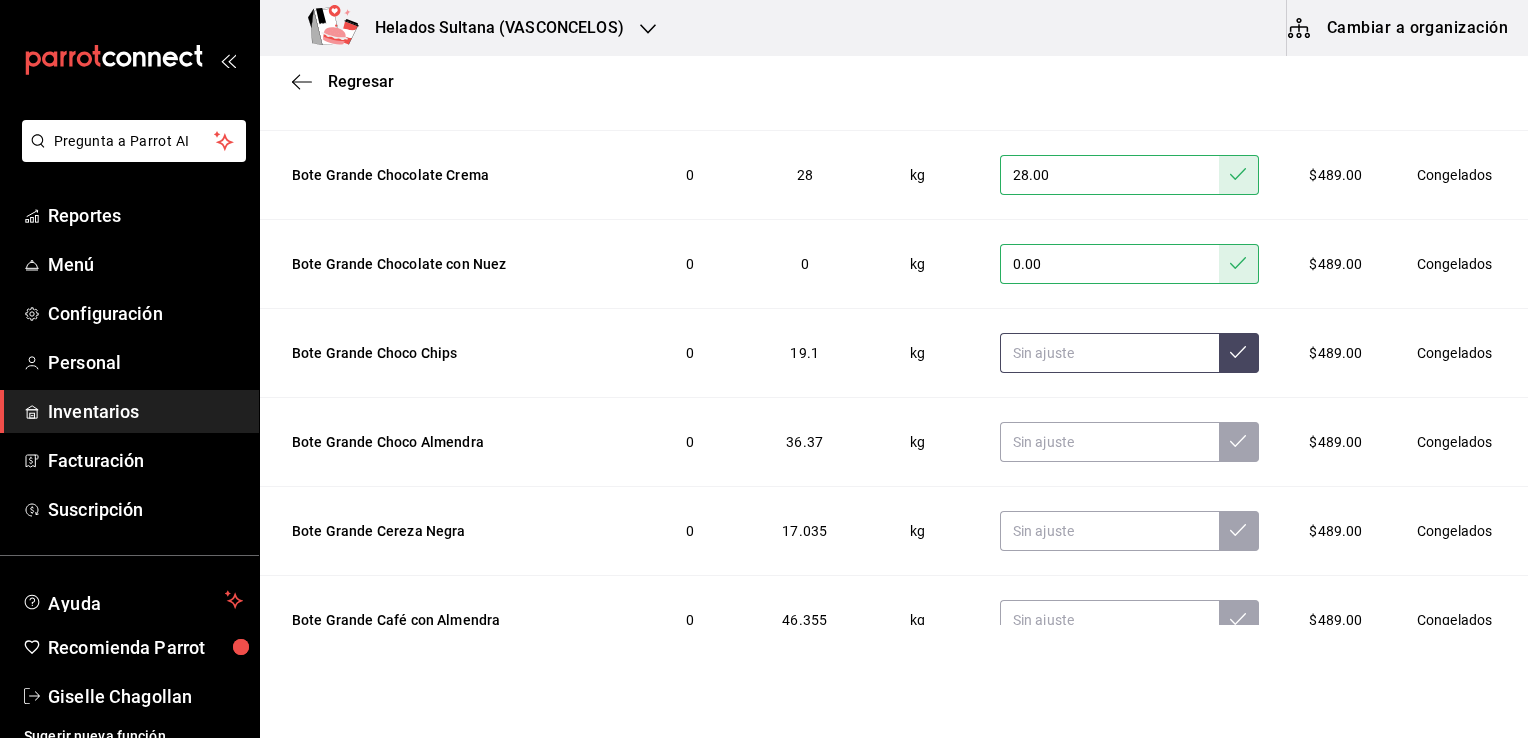 click at bounding box center (1109, 353) 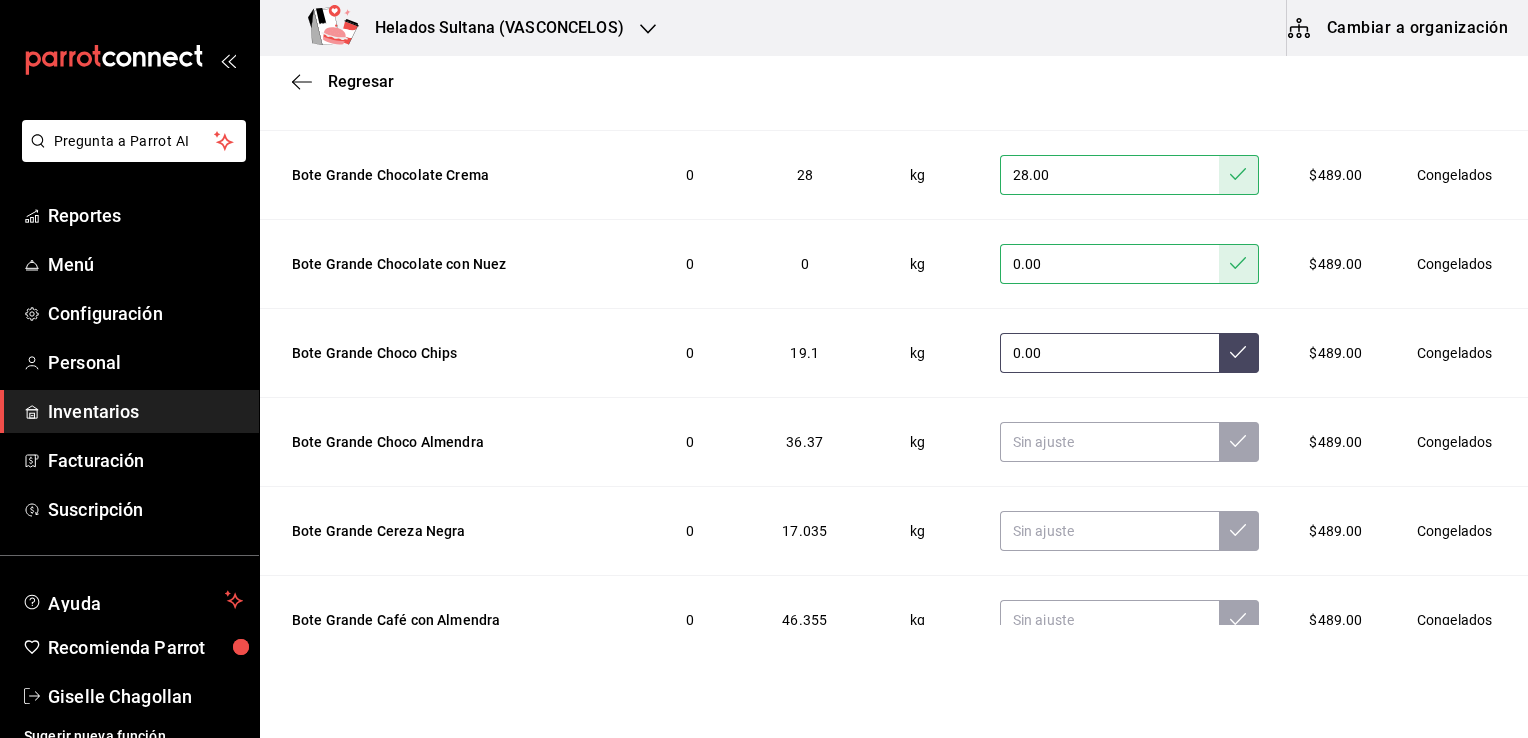 type on "0.00" 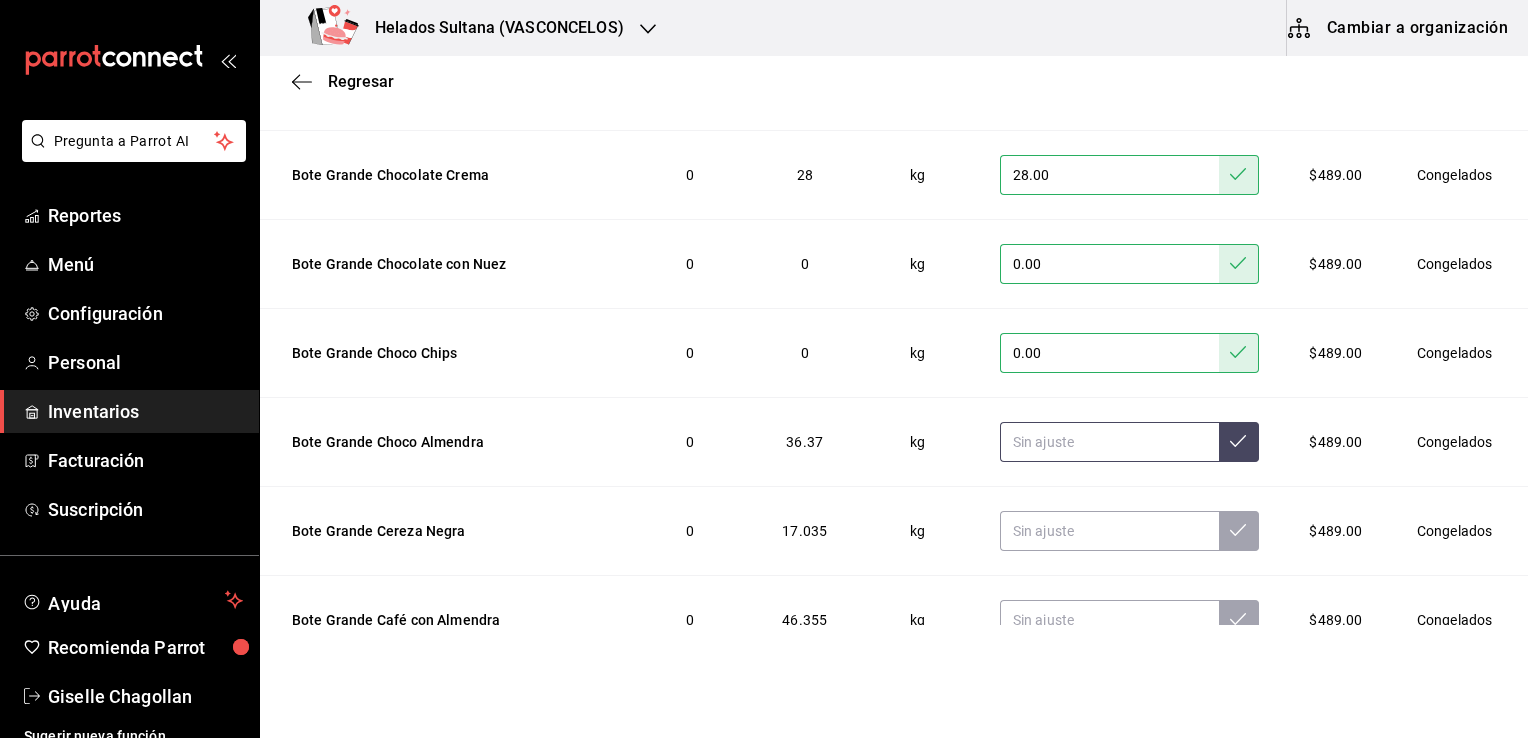 click at bounding box center [1109, 442] 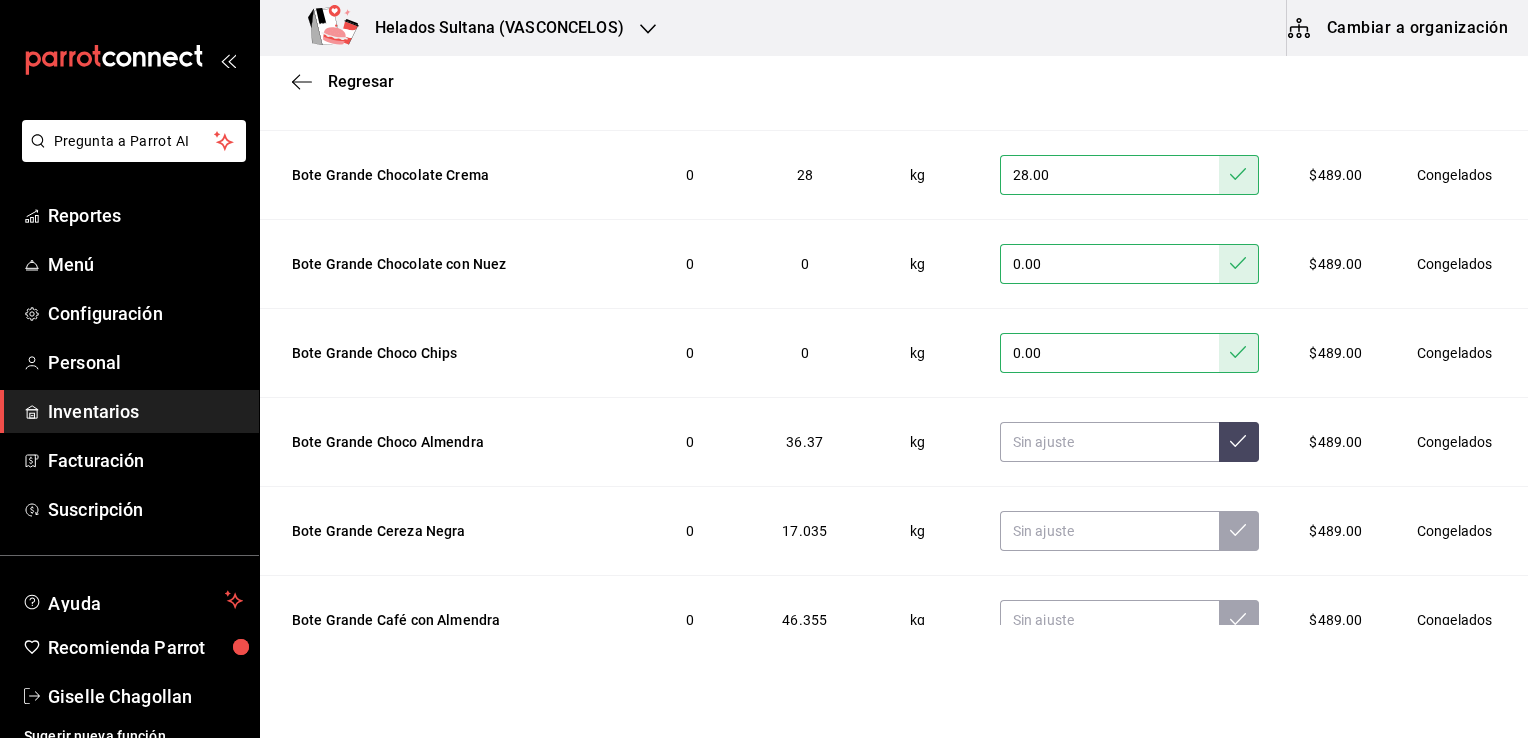 click on "0.00" at bounding box center (1109, 353) 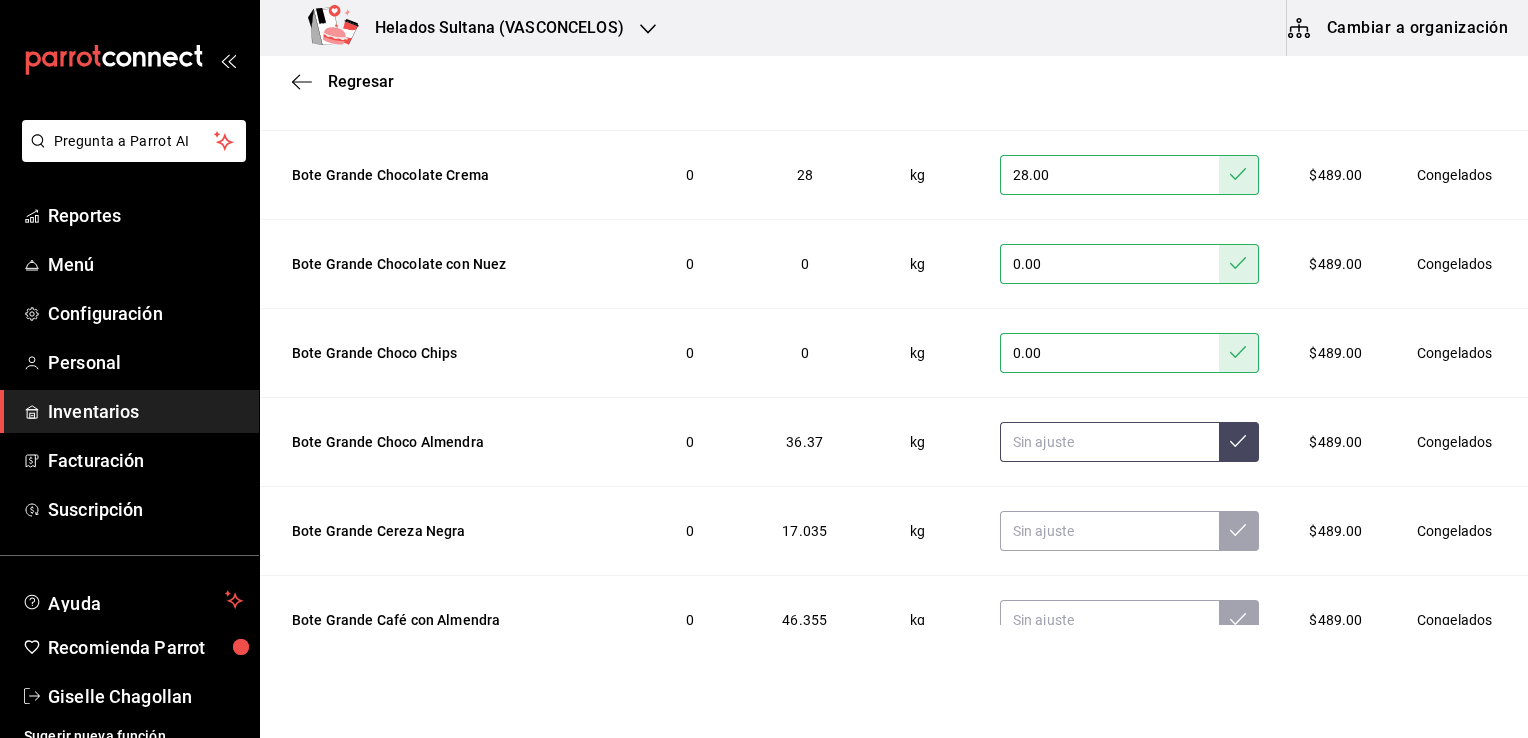 click at bounding box center [1109, 442] 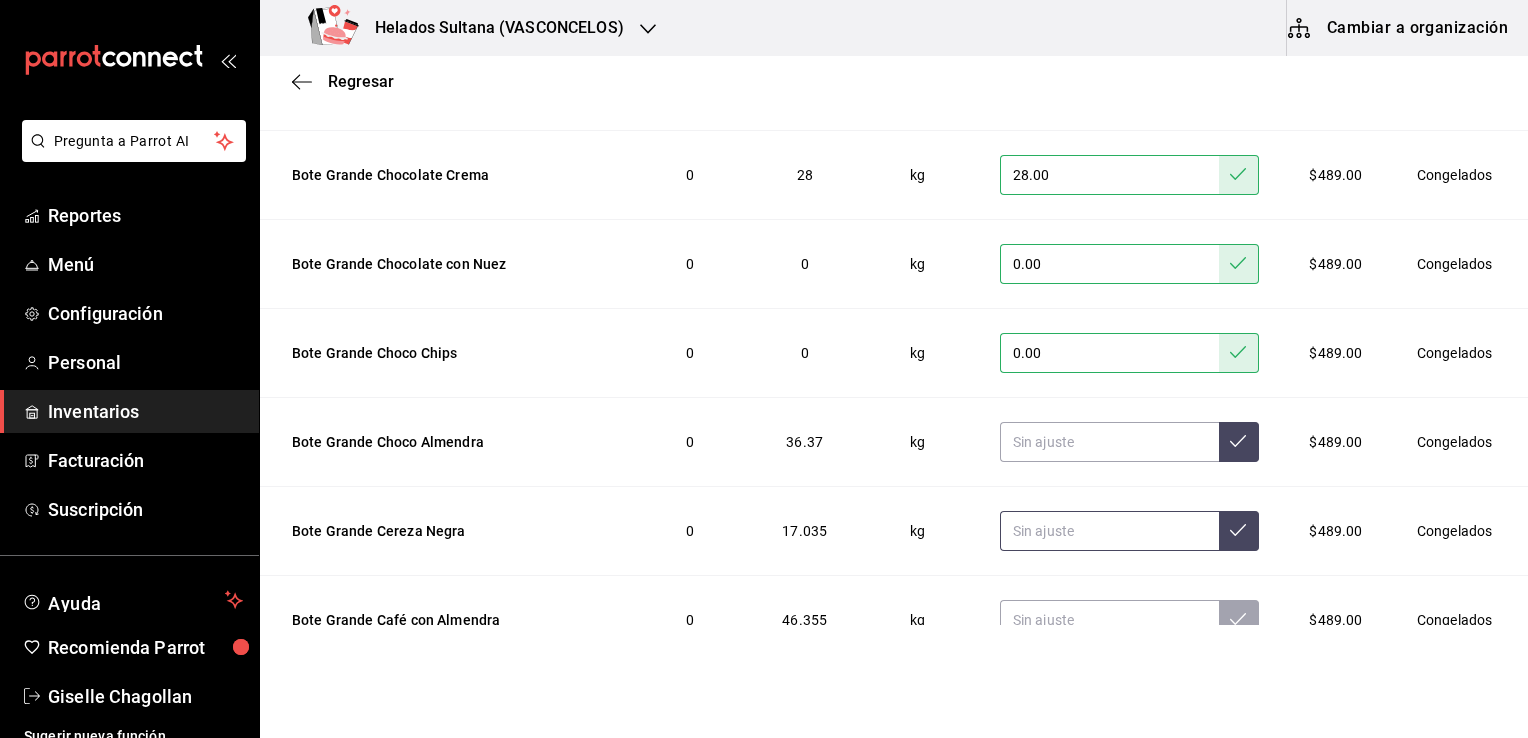 click at bounding box center [1109, 531] 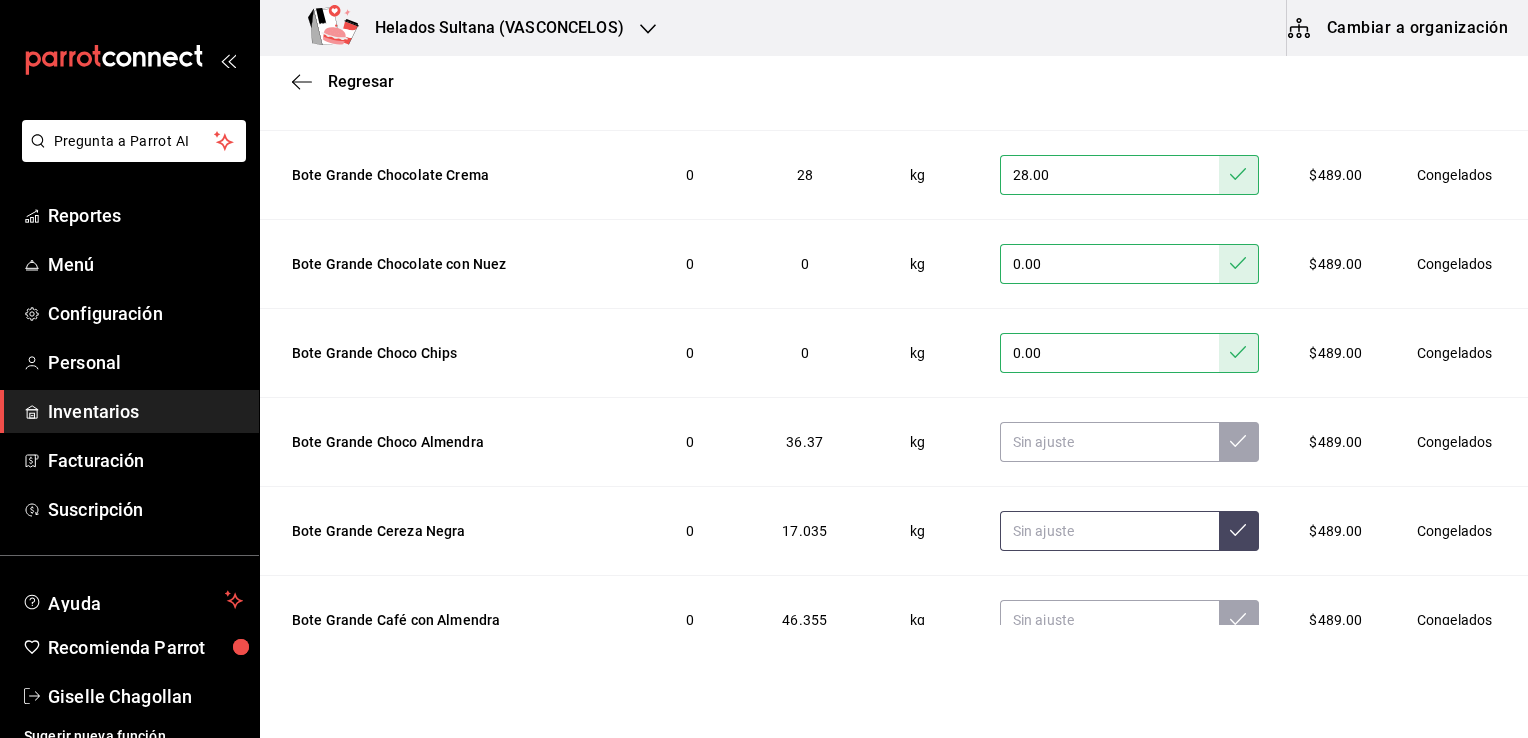 type on "1.00" 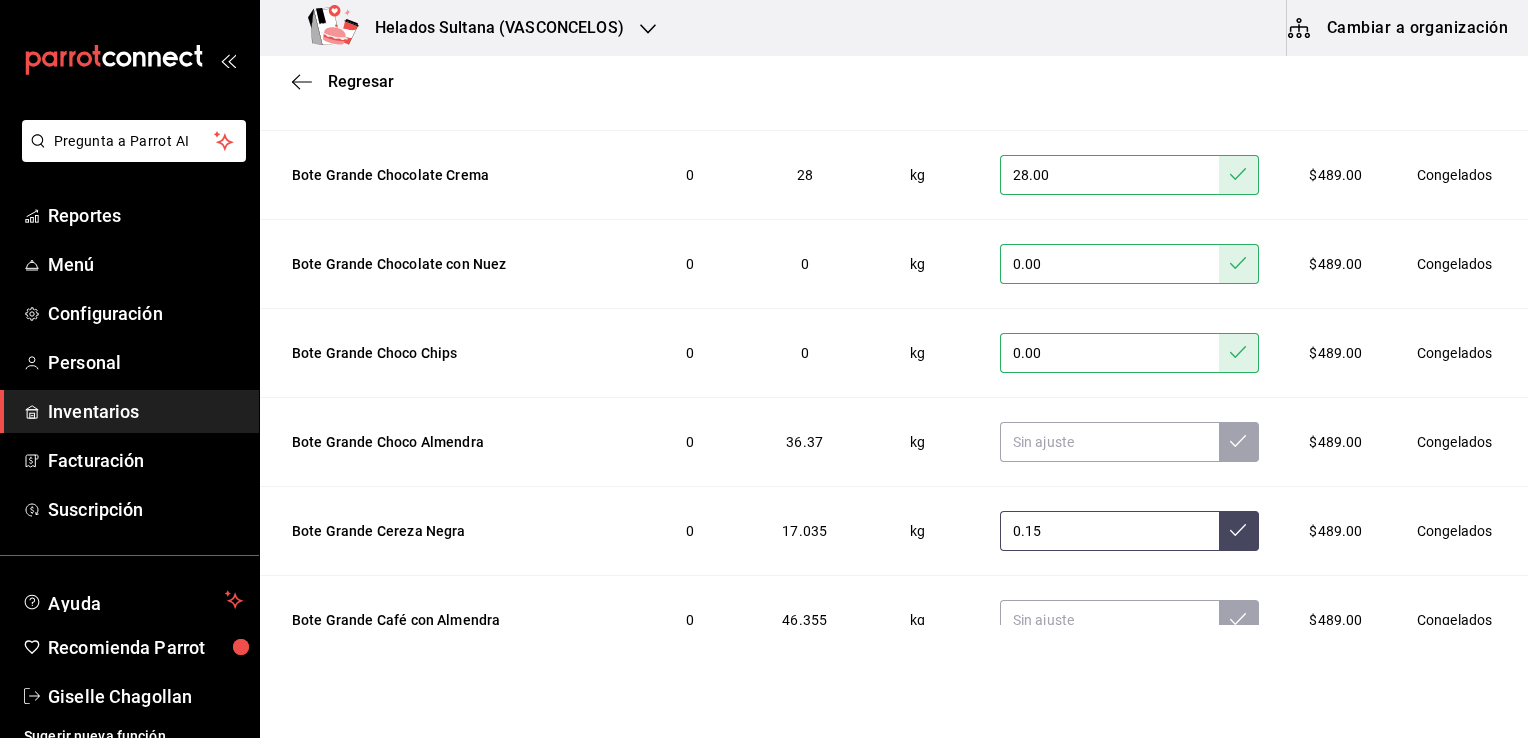 type on "0.15" 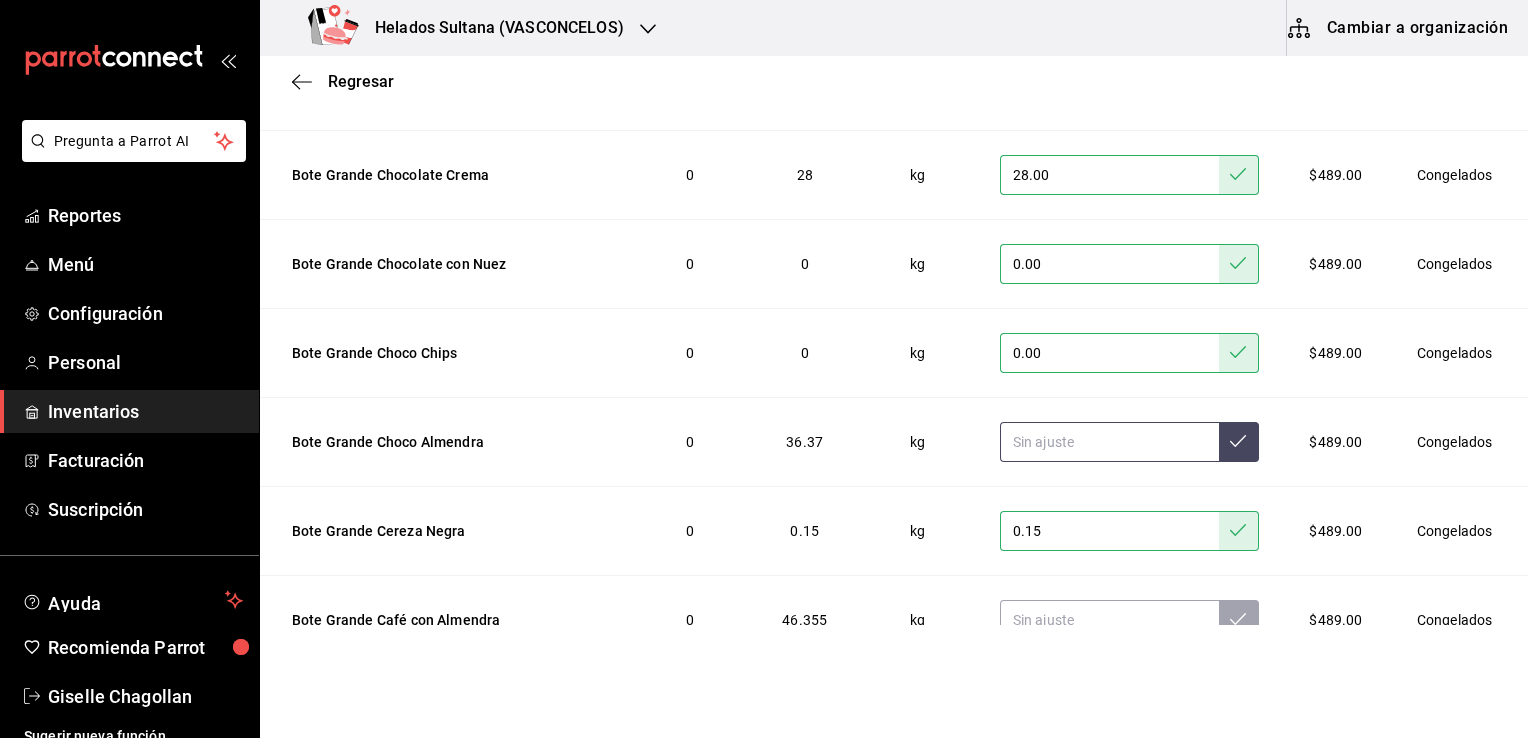 click at bounding box center (1109, 442) 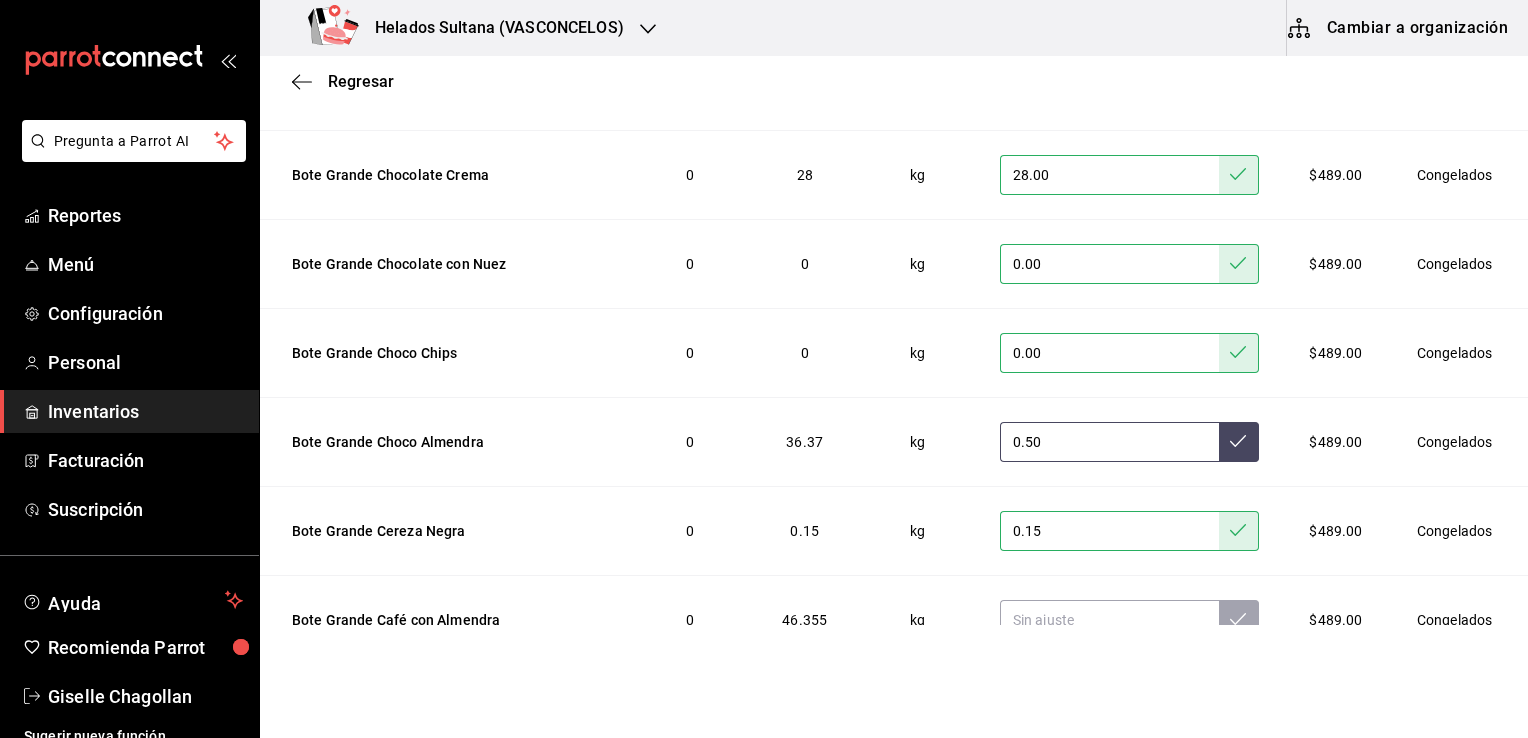 type on "0.50" 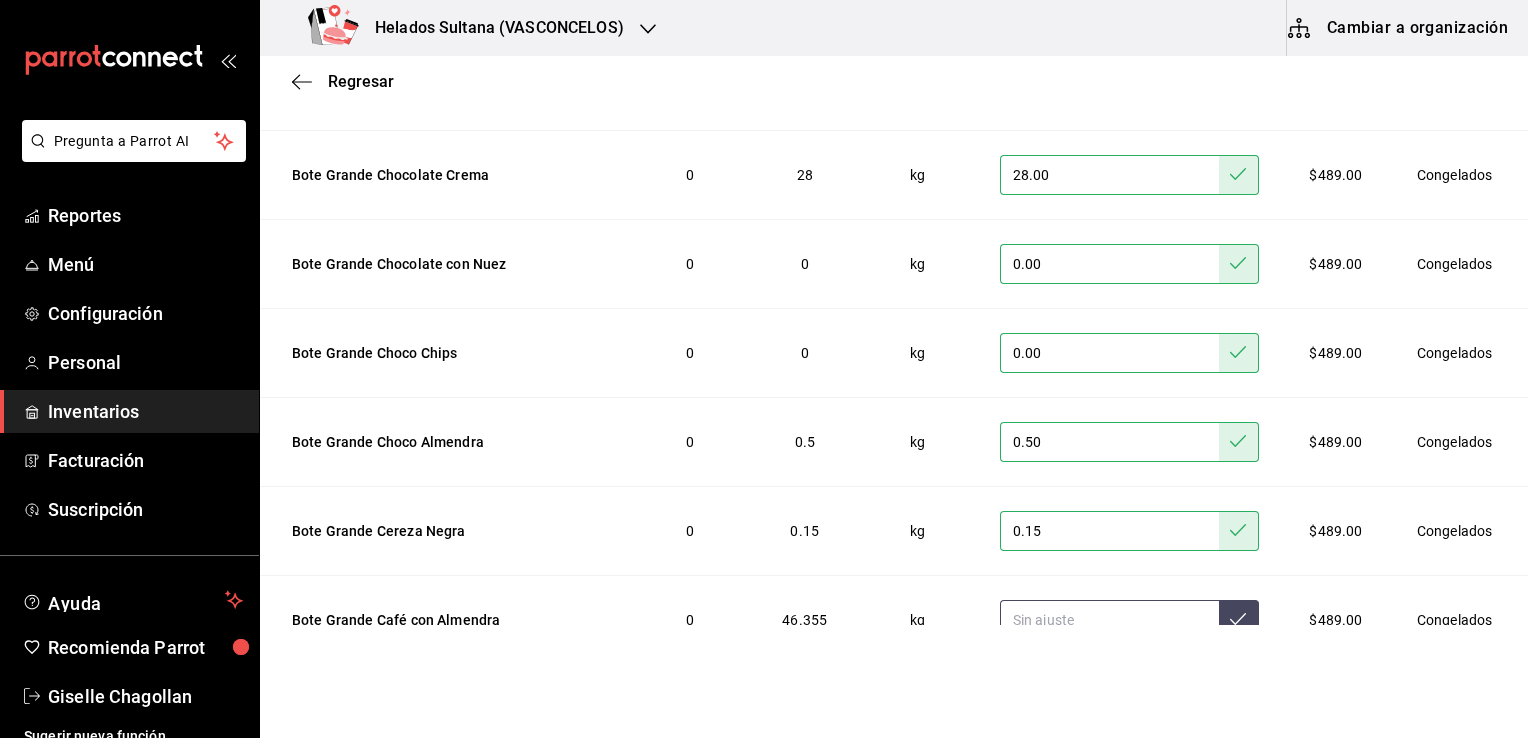 click at bounding box center (1109, 620) 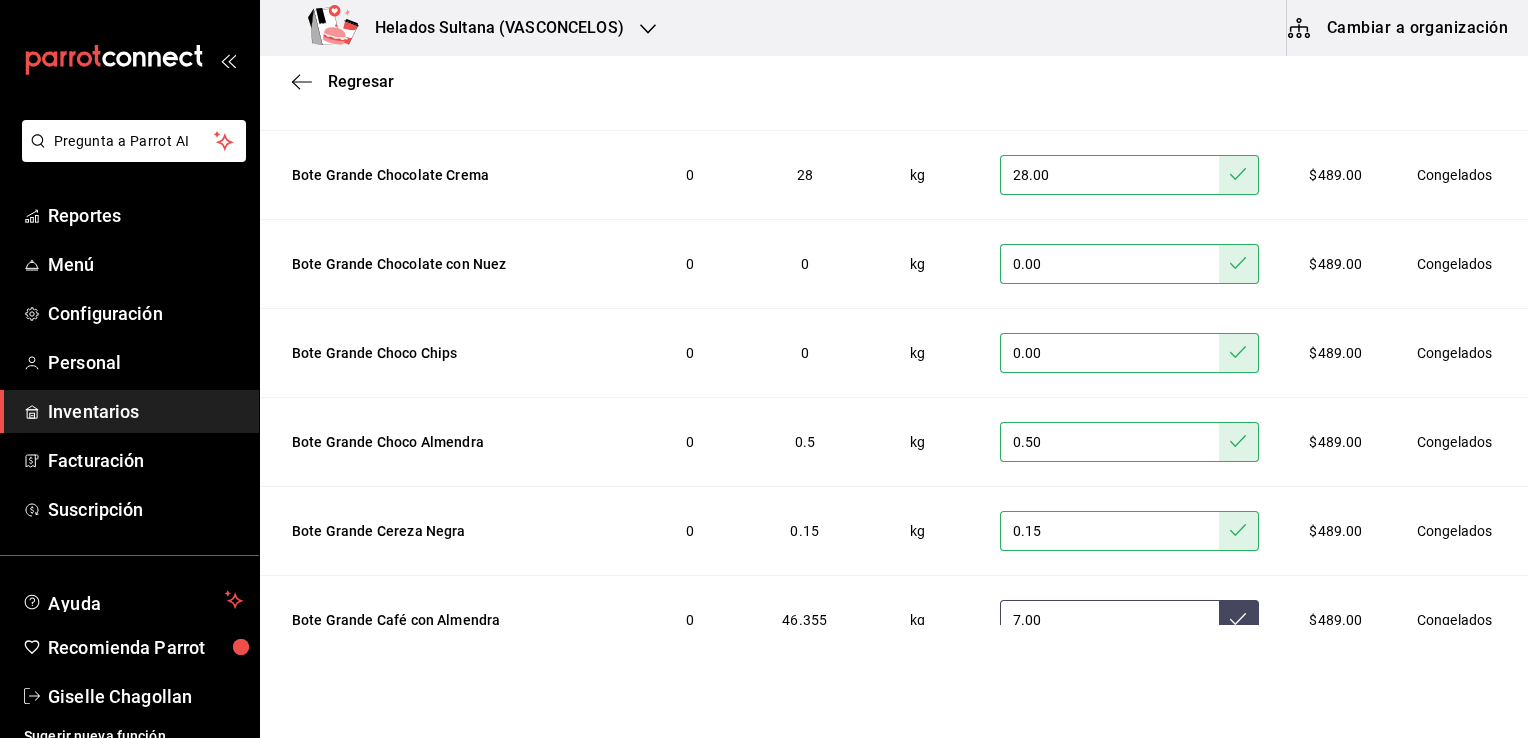 type on "7.00" 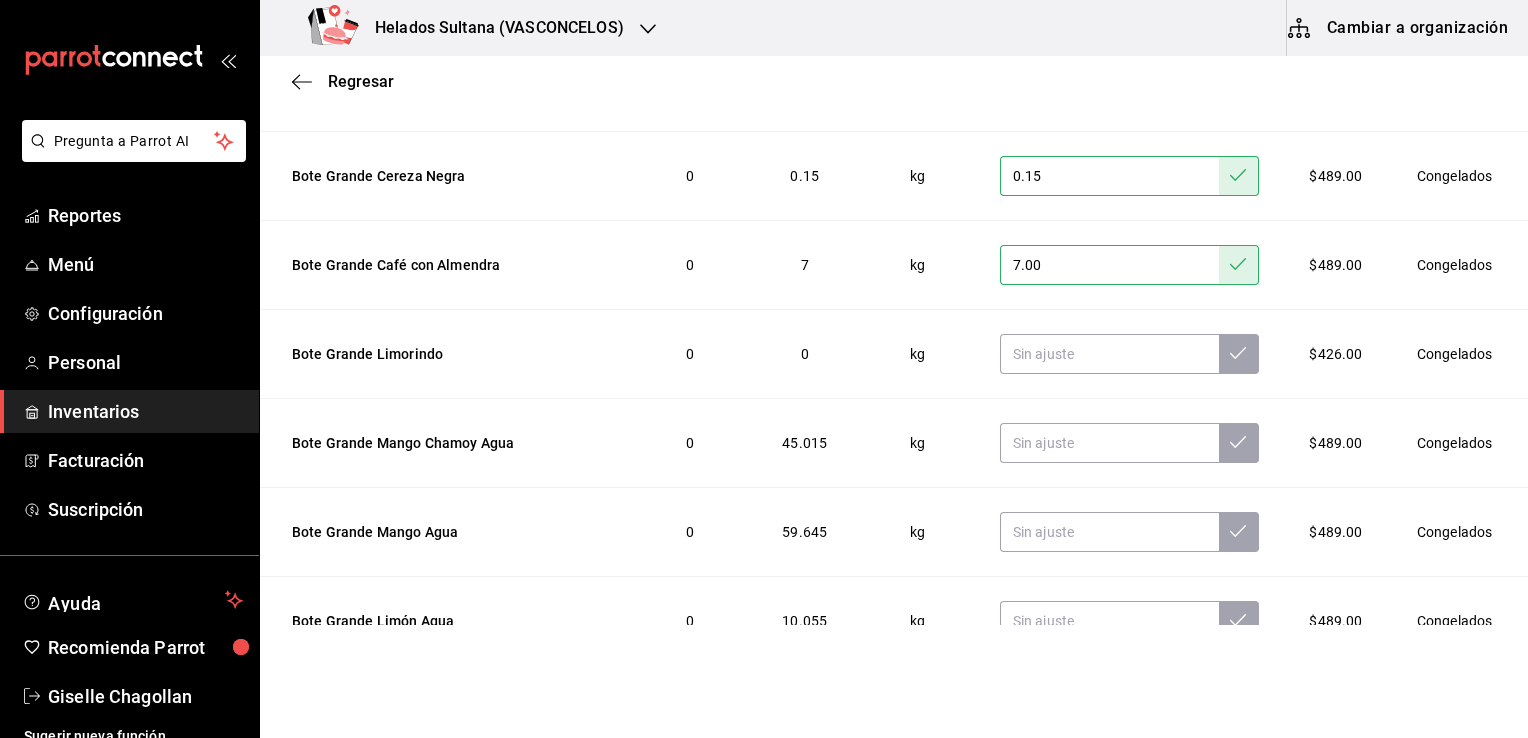 scroll, scrollTop: 3233, scrollLeft: 0, axis: vertical 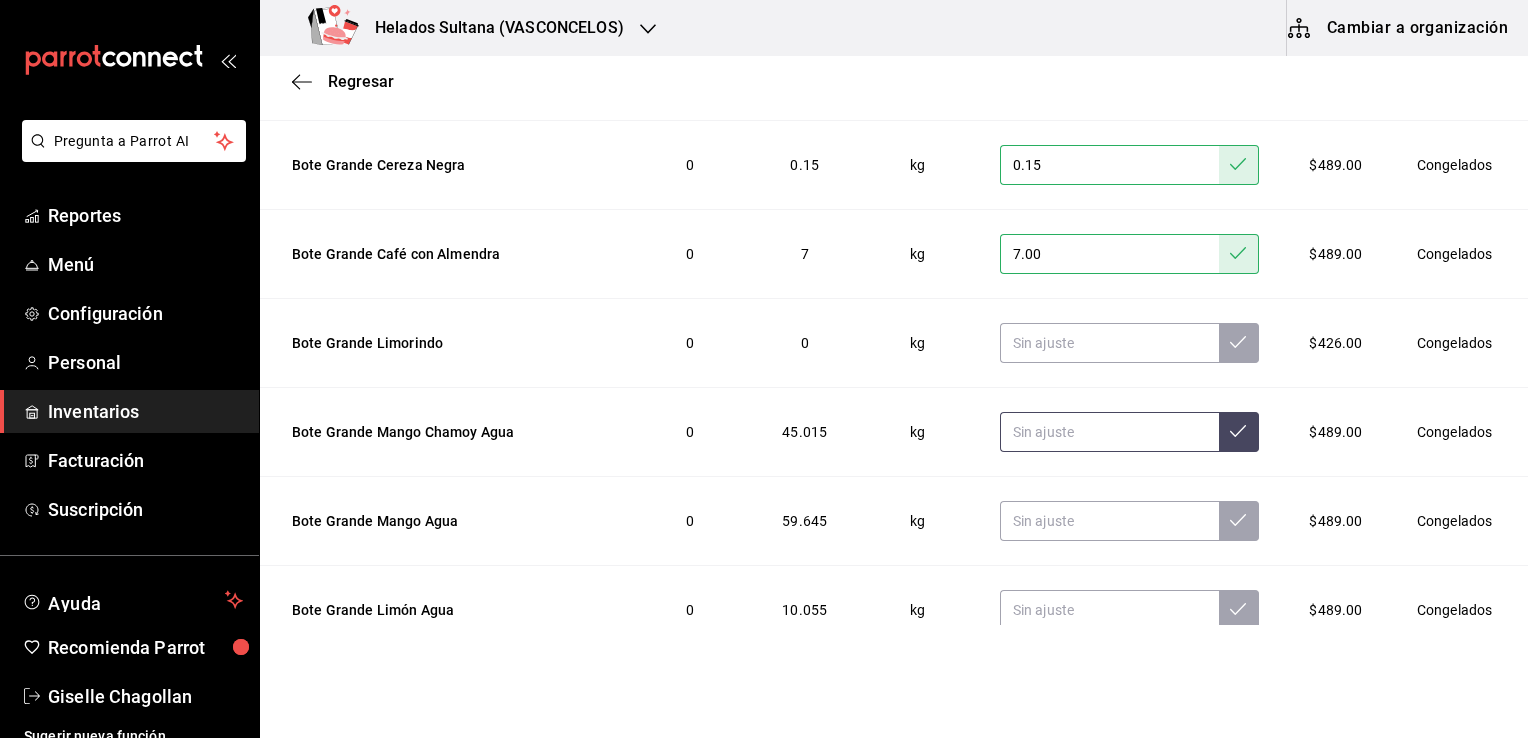 click at bounding box center [1109, 432] 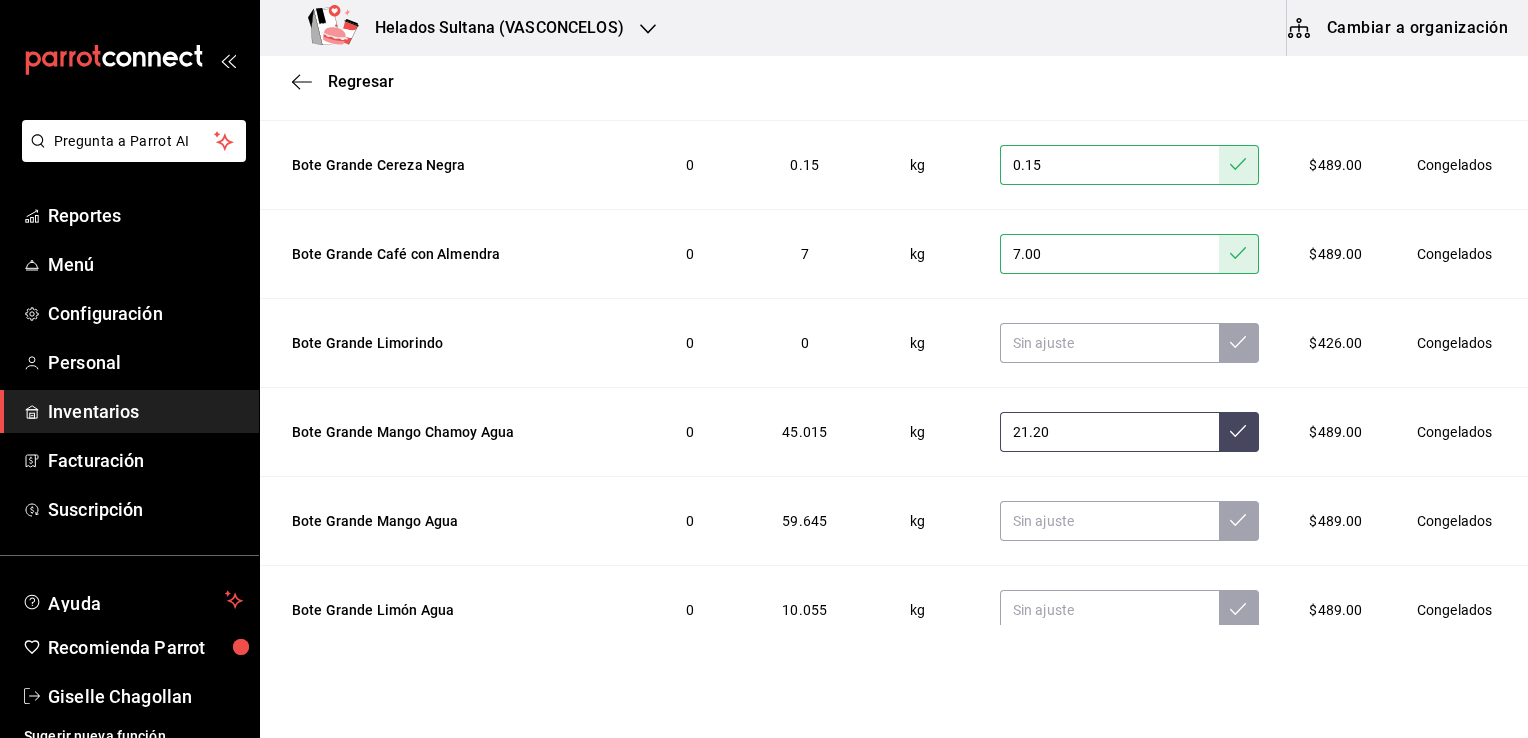 type on "21.20" 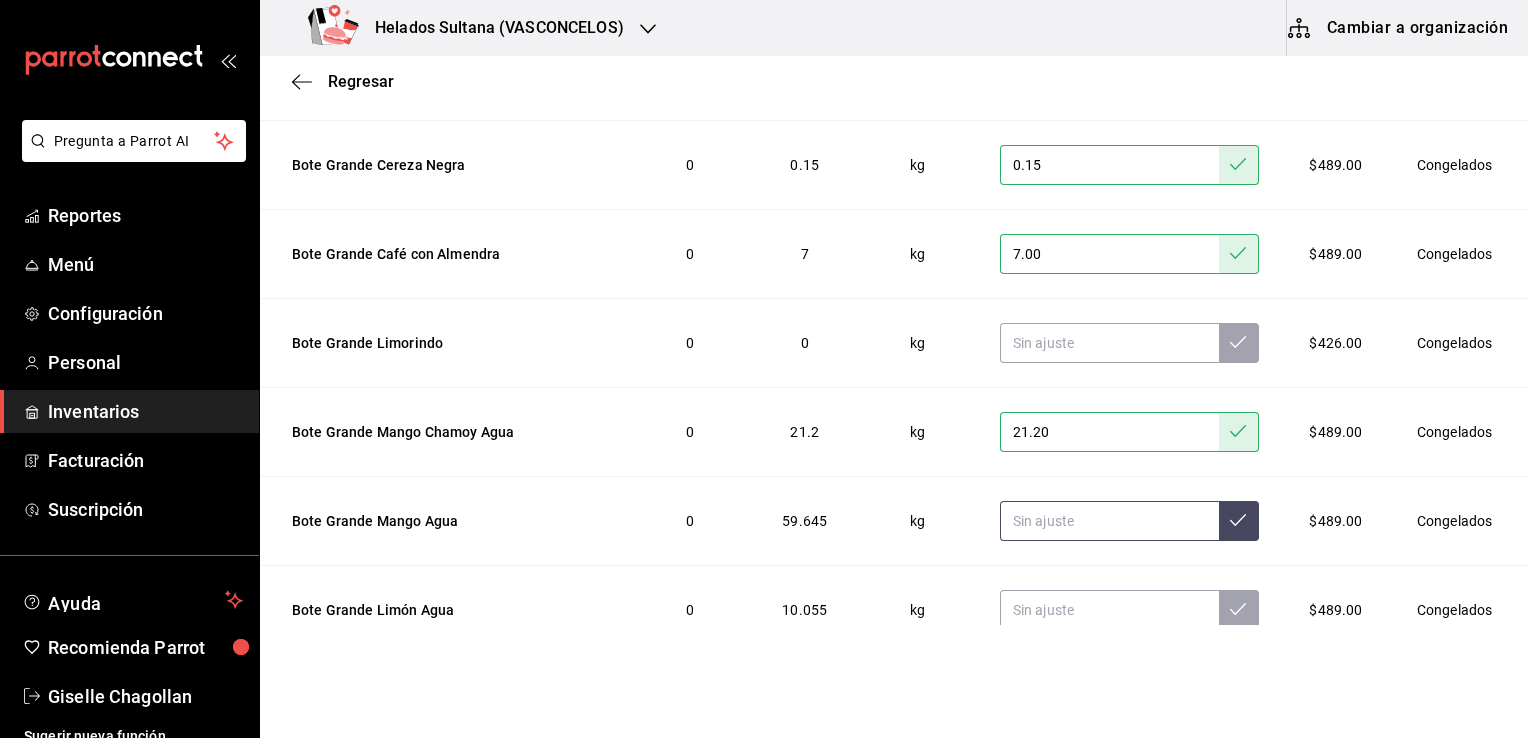 click at bounding box center [1109, 521] 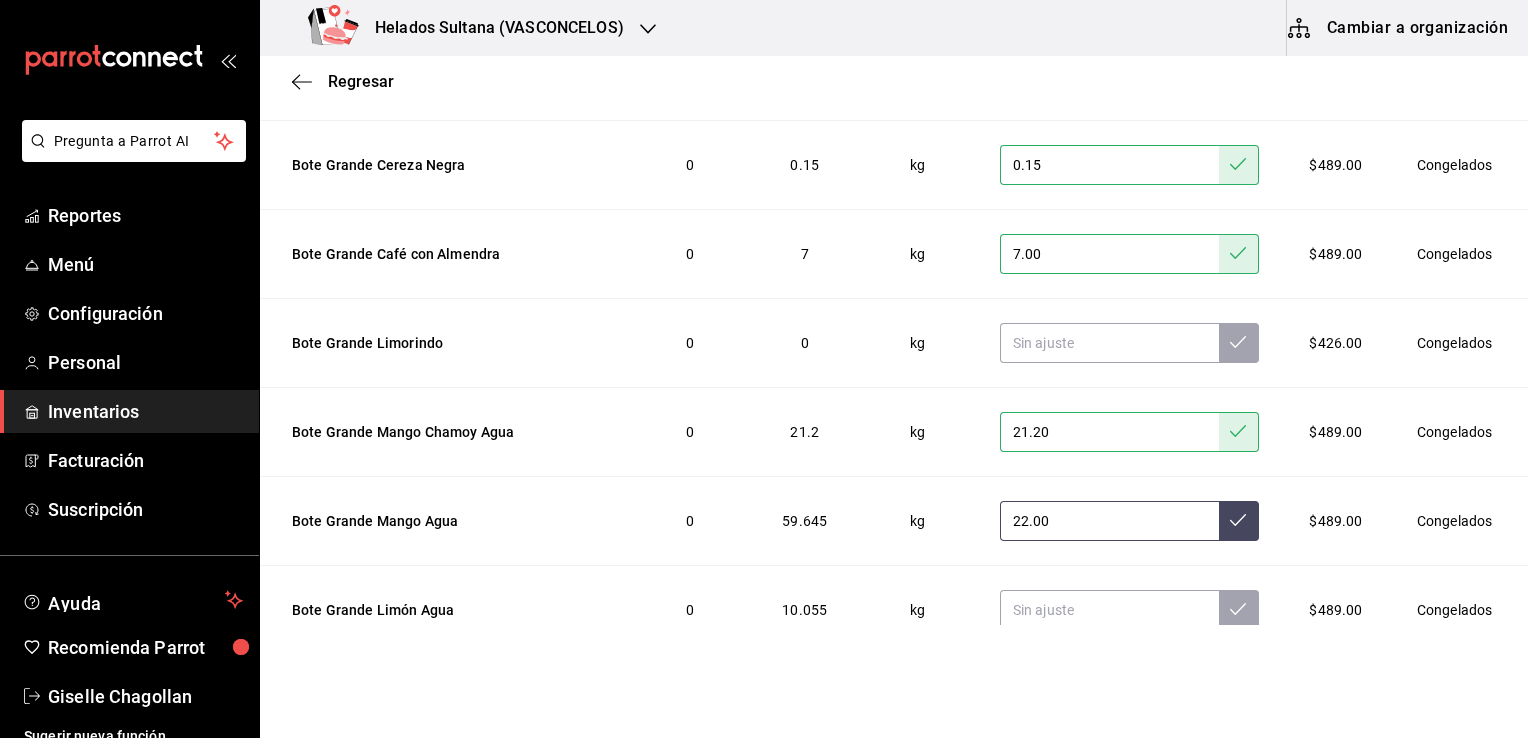 type on "22.00" 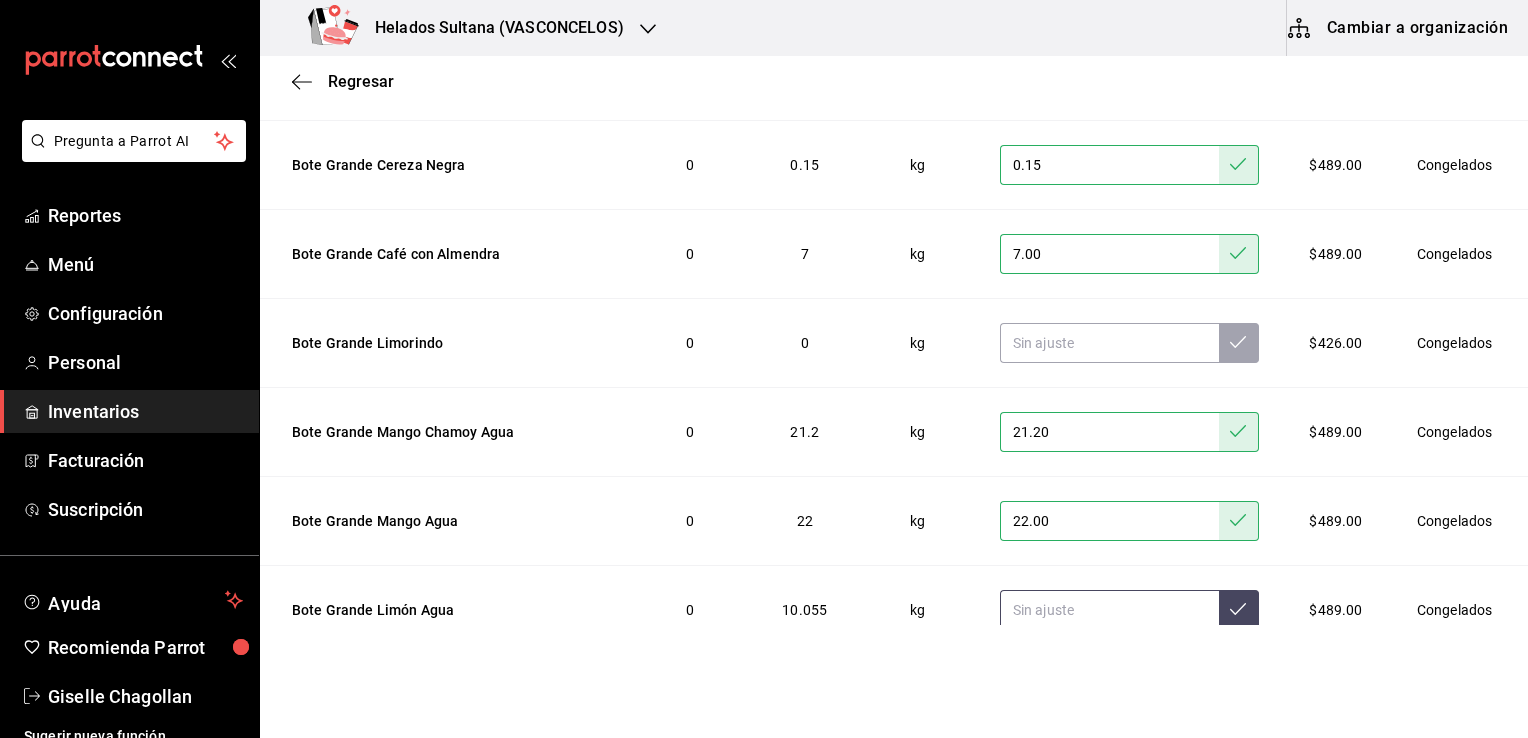 click at bounding box center (1109, 610) 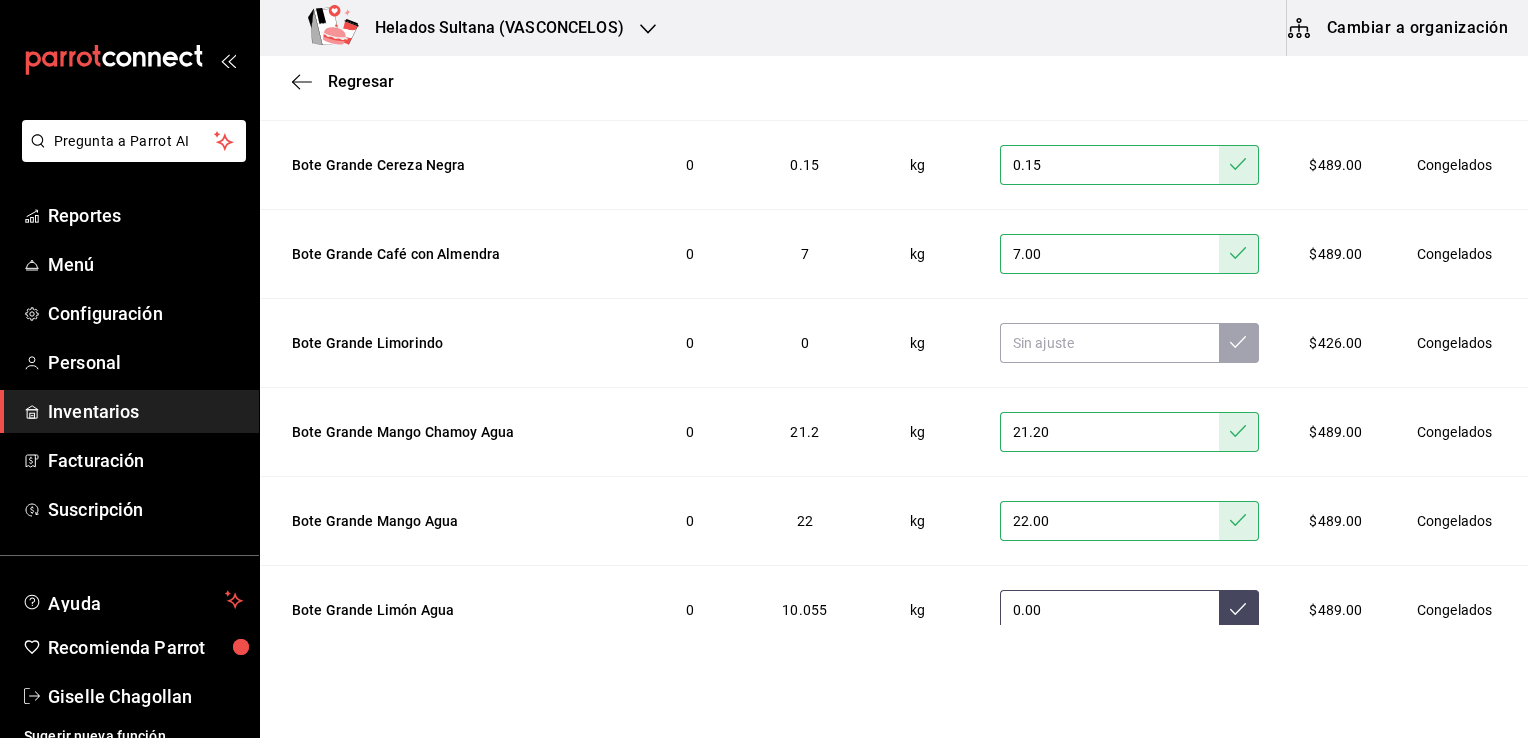 type on "0.00" 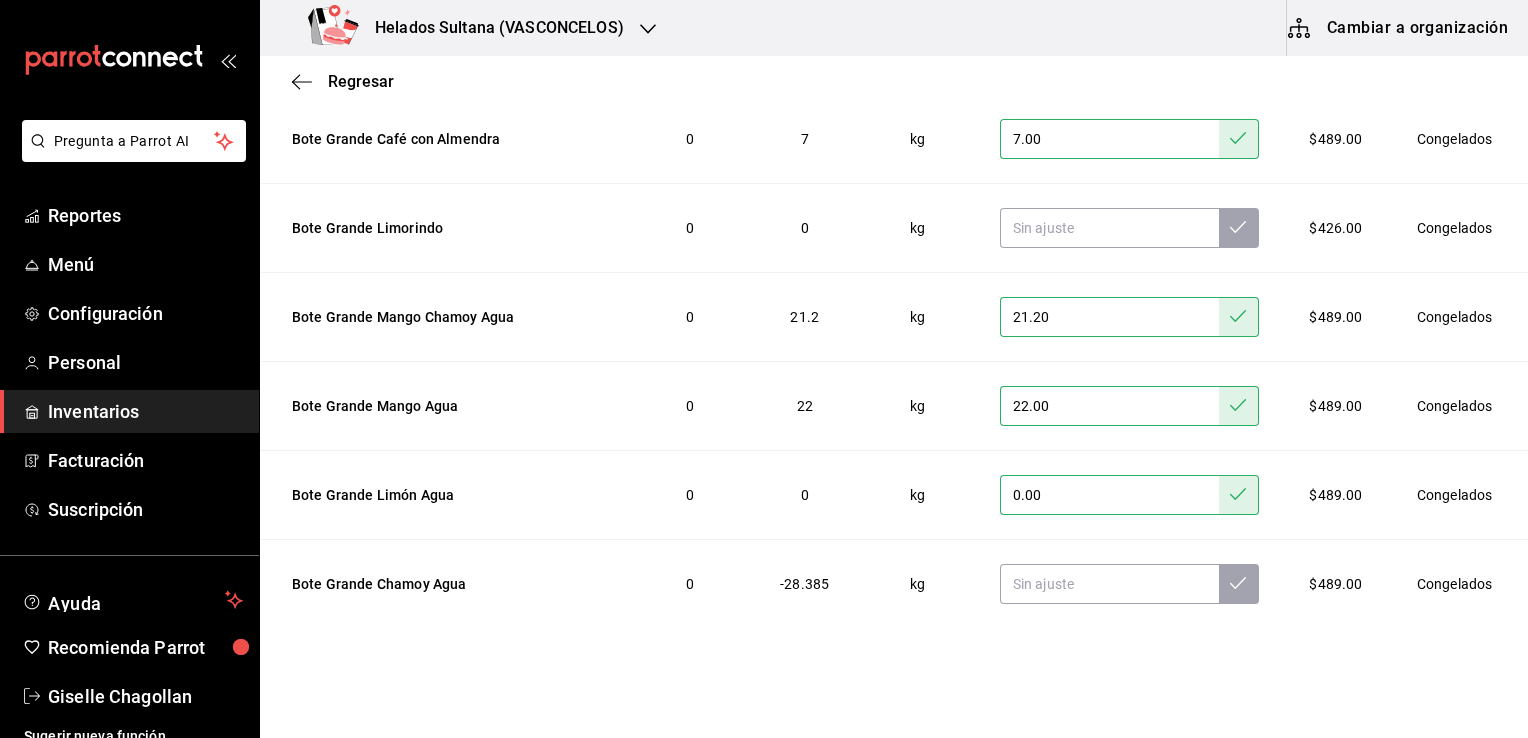 scroll, scrollTop: 3350, scrollLeft: 0, axis: vertical 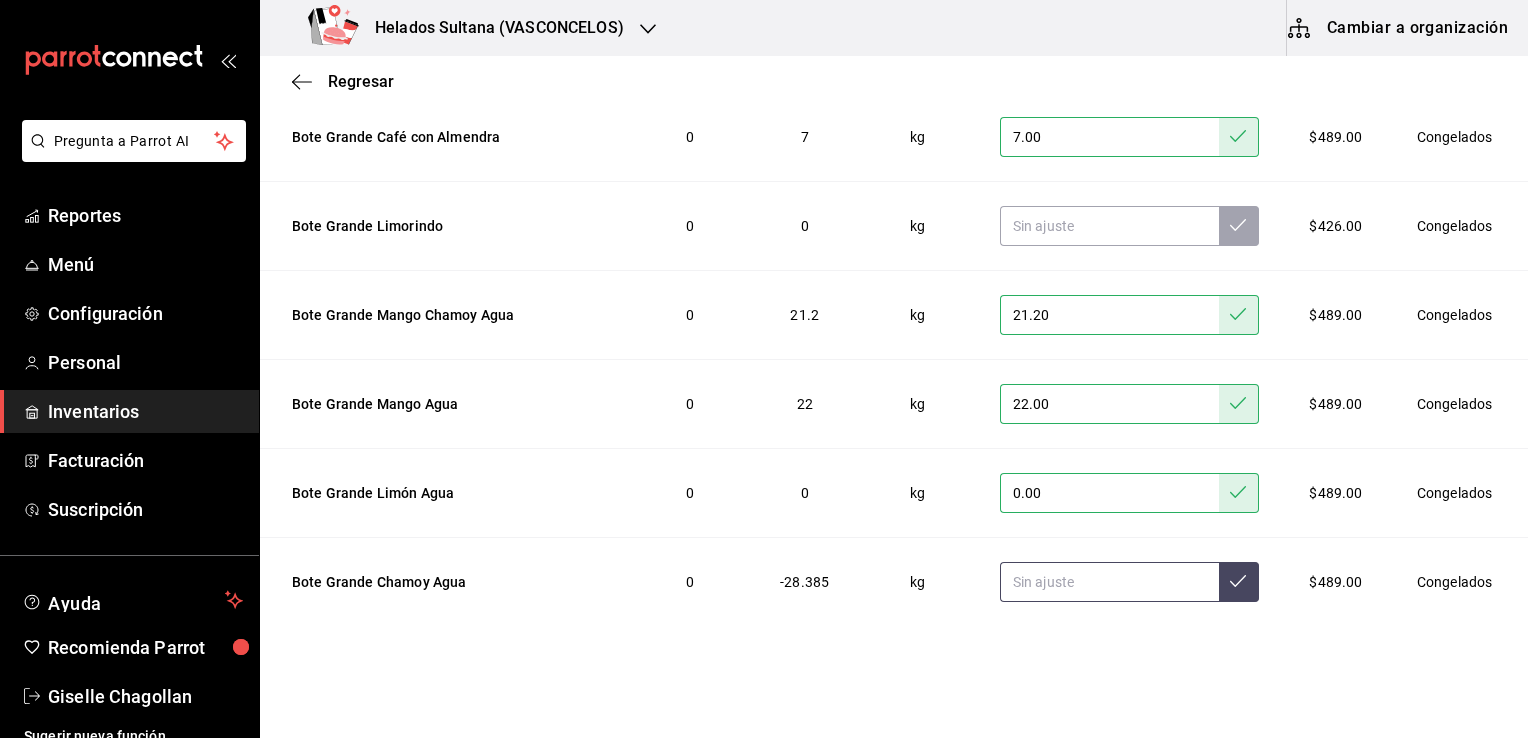 click at bounding box center (1109, 582) 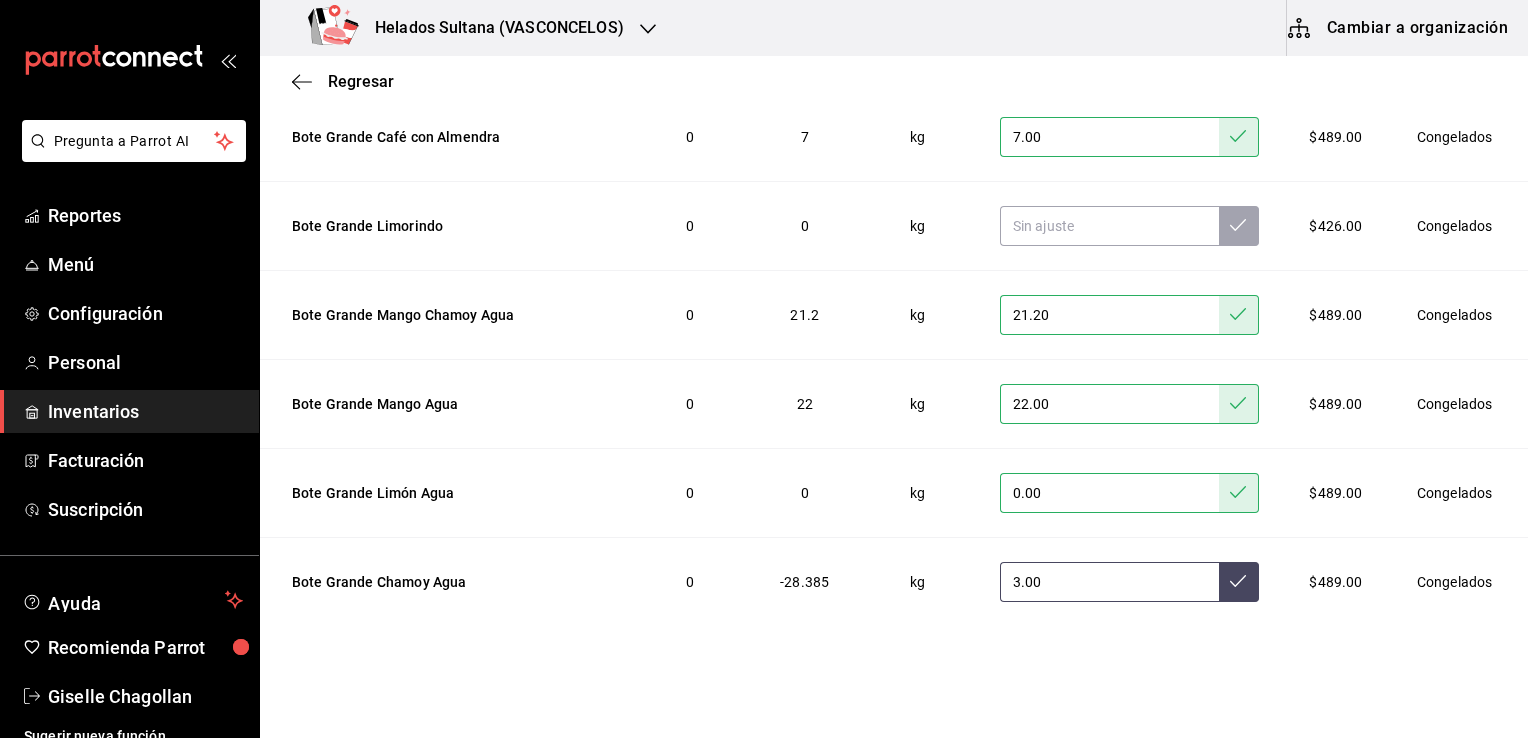 type on "3.00" 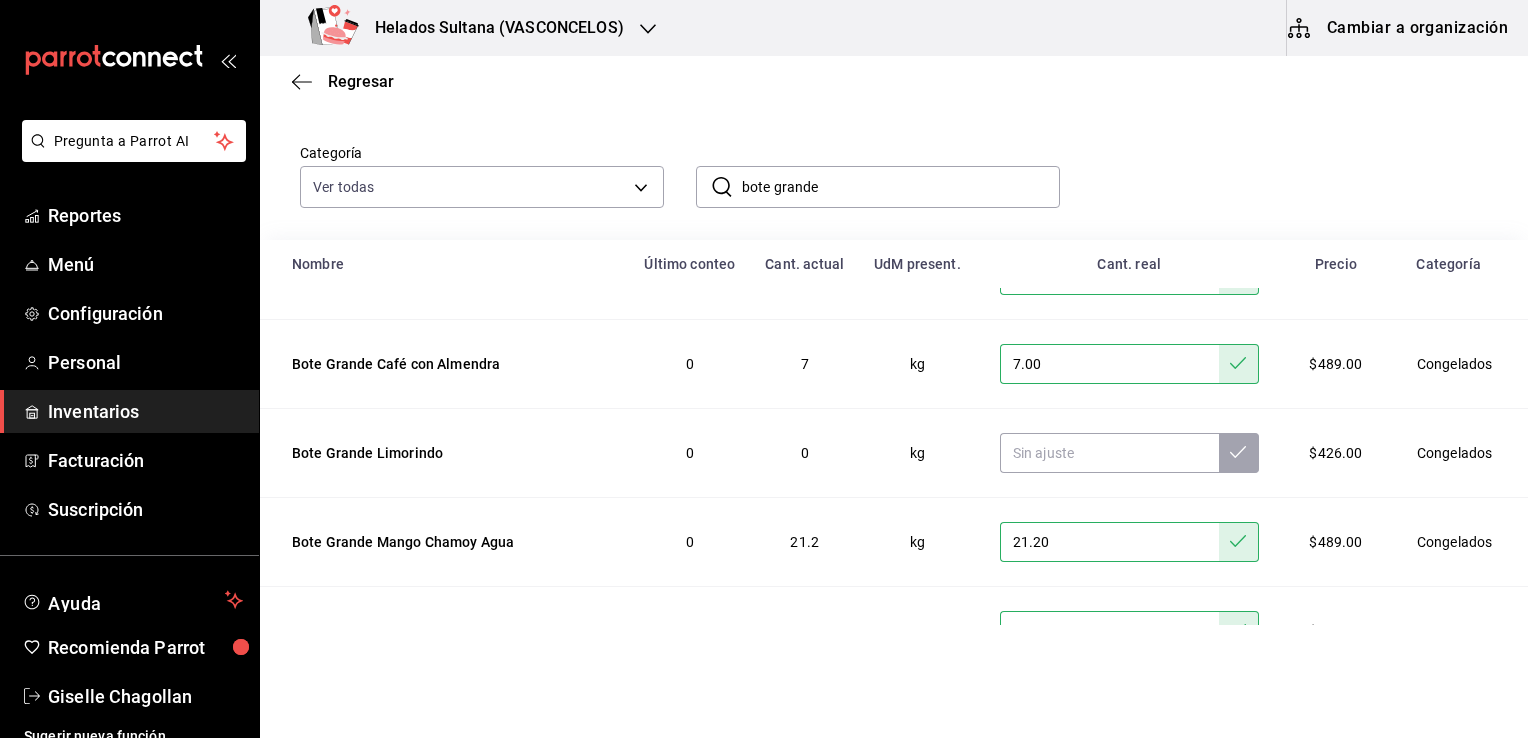 scroll, scrollTop: 91, scrollLeft: 0, axis: vertical 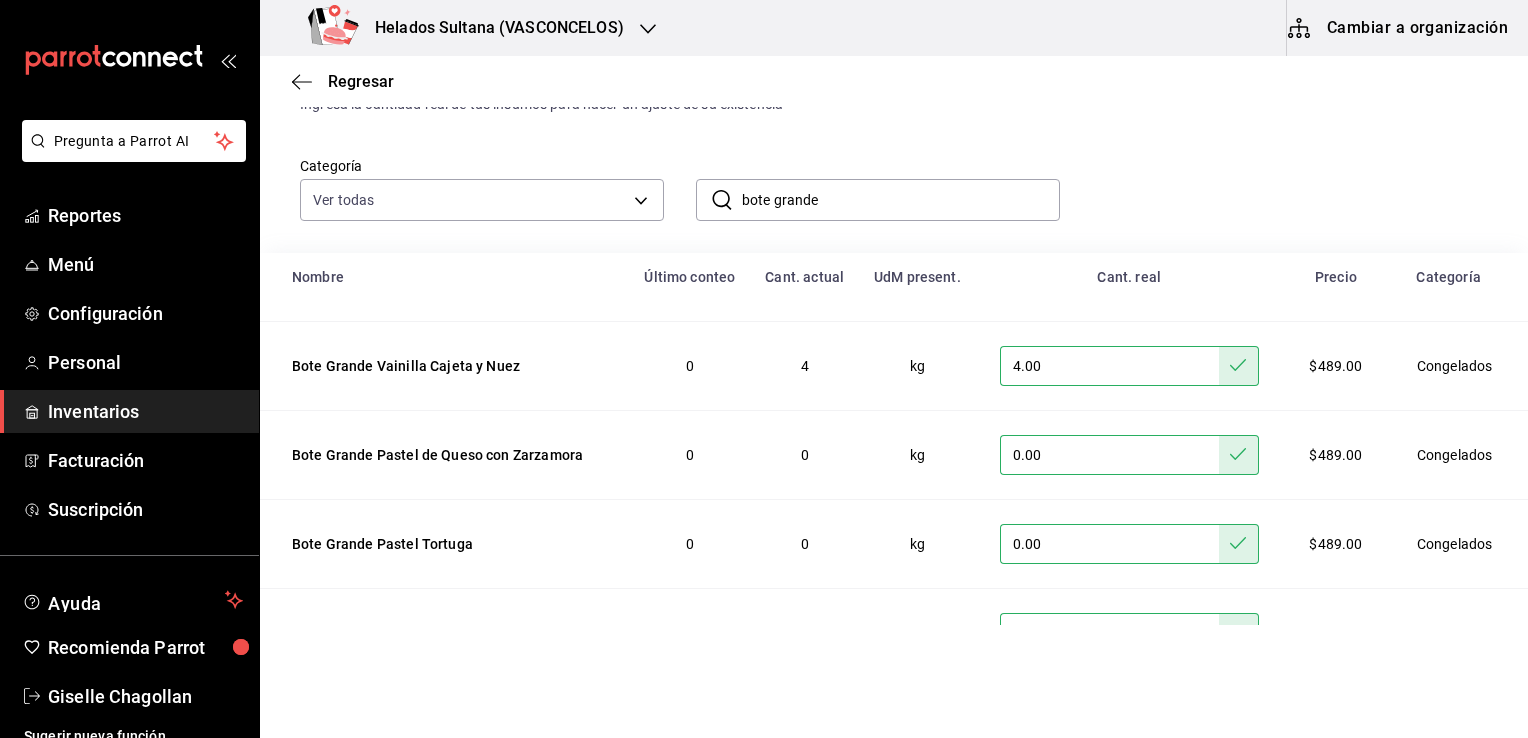 click on "0.00" at bounding box center (1109, 455) 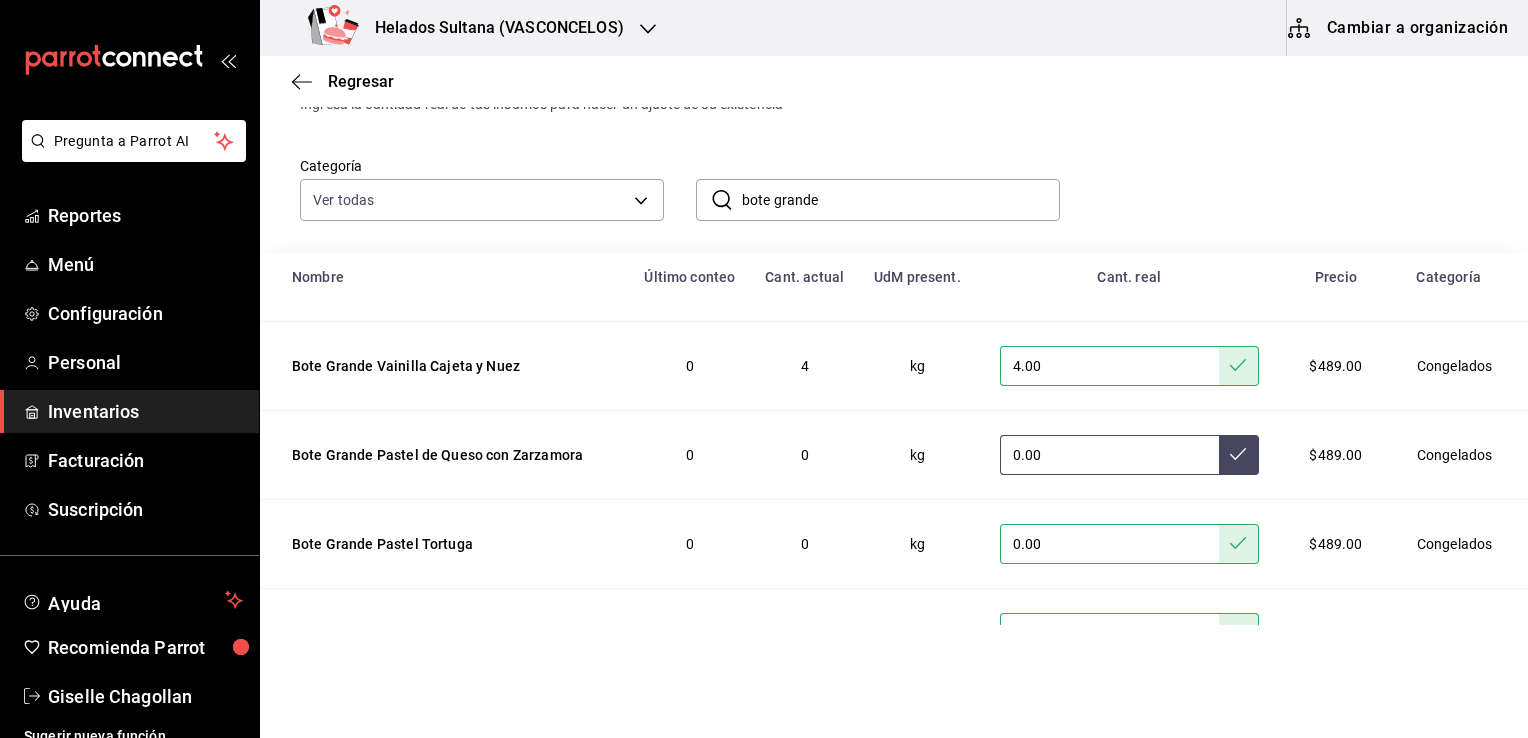 type on "0.00" 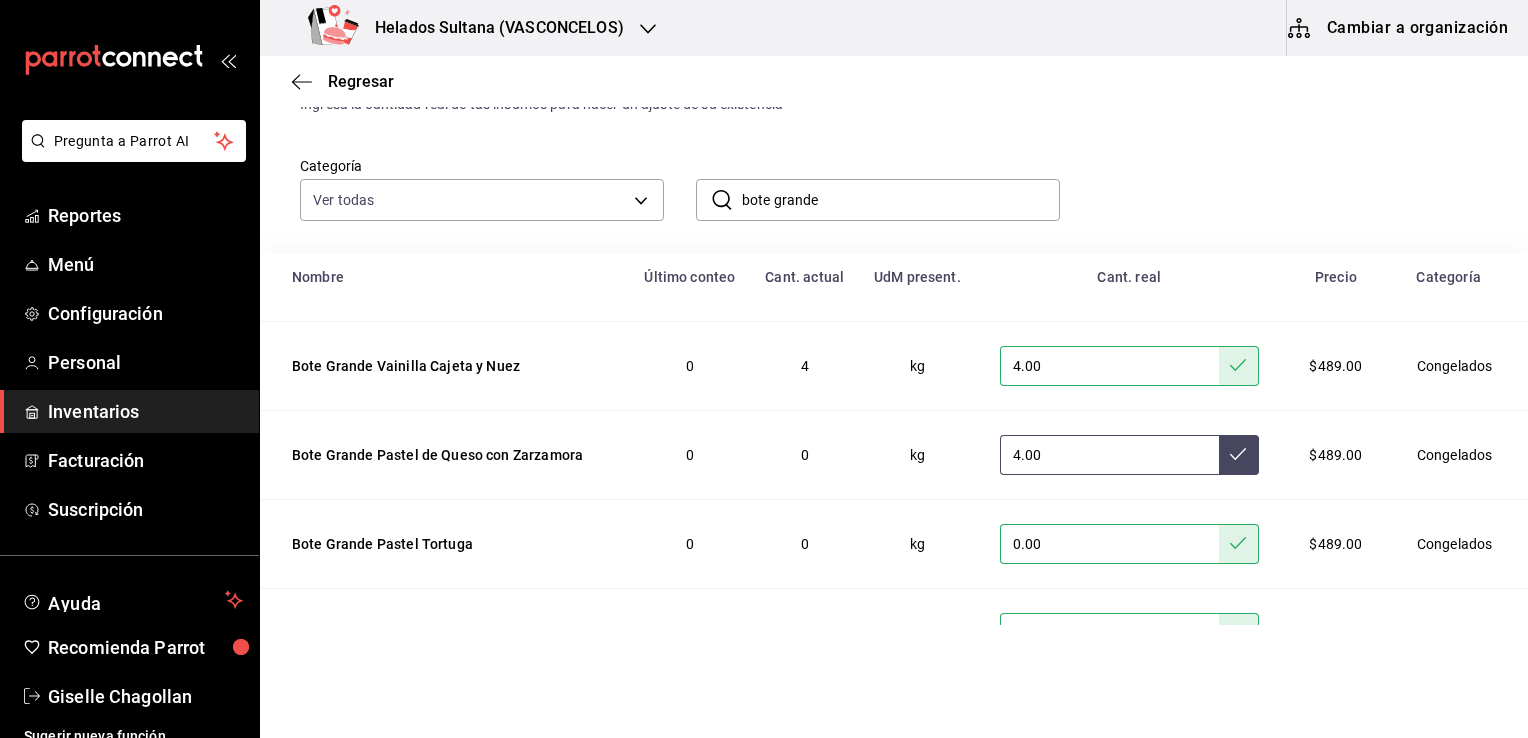 type on "4.00" 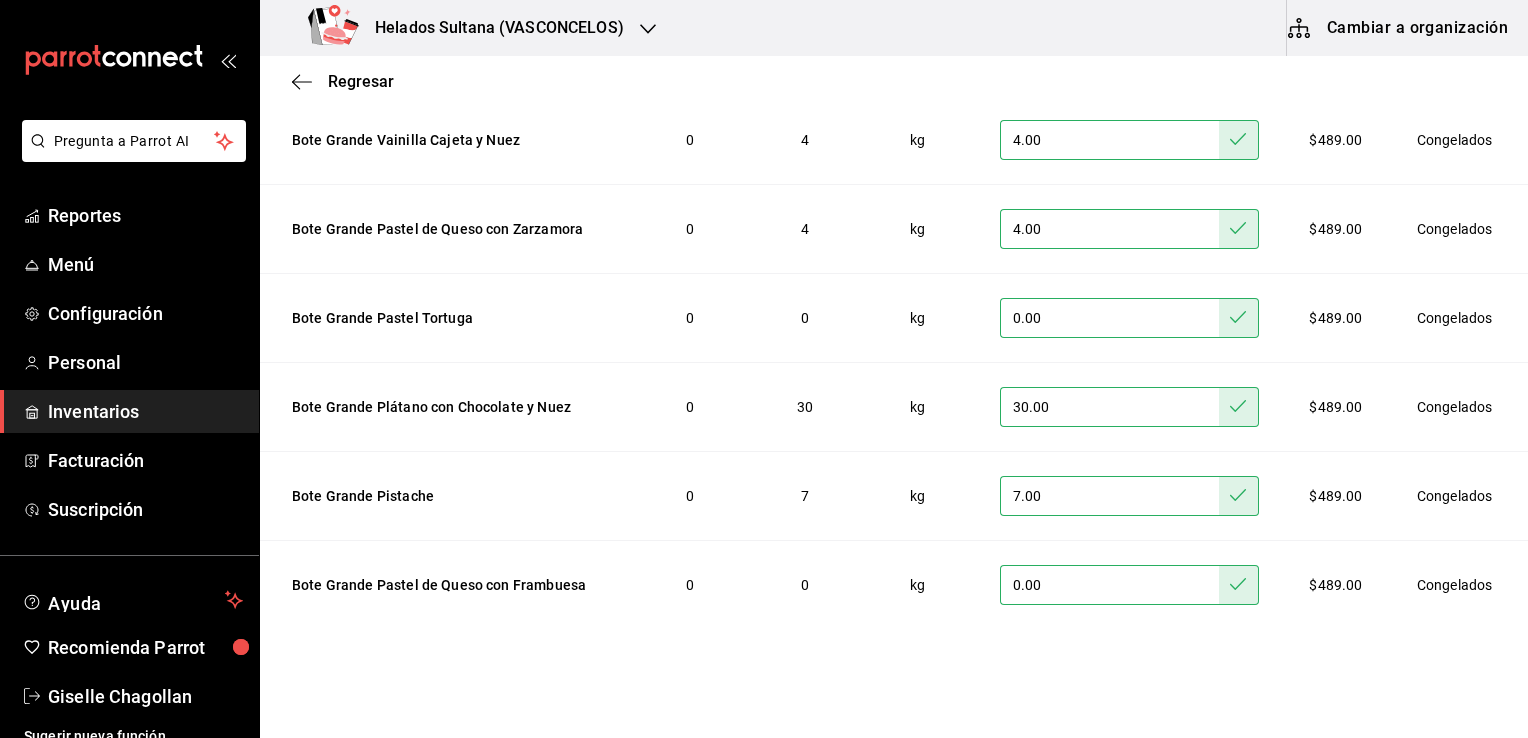 scroll, scrollTop: 331, scrollLeft: 0, axis: vertical 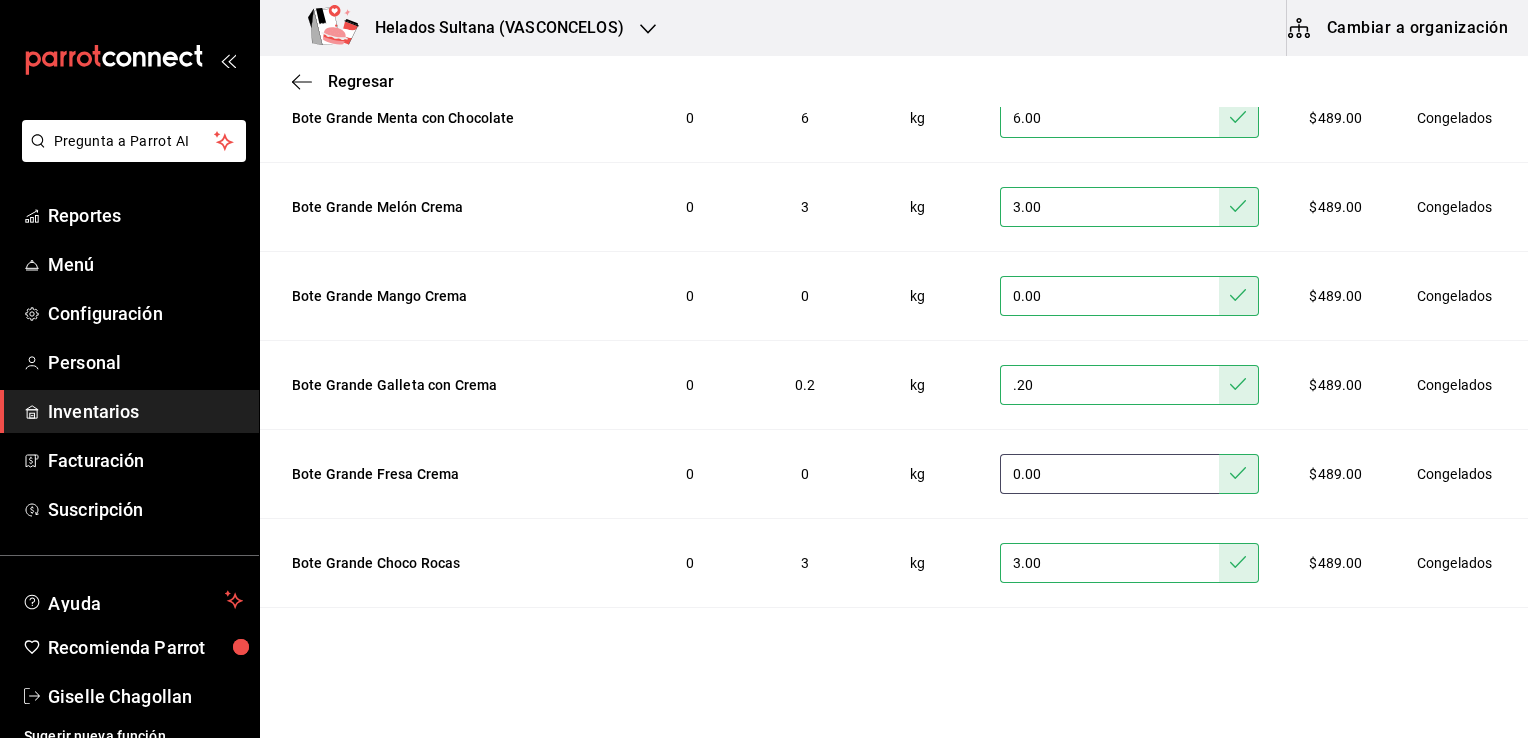 drag, startPoint x: 1070, startPoint y: 471, endPoint x: 950, endPoint y: 461, distance: 120.41595 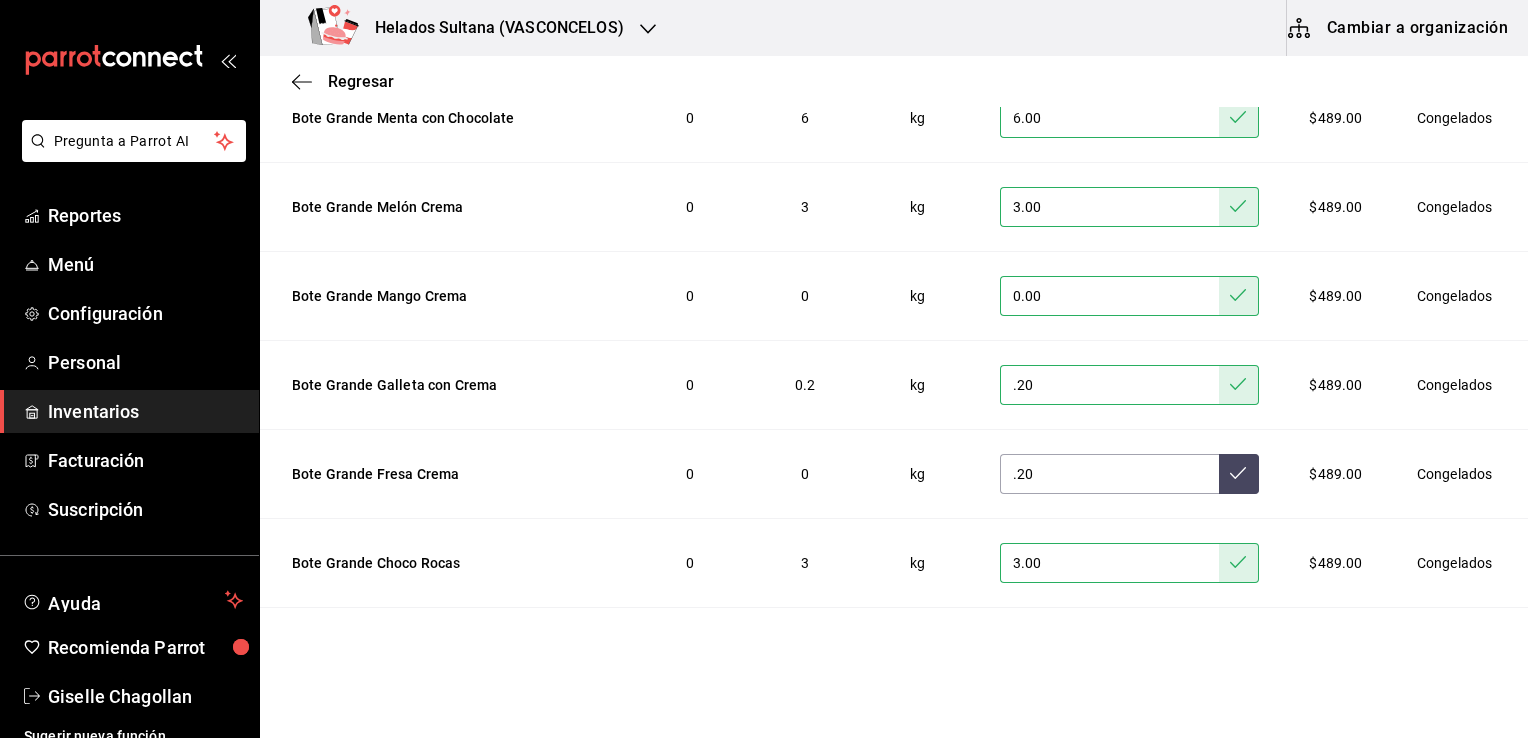 type on "0.20" 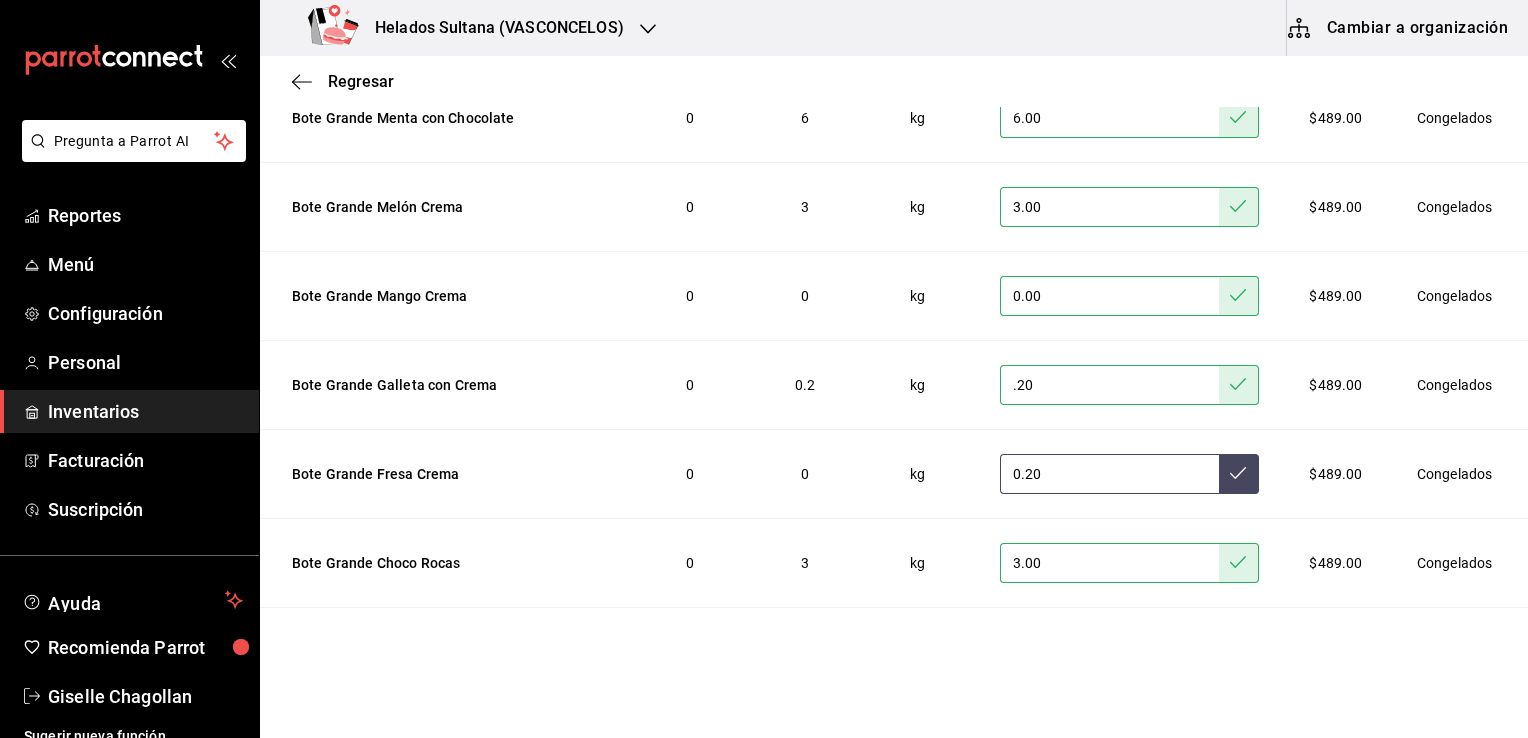 click at bounding box center [1239, 474] 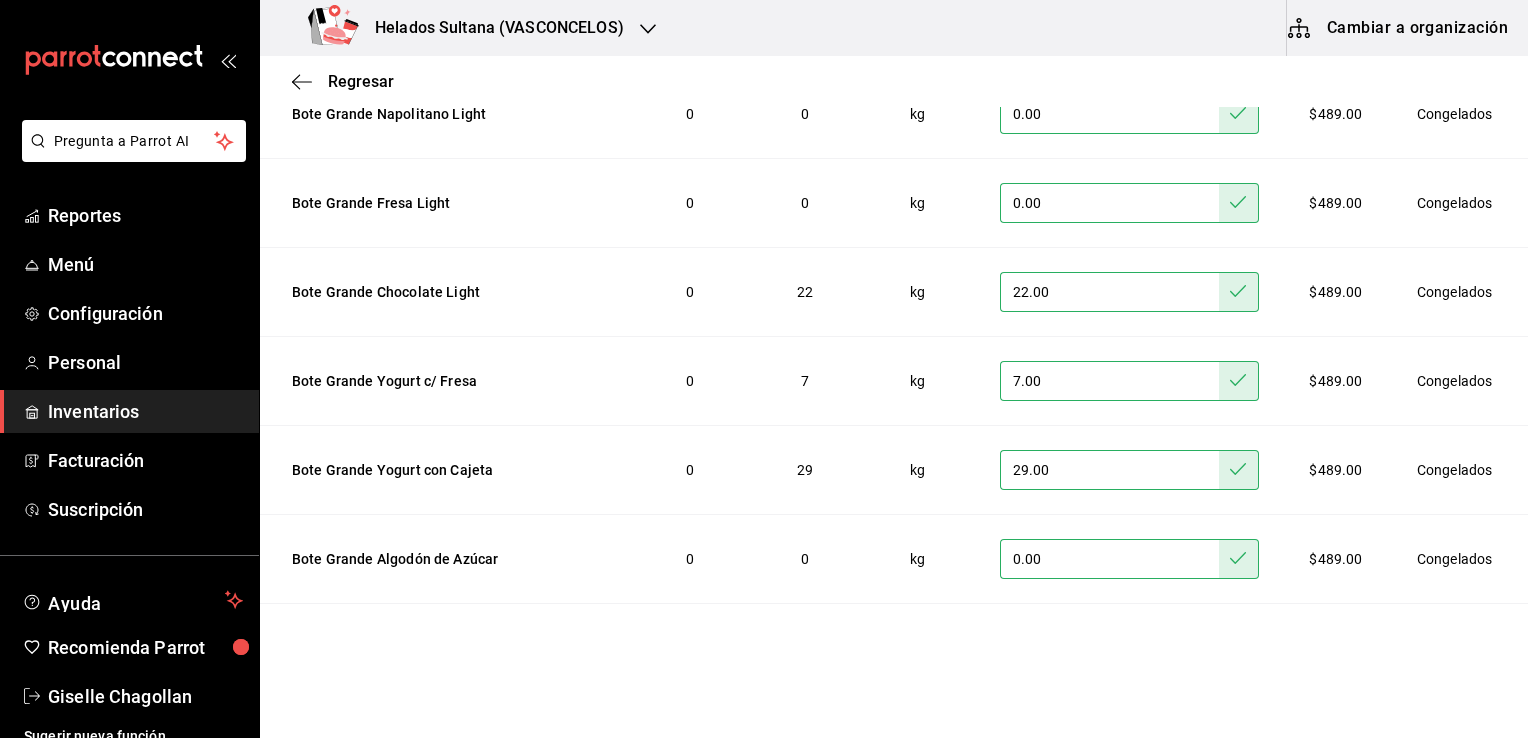 scroll, scrollTop: 780, scrollLeft: 0, axis: vertical 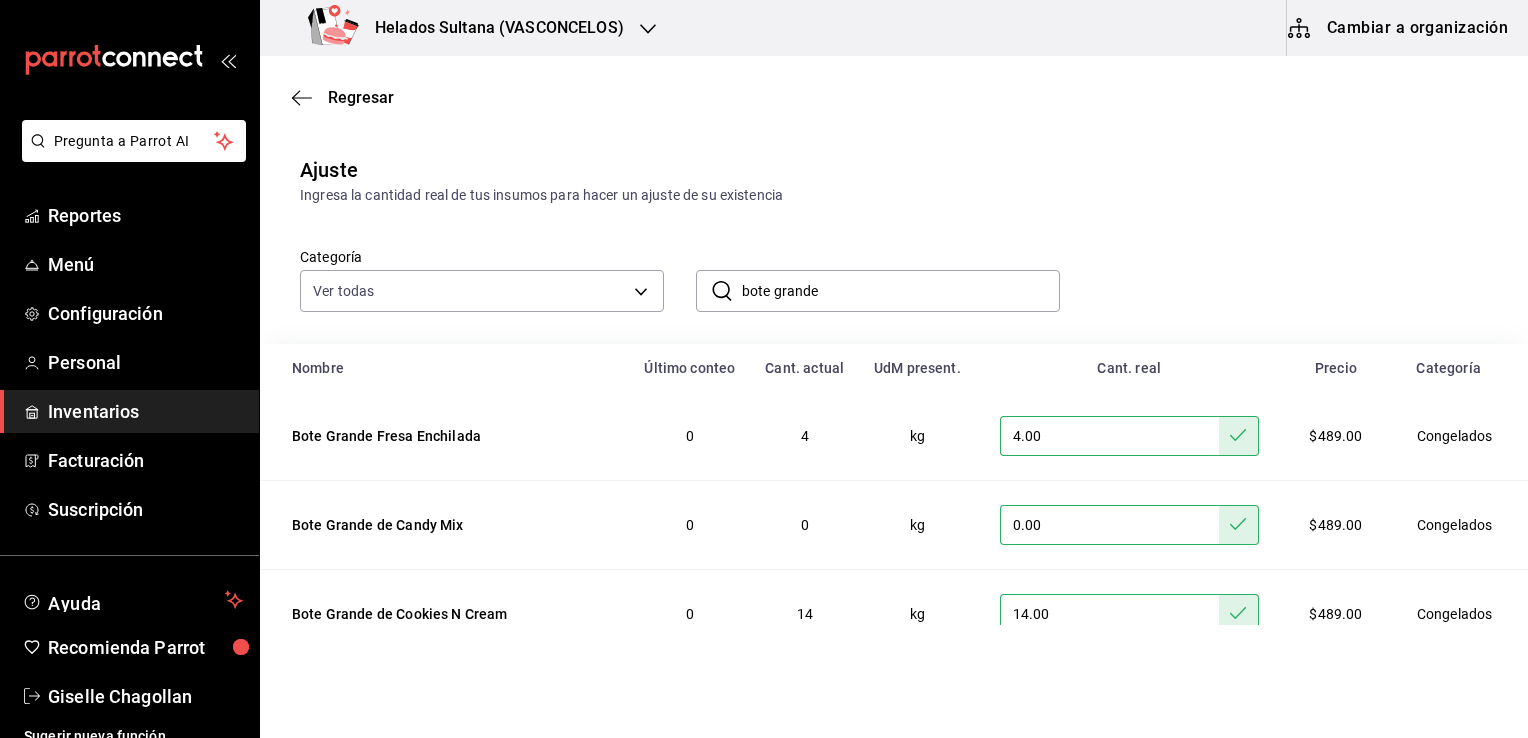click on "Inventarios" at bounding box center [129, 411] 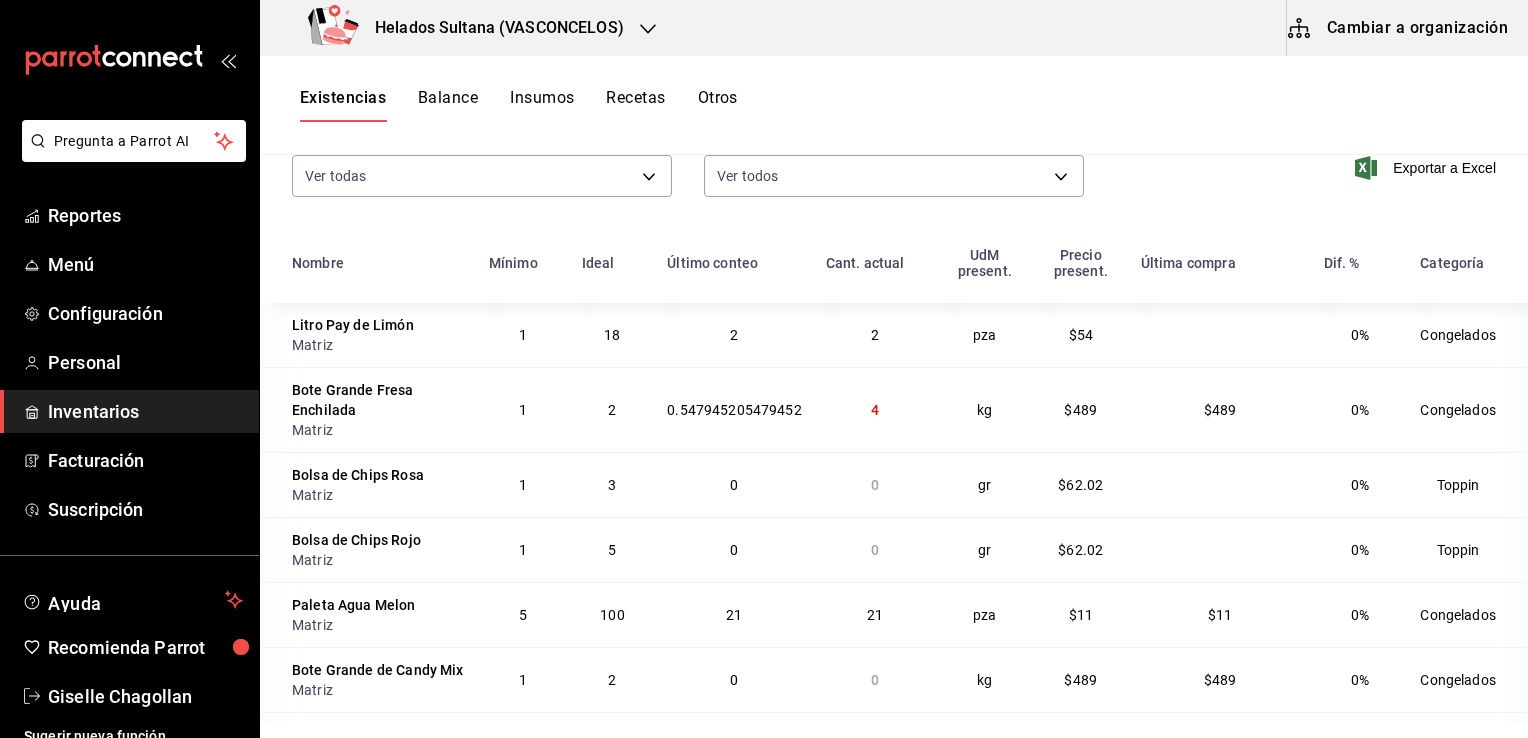 scroll, scrollTop: 200, scrollLeft: 0, axis: vertical 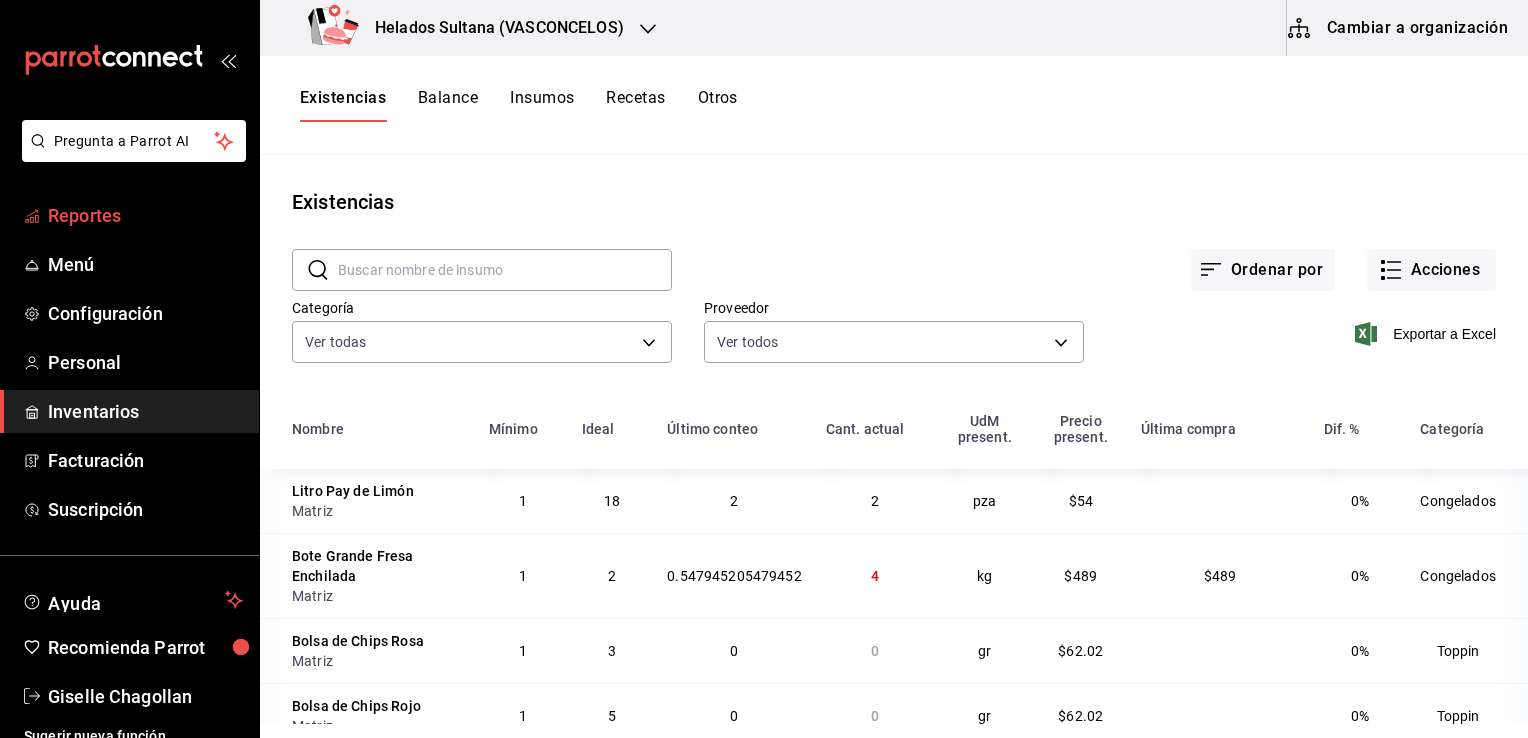 click on "Reportes" at bounding box center (145, 215) 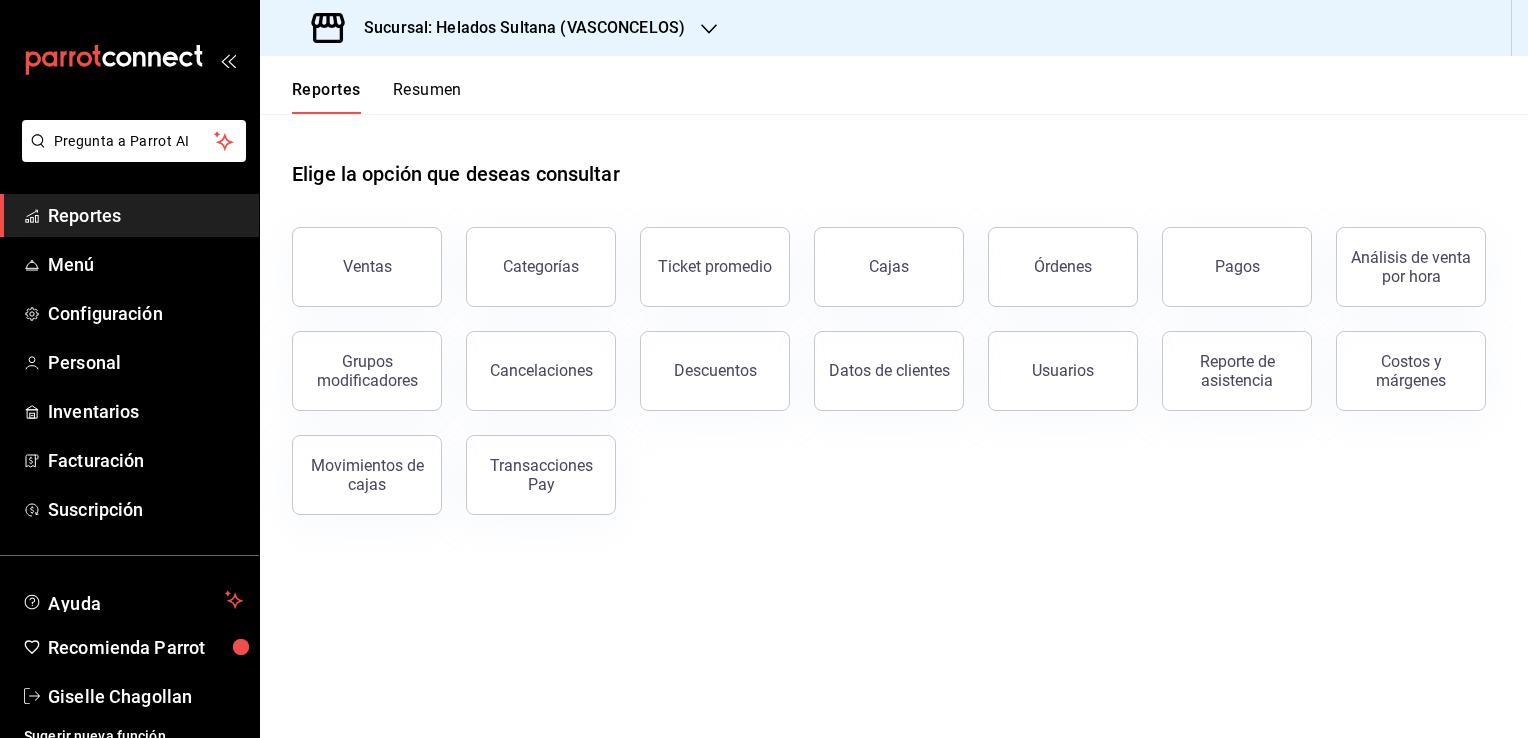 click on "Resumen" at bounding box center [427, 97] 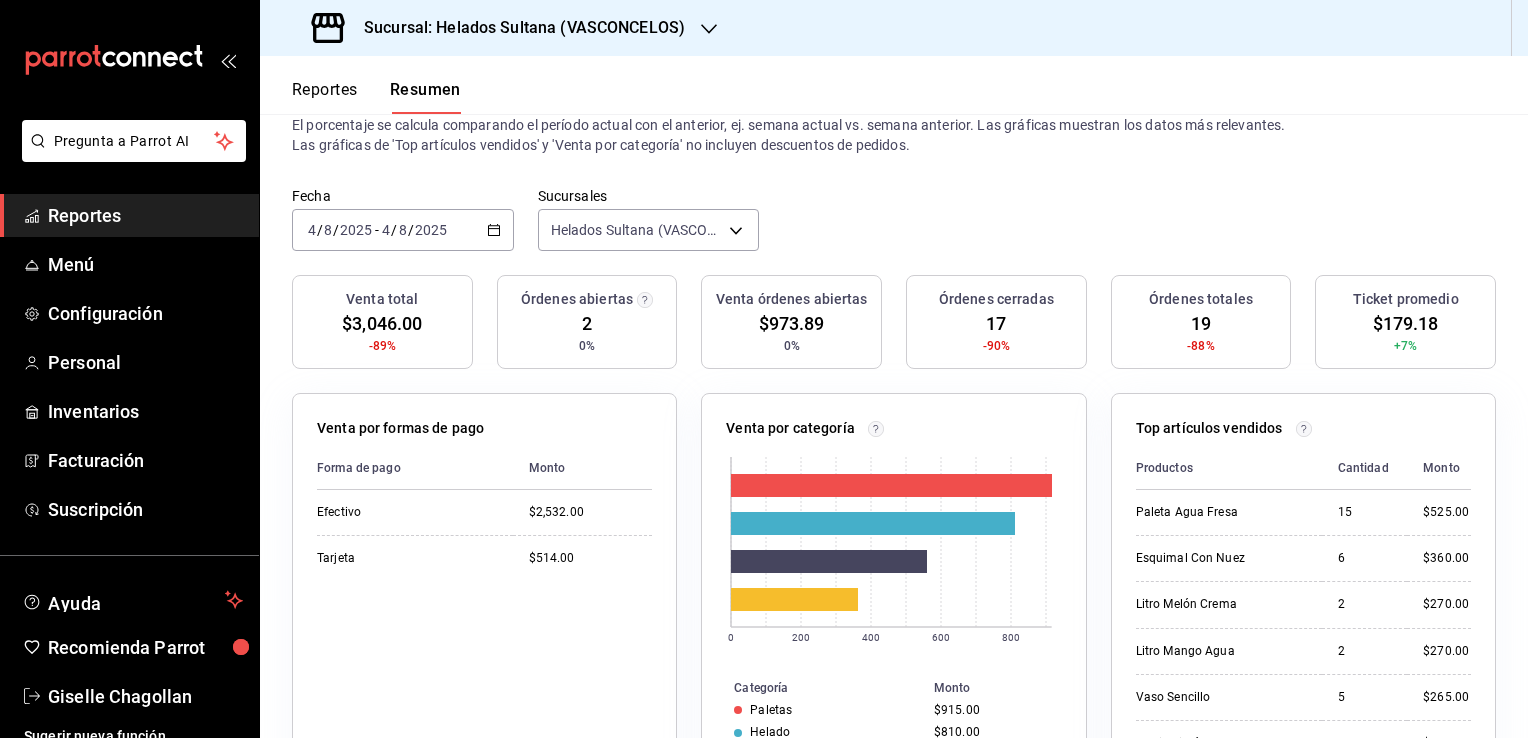 scroll, scrollTop: 0, scrollLeft: 0, axis: both 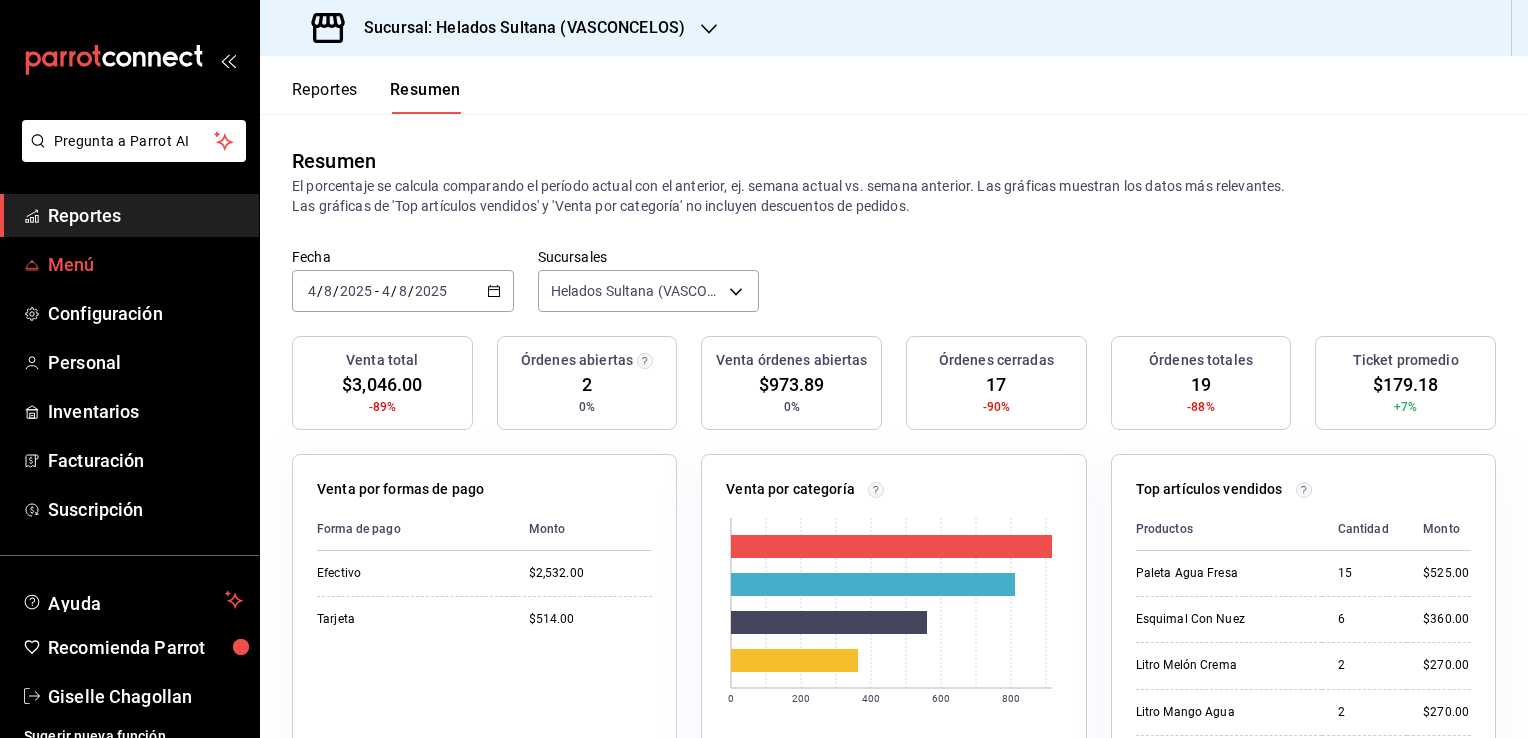 click on "Menú" at bounding box center (145, 264) 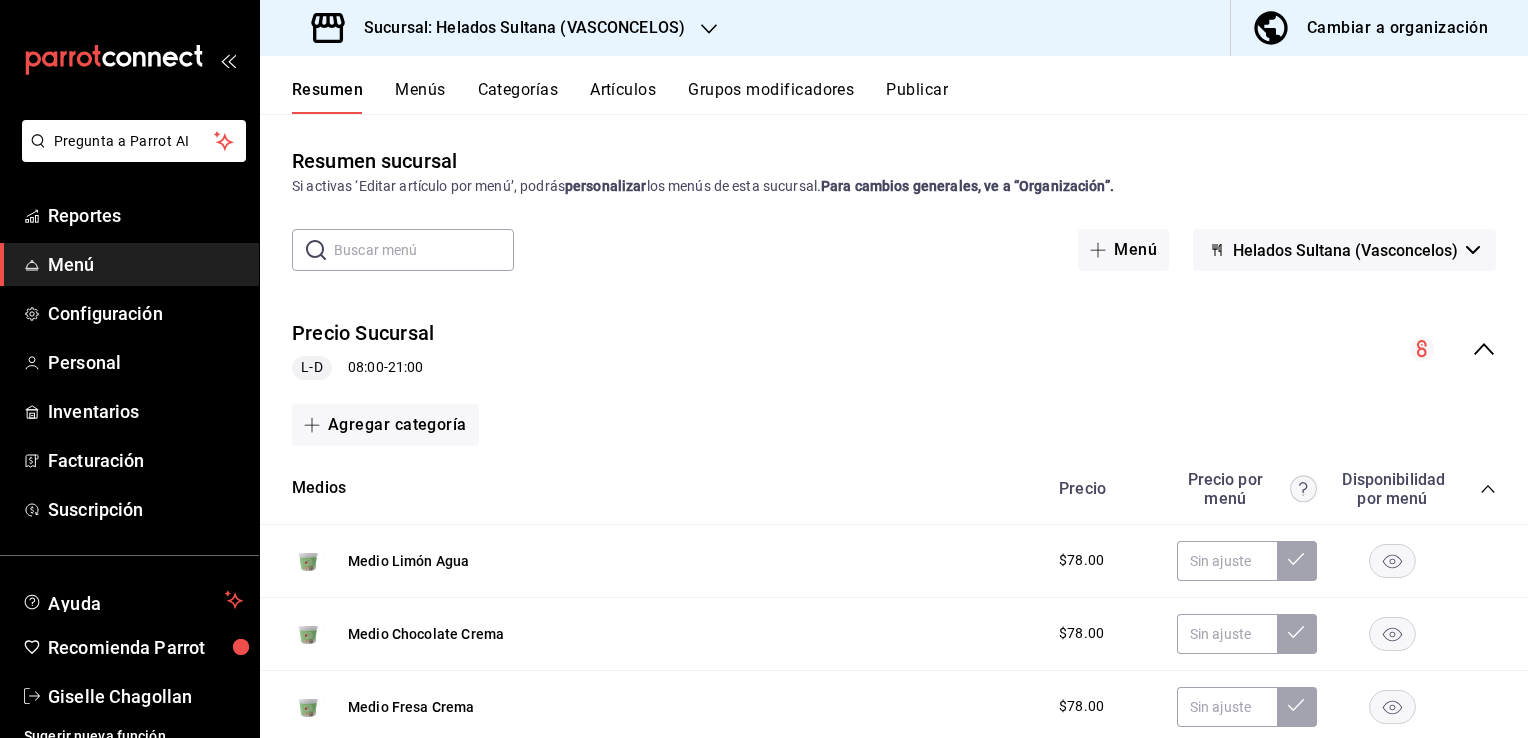 click 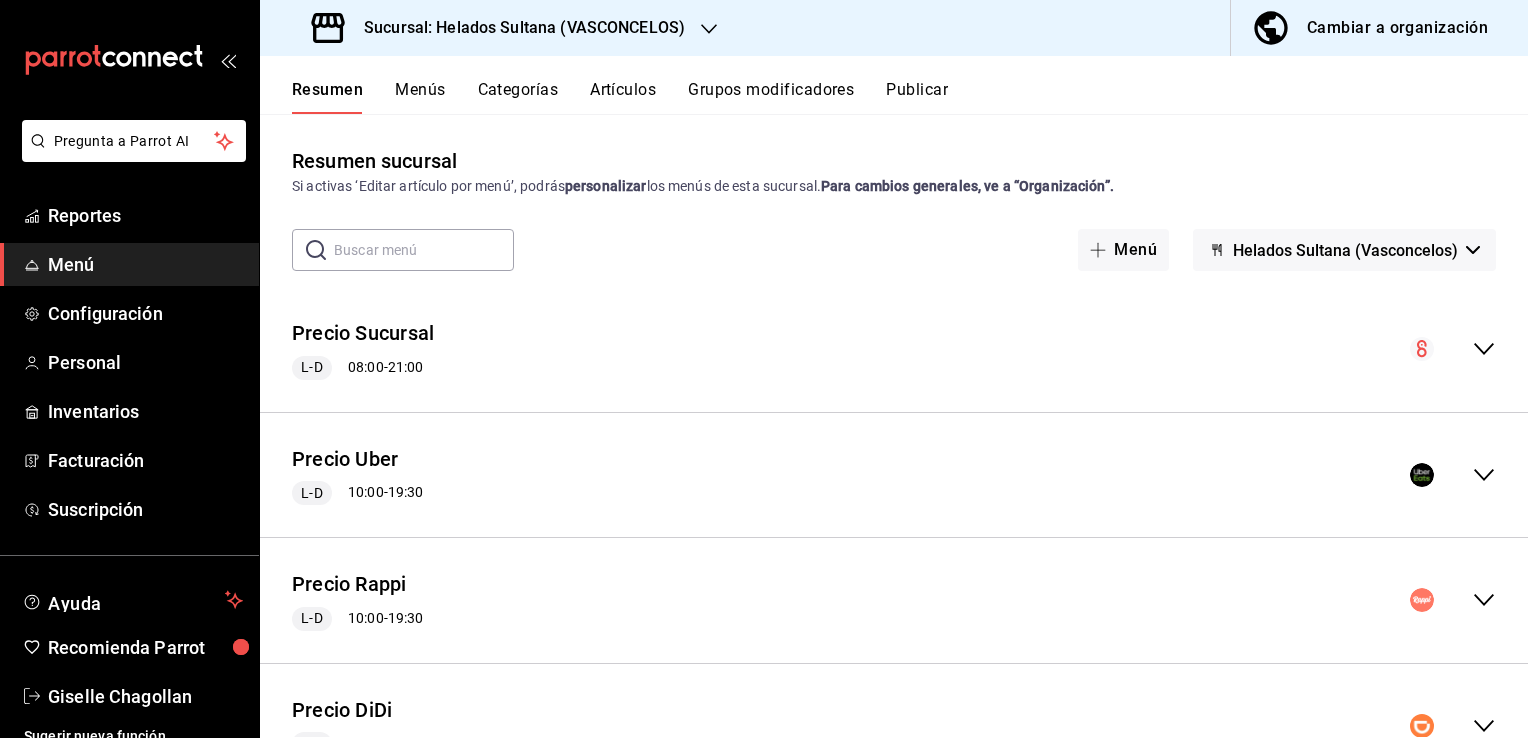 click 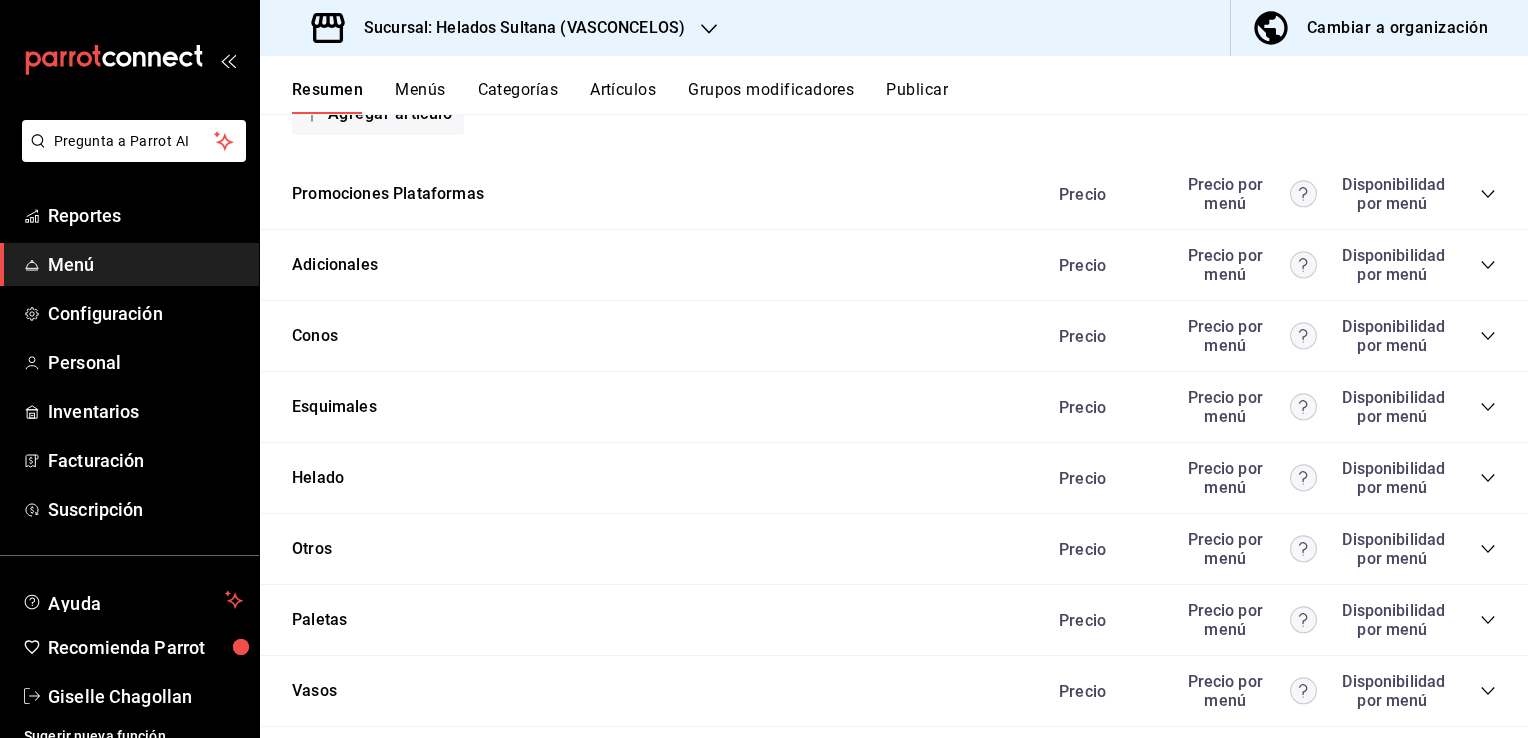 scroll, scrollTop: 2176, scrollLeft: 0, axis: vertical 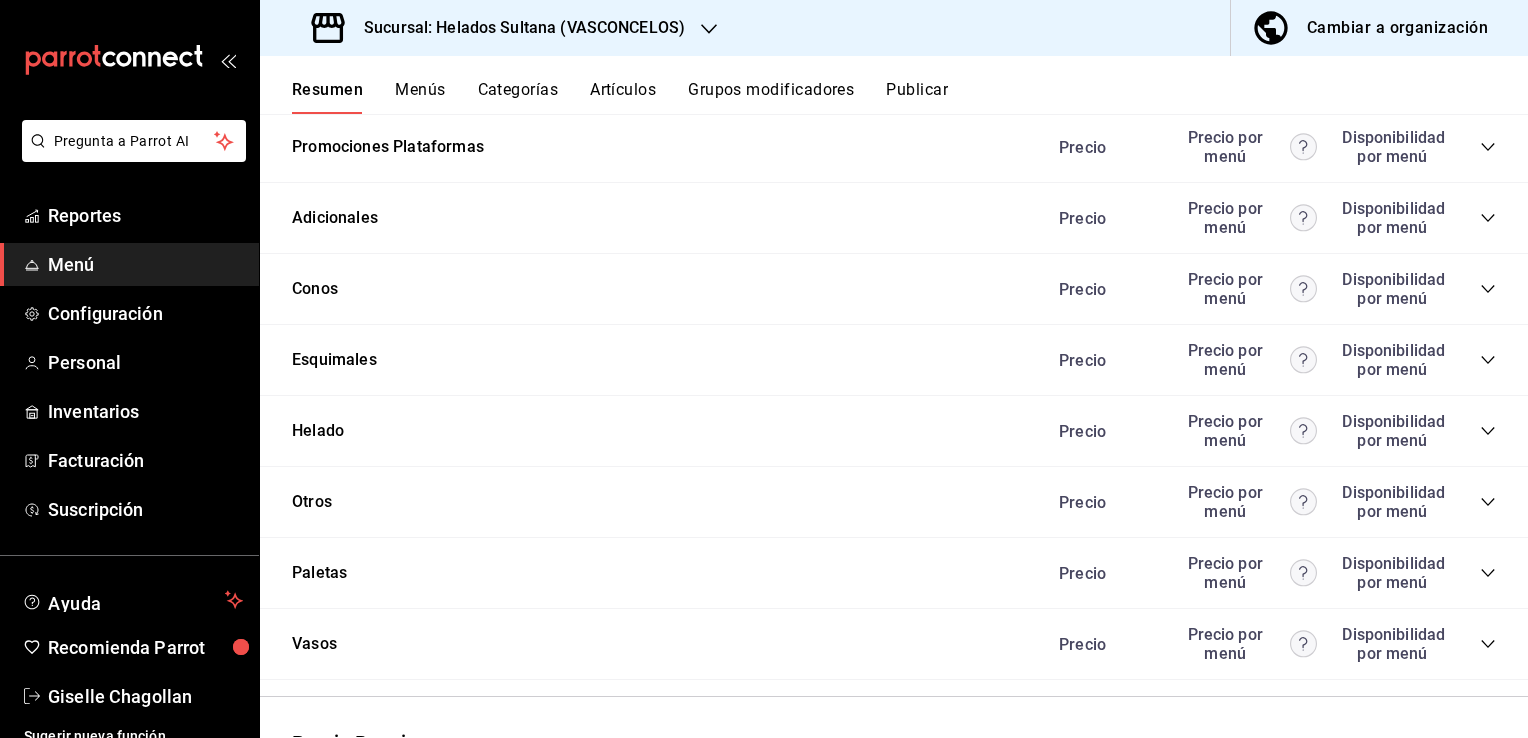 click 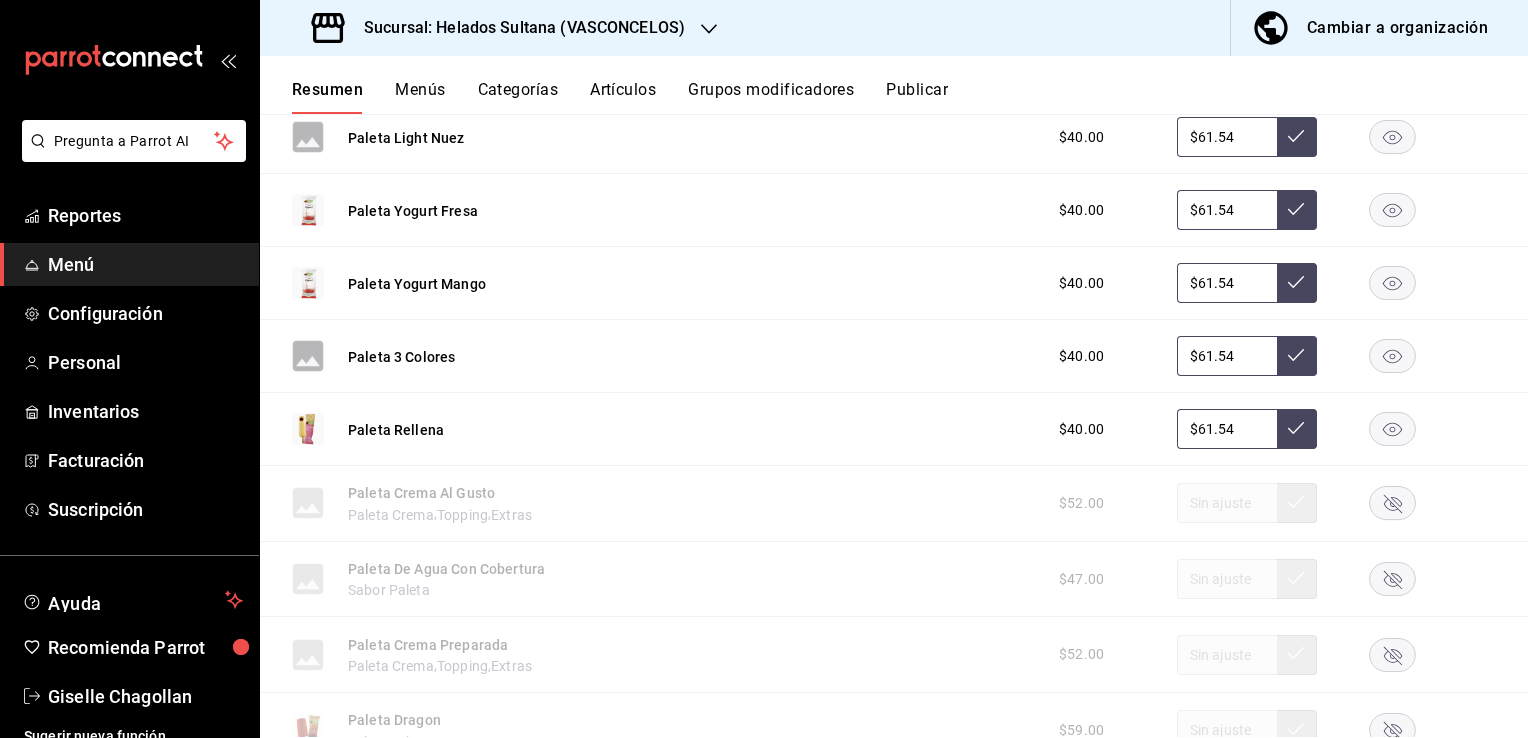 scroll, scrollTop: 3780, scrollLeft: 0, axis: vertical 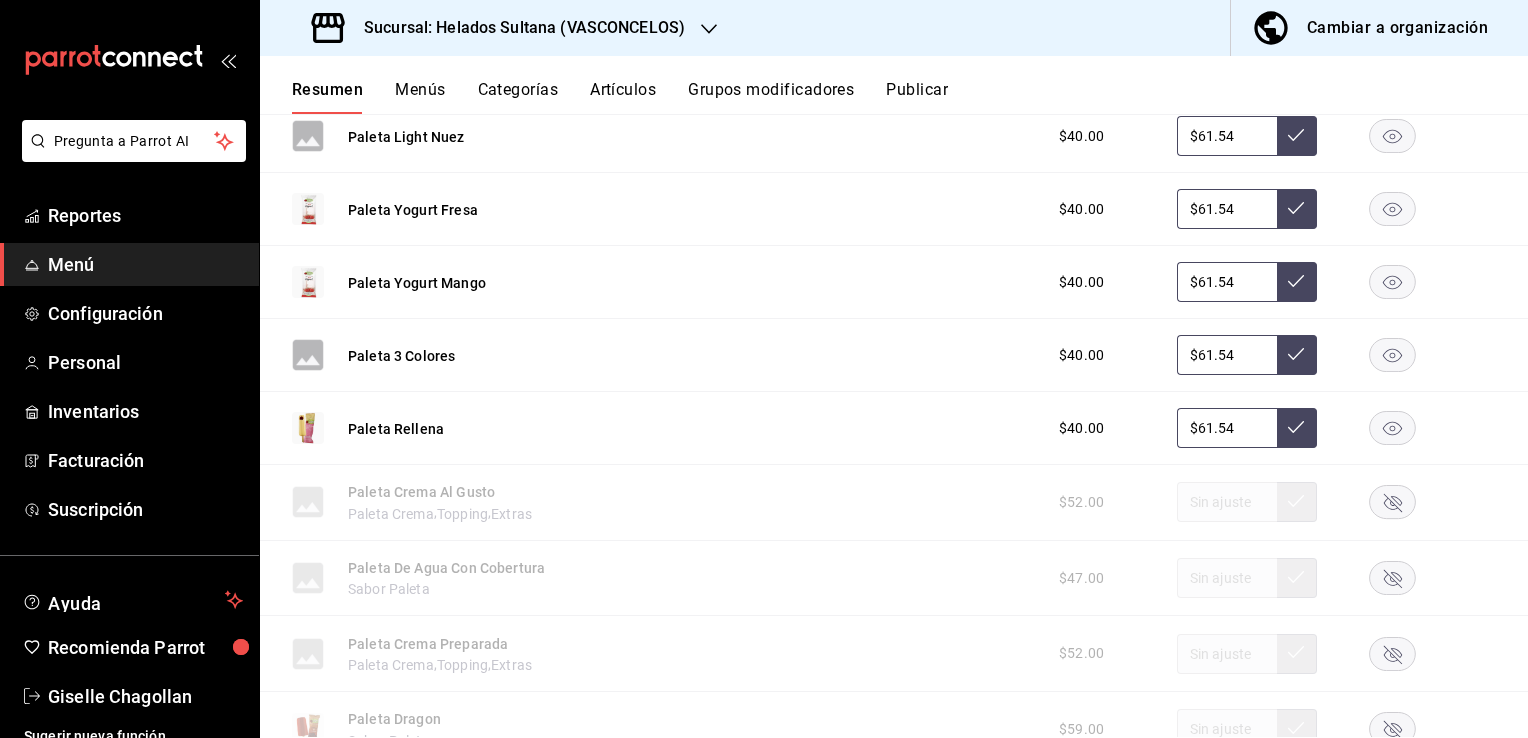 click 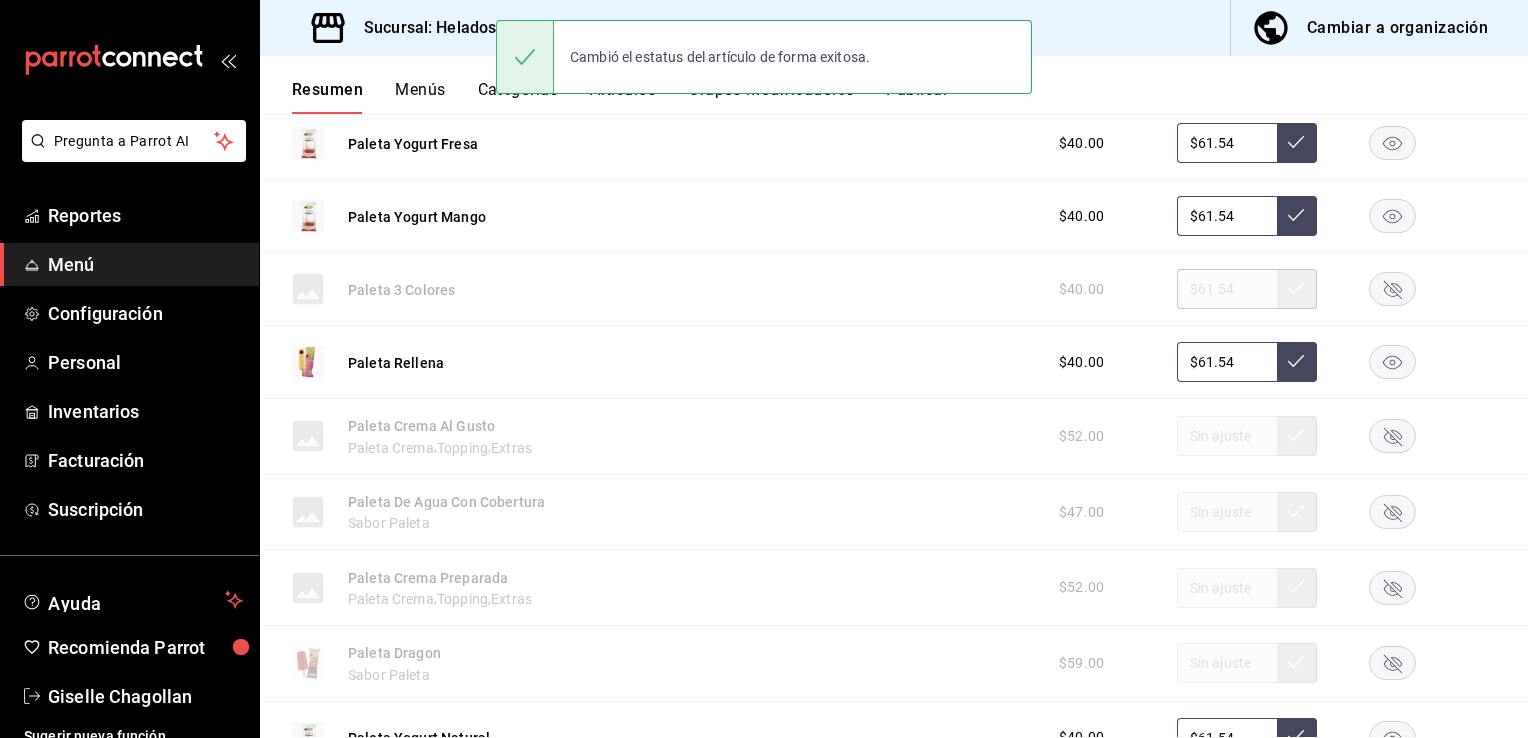 scroll, scrollTop: 3860, scrollLeft: 0, axis: vertical 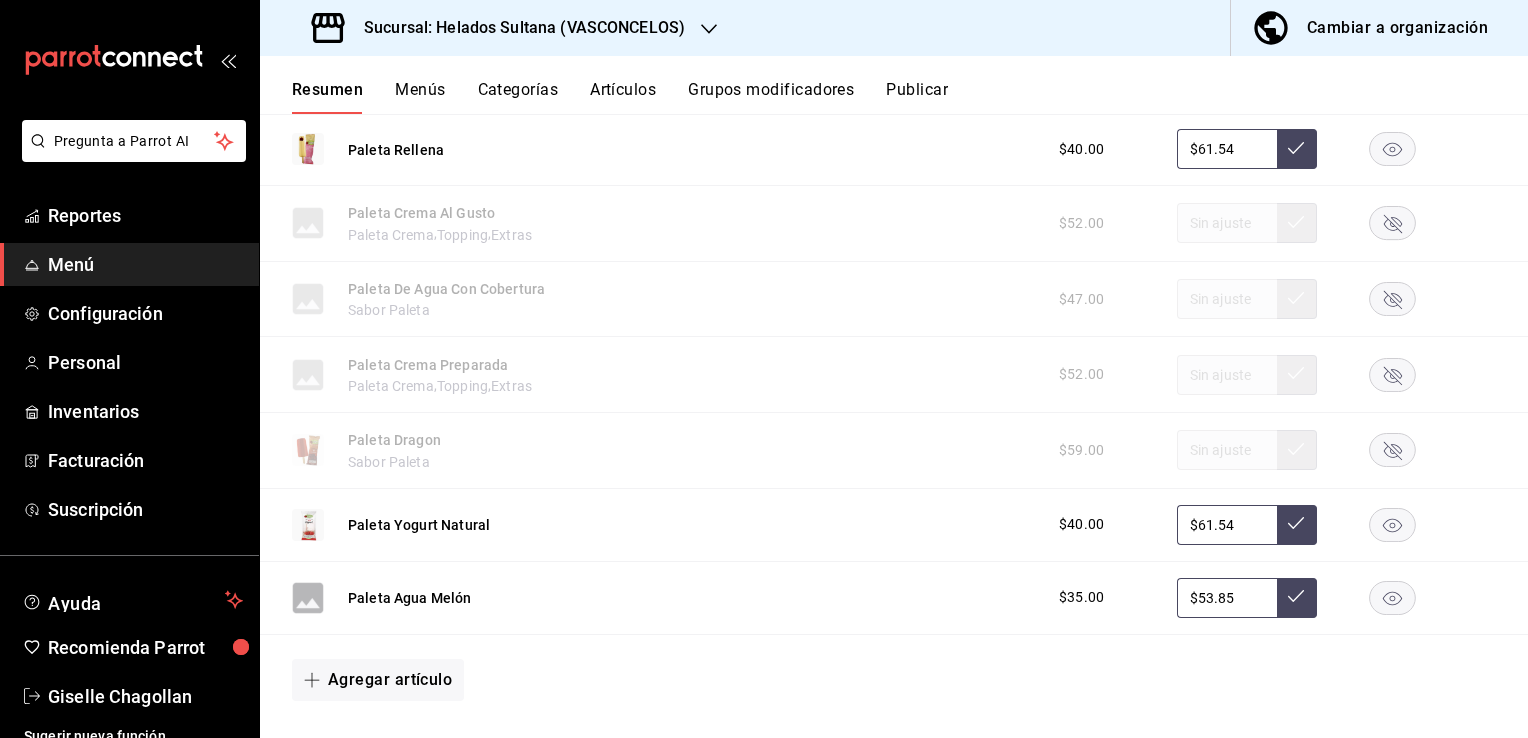 click 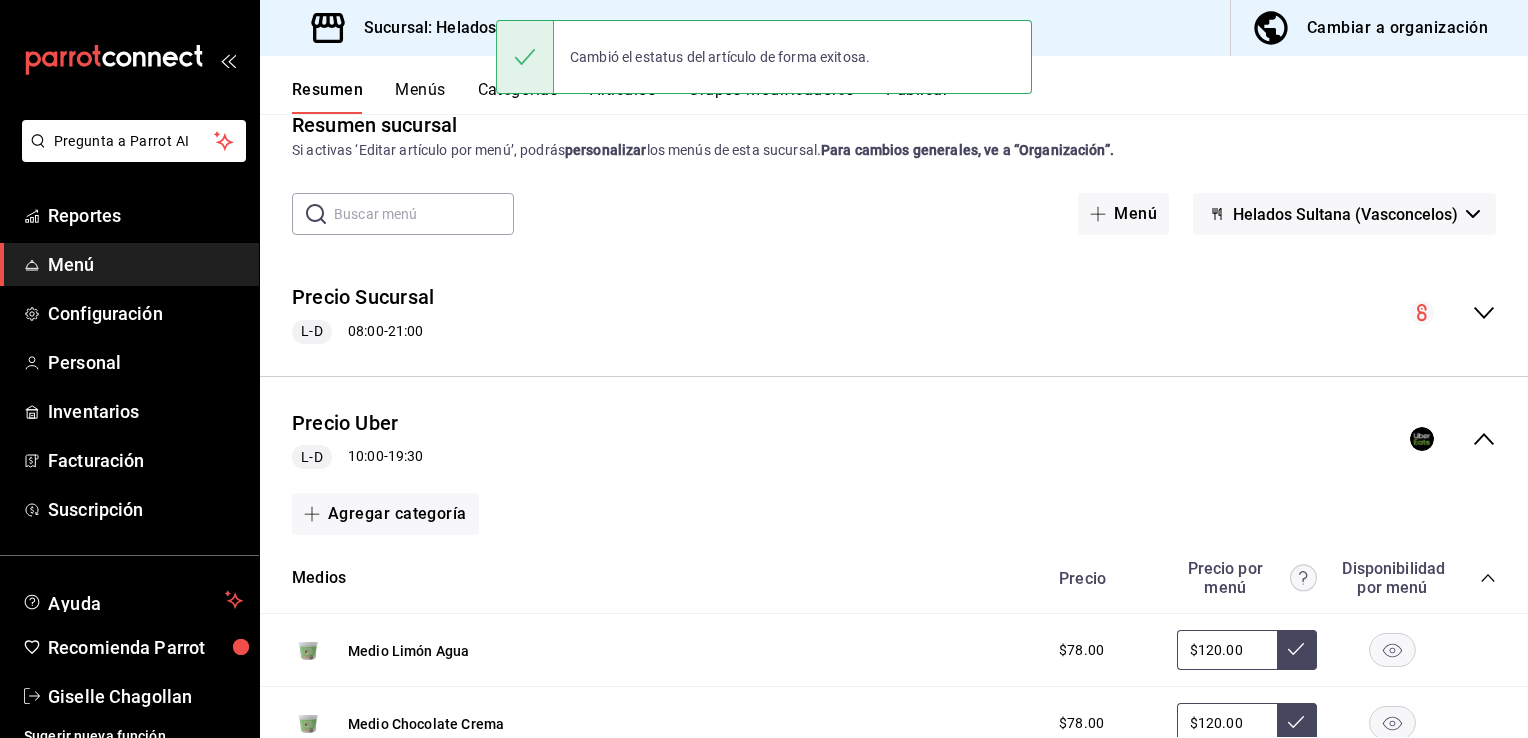 scroll, scrollTop: 1, scrollLeft: 0, axis: vertical 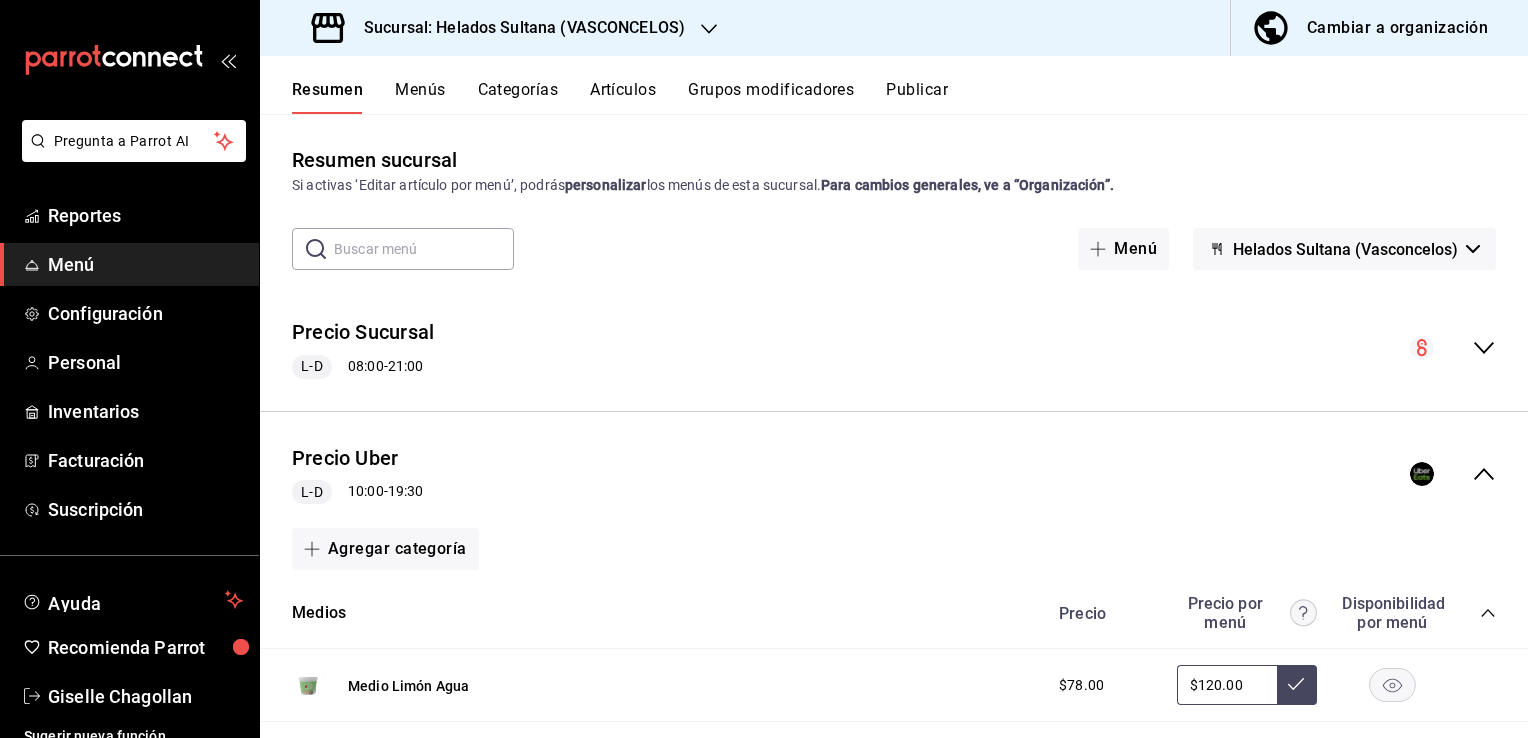 click 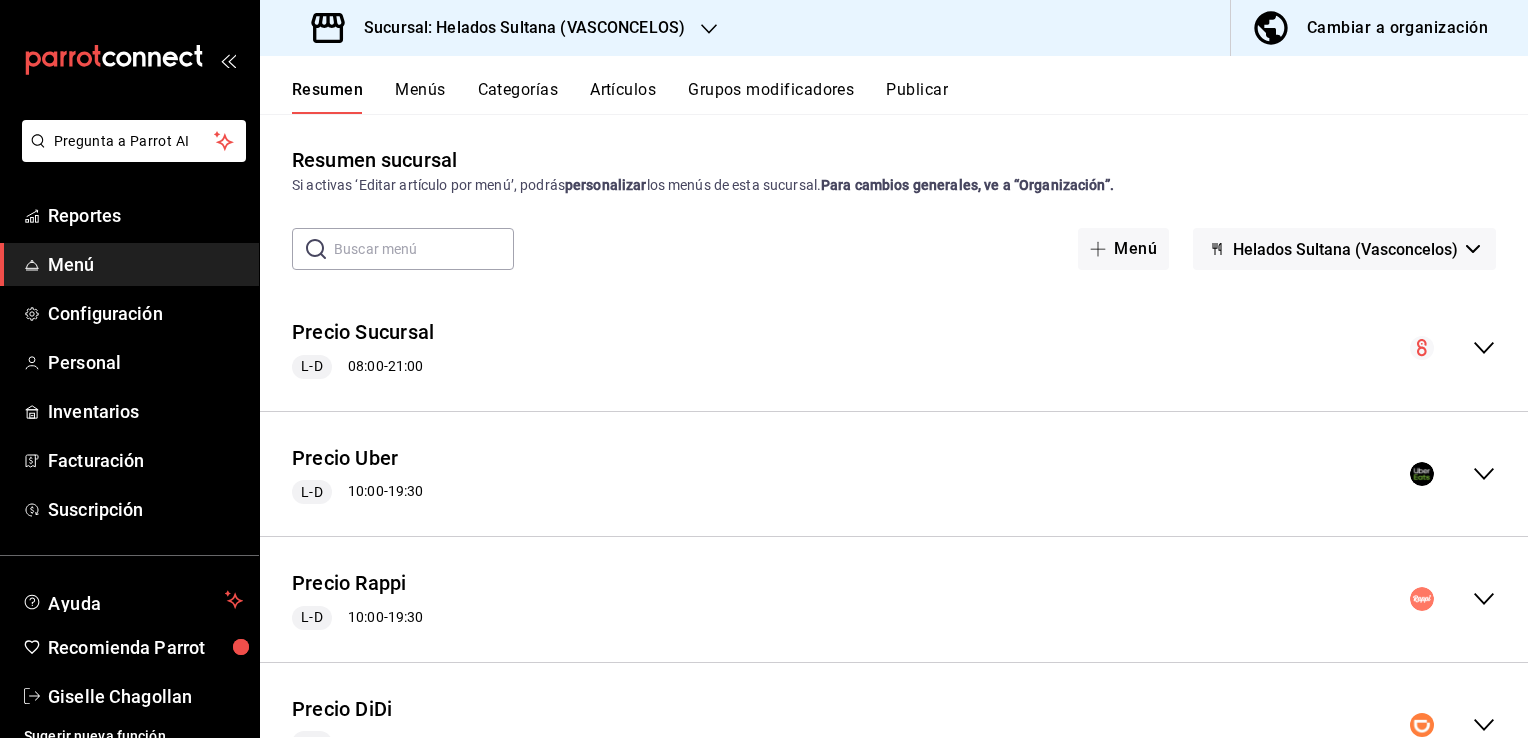 click 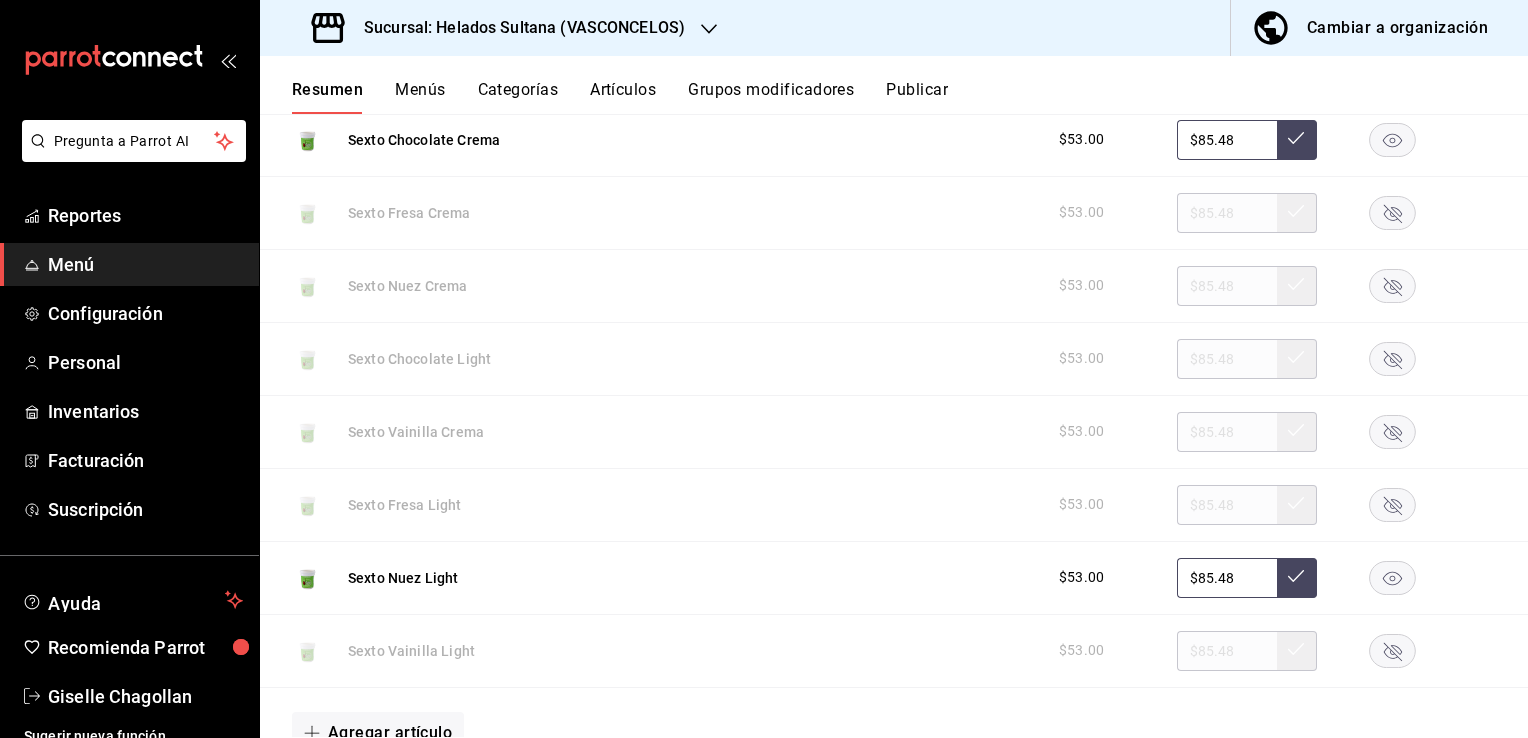 scroll, scrollTop: 2180, scrollLeft: 0, axis: vertical 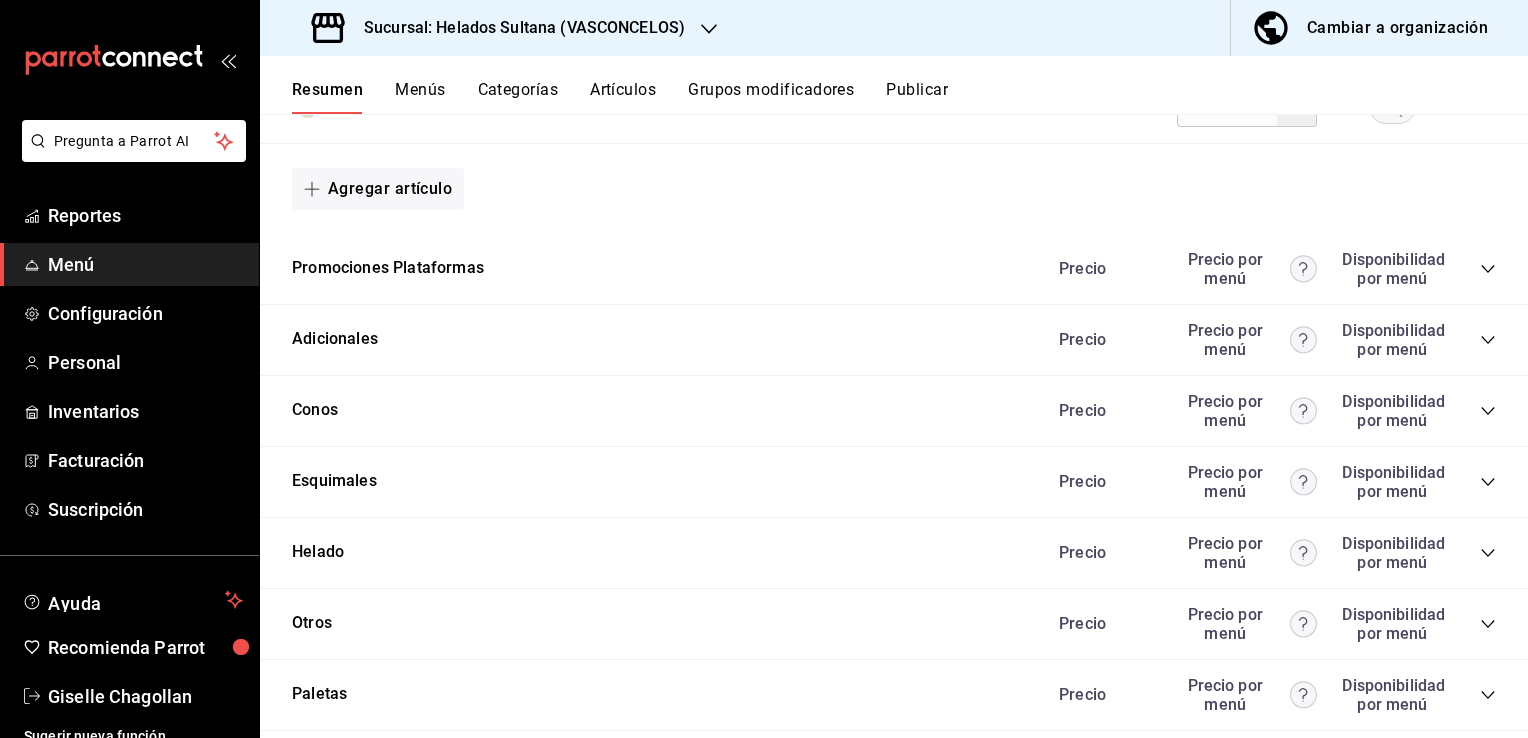 click on "Precio Precio por menú   Disponibilidad por menú" at bounding box center (1267, 695) 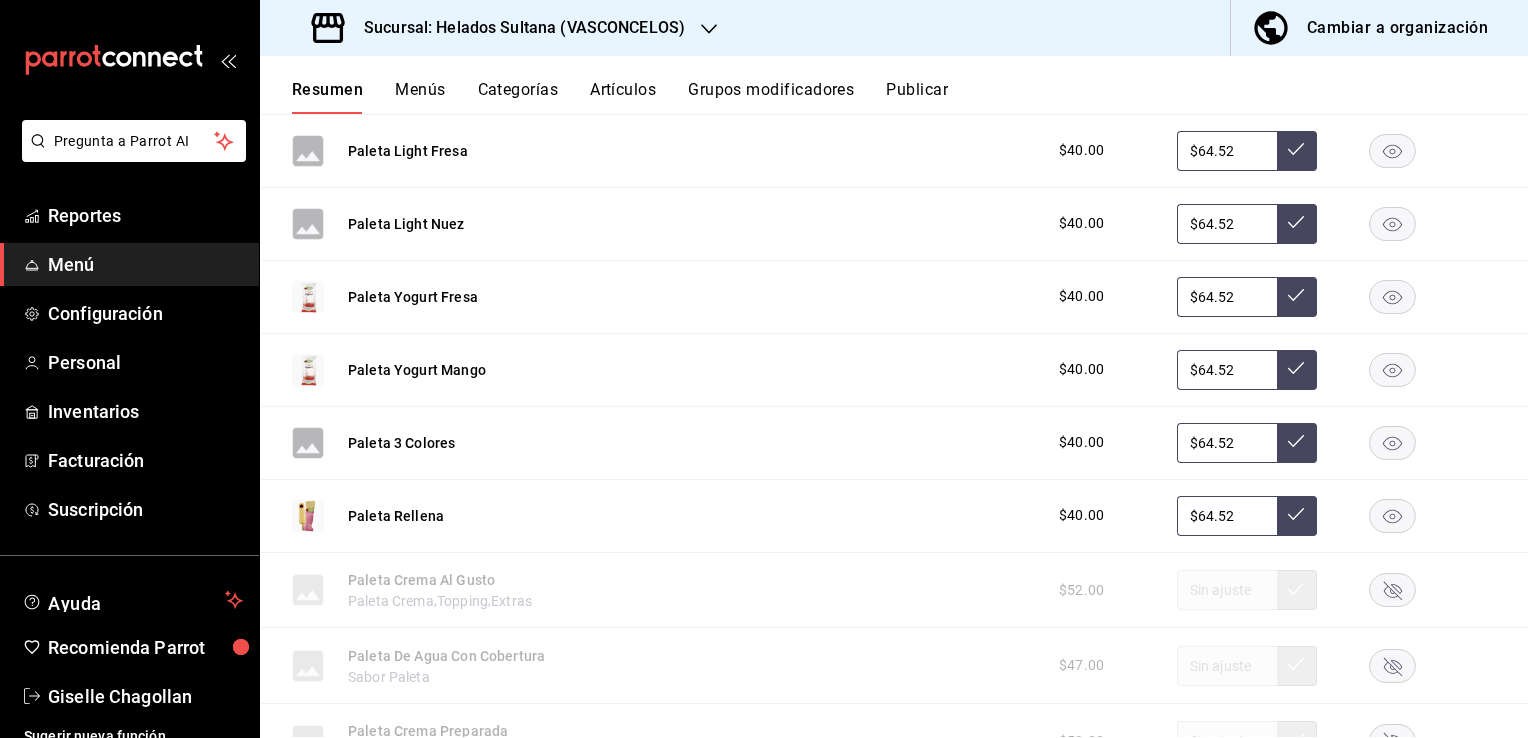scroll, scrollTop: 3824, scrollLeft: 0, axis: vertical 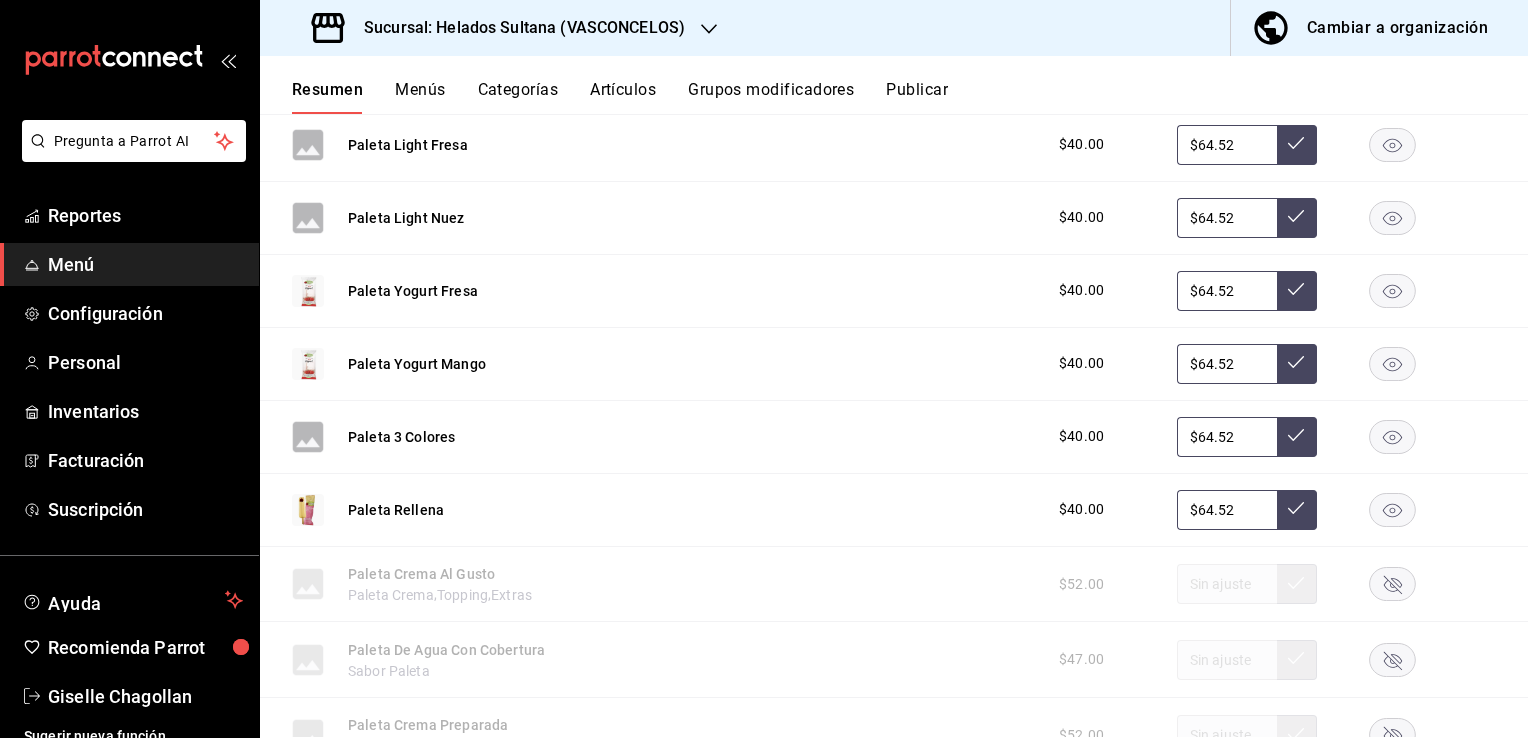 click 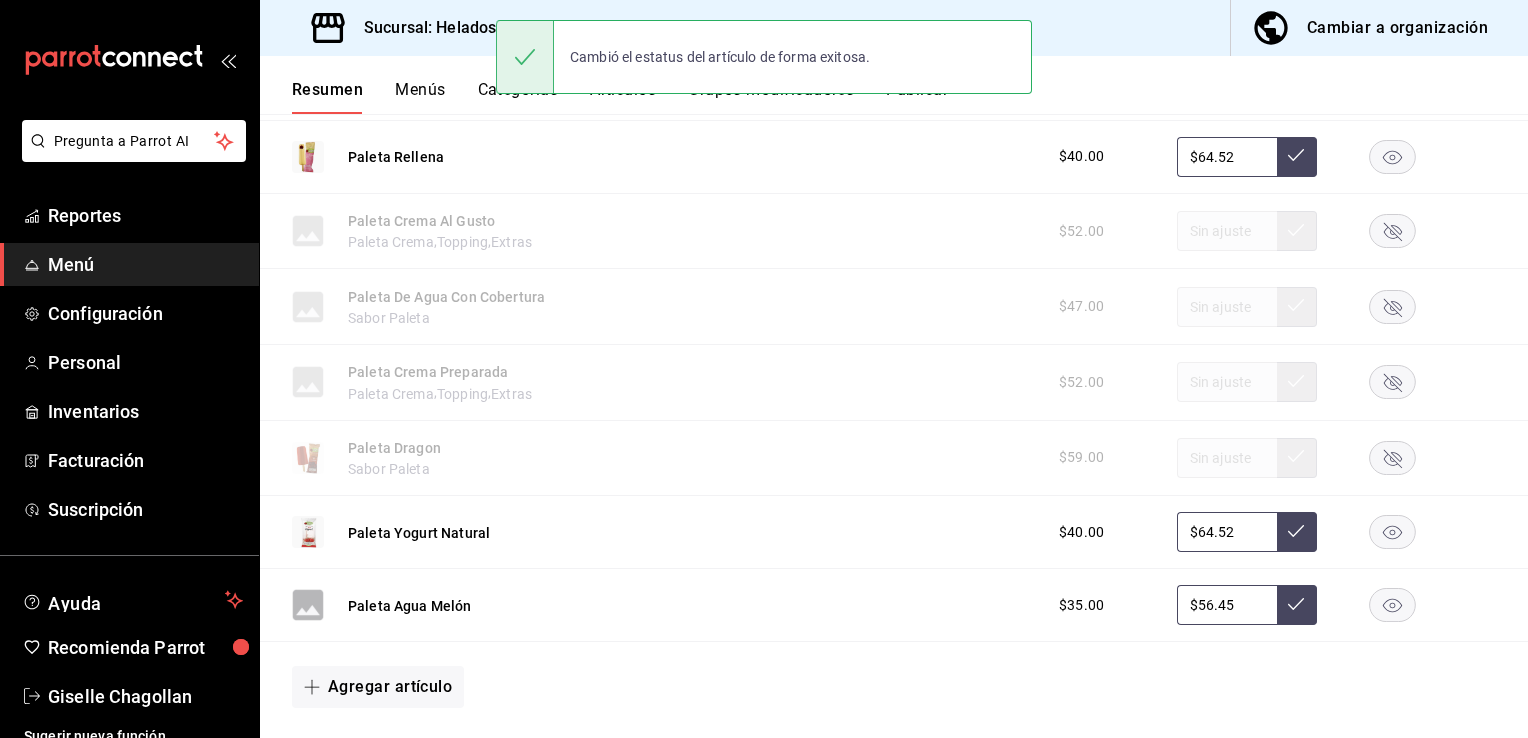 scroll, scrollTop: 4190, scrollLeft: 0, axis: vertical 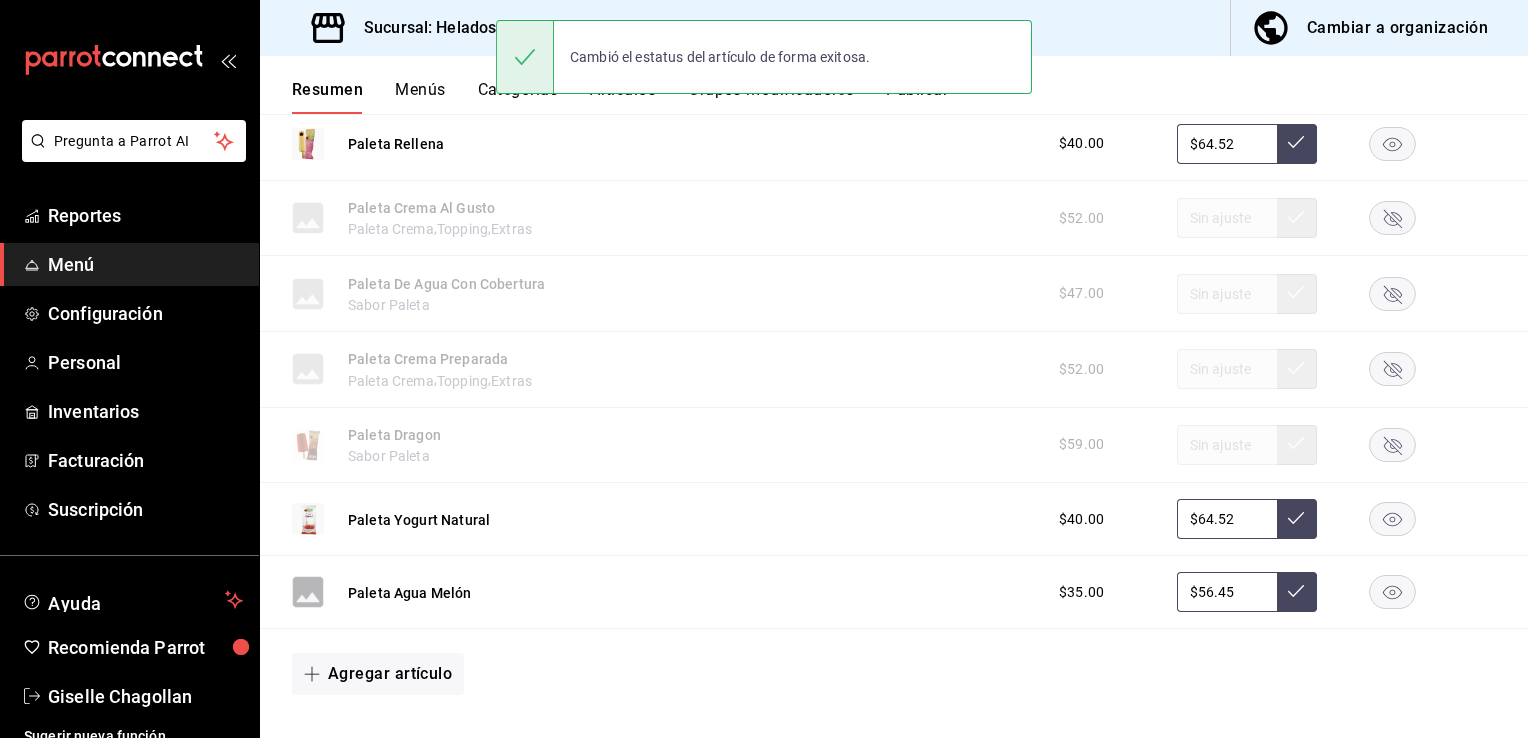 click 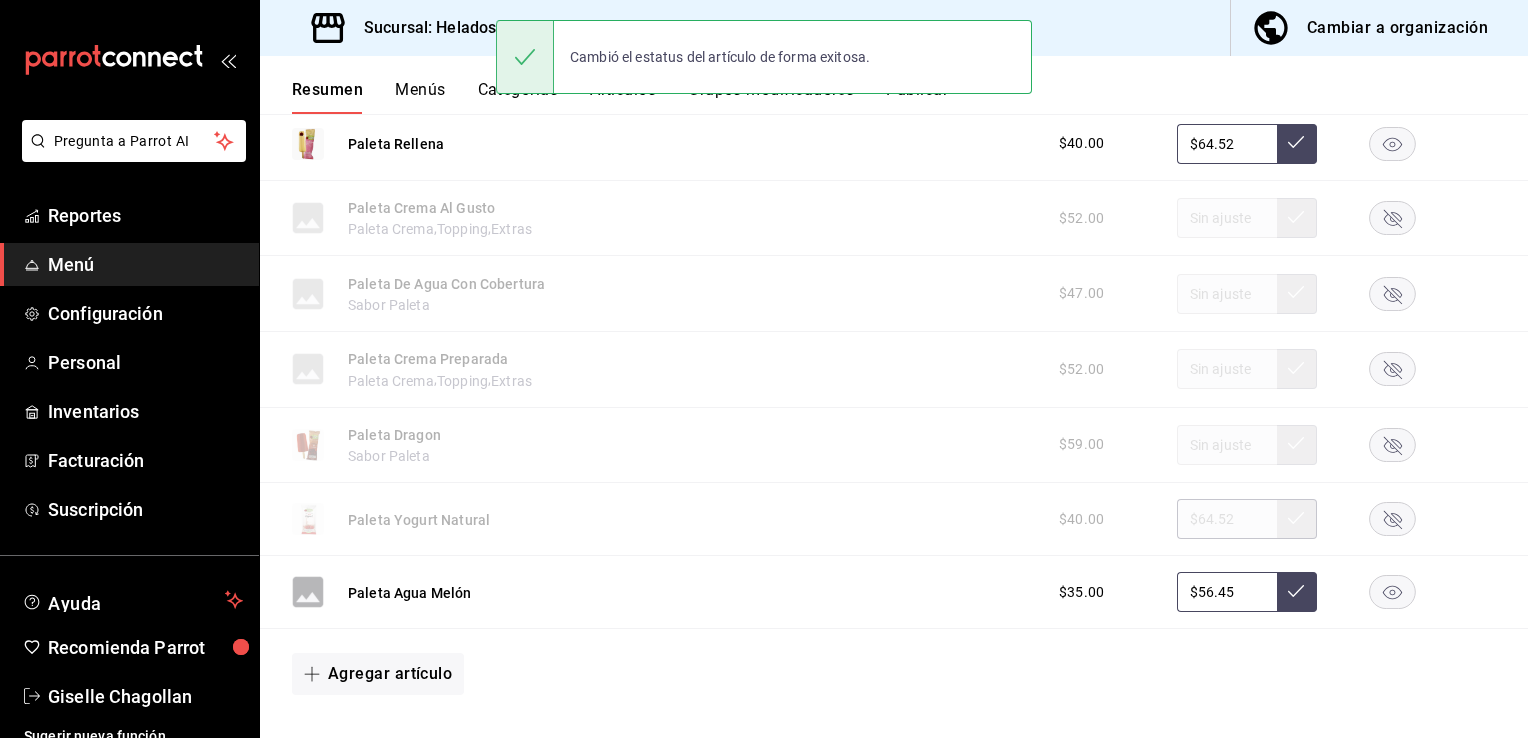 scroll, scrollTop: 4419, scrollLeft: 0, axis: vertical 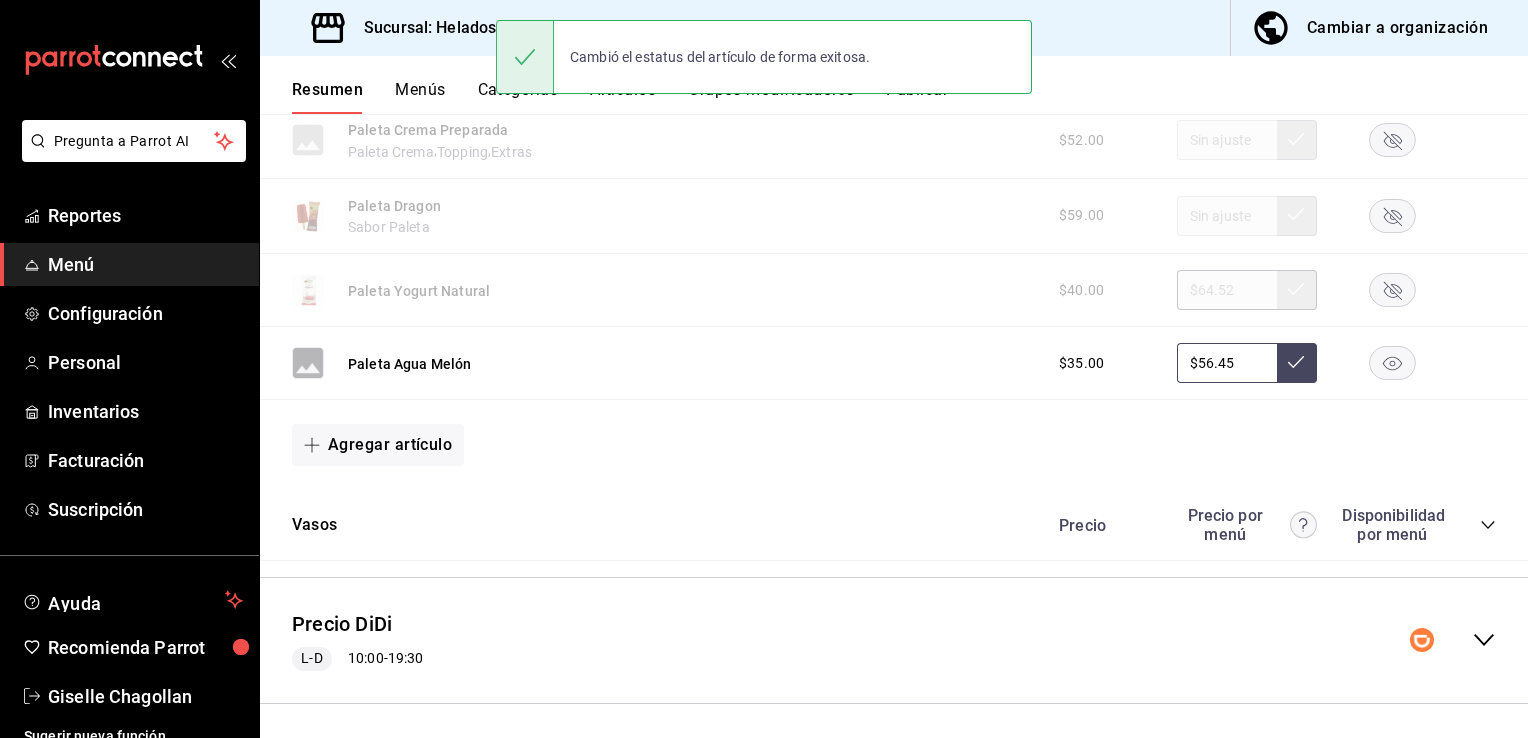 click 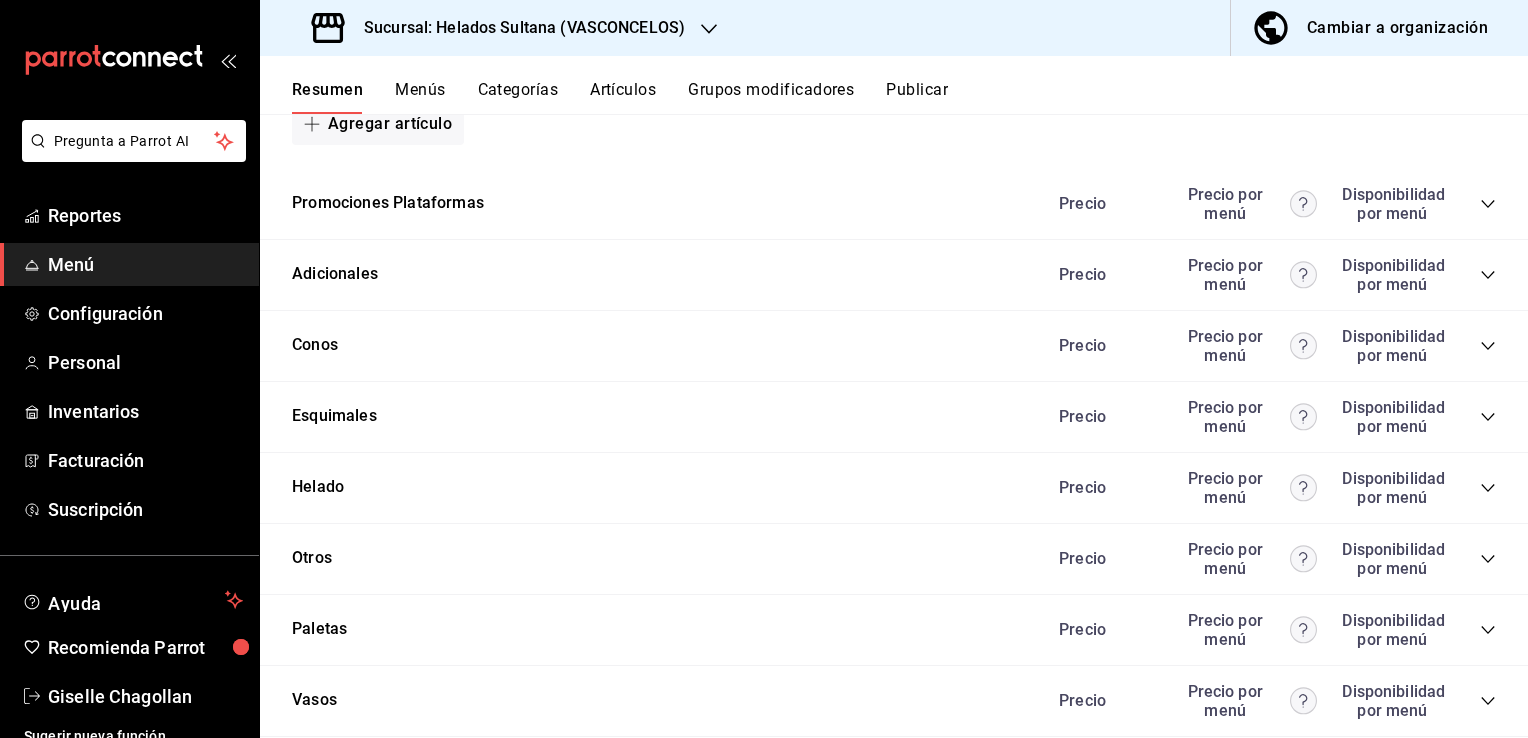 scroll, scrollTop: 6715, scrollLeft: 0, axis: vertical 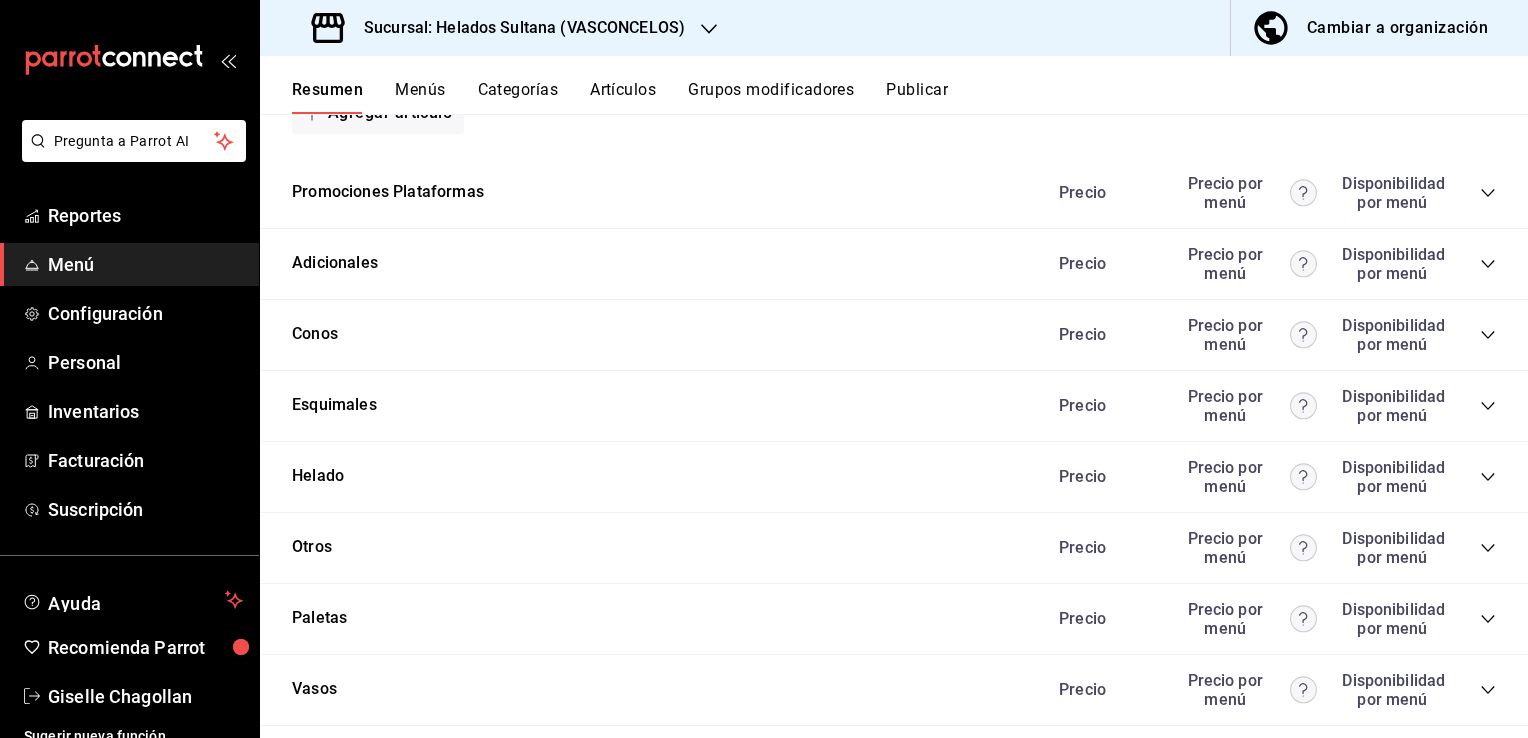 click 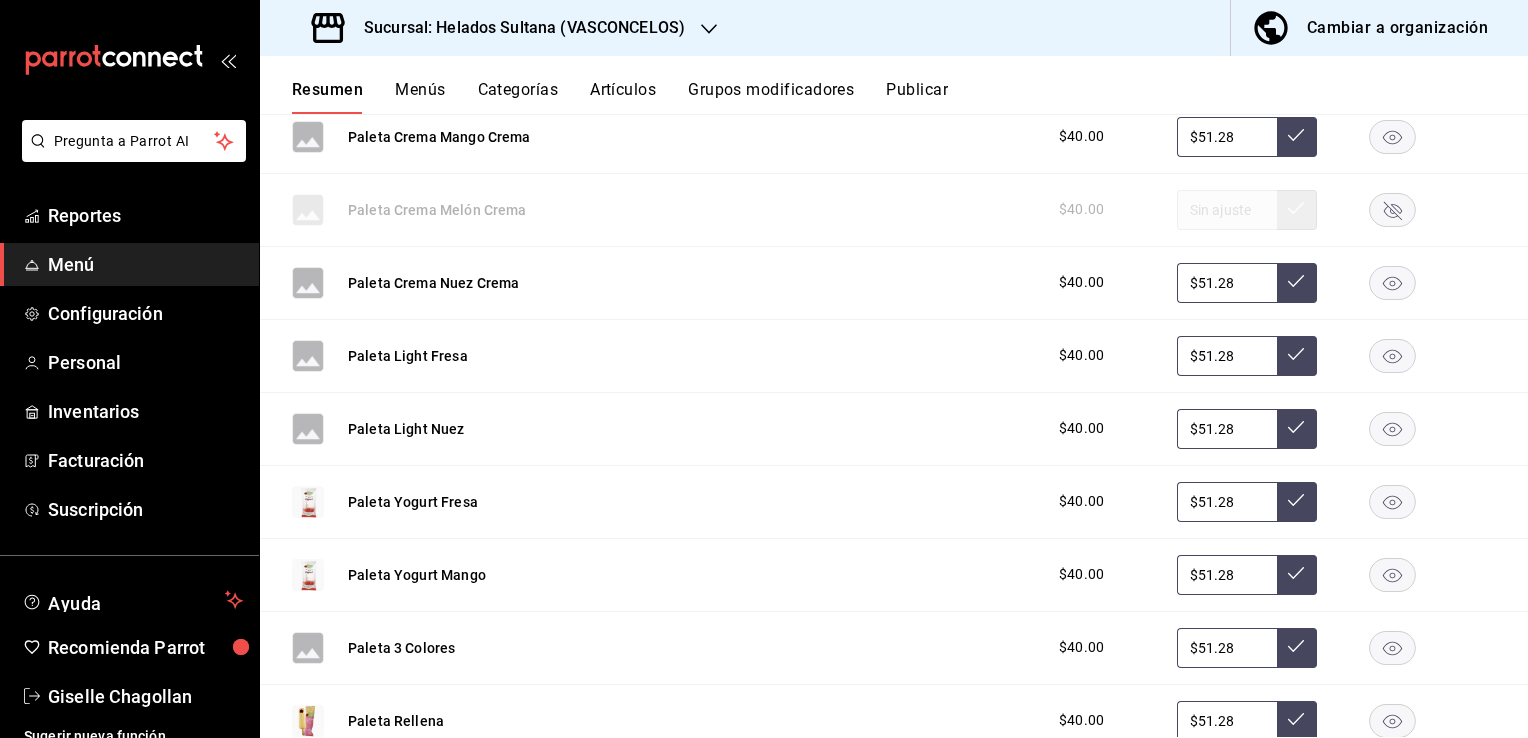 scroll, scrollTop: 8146, scrollLeft: 0, axis: vertical 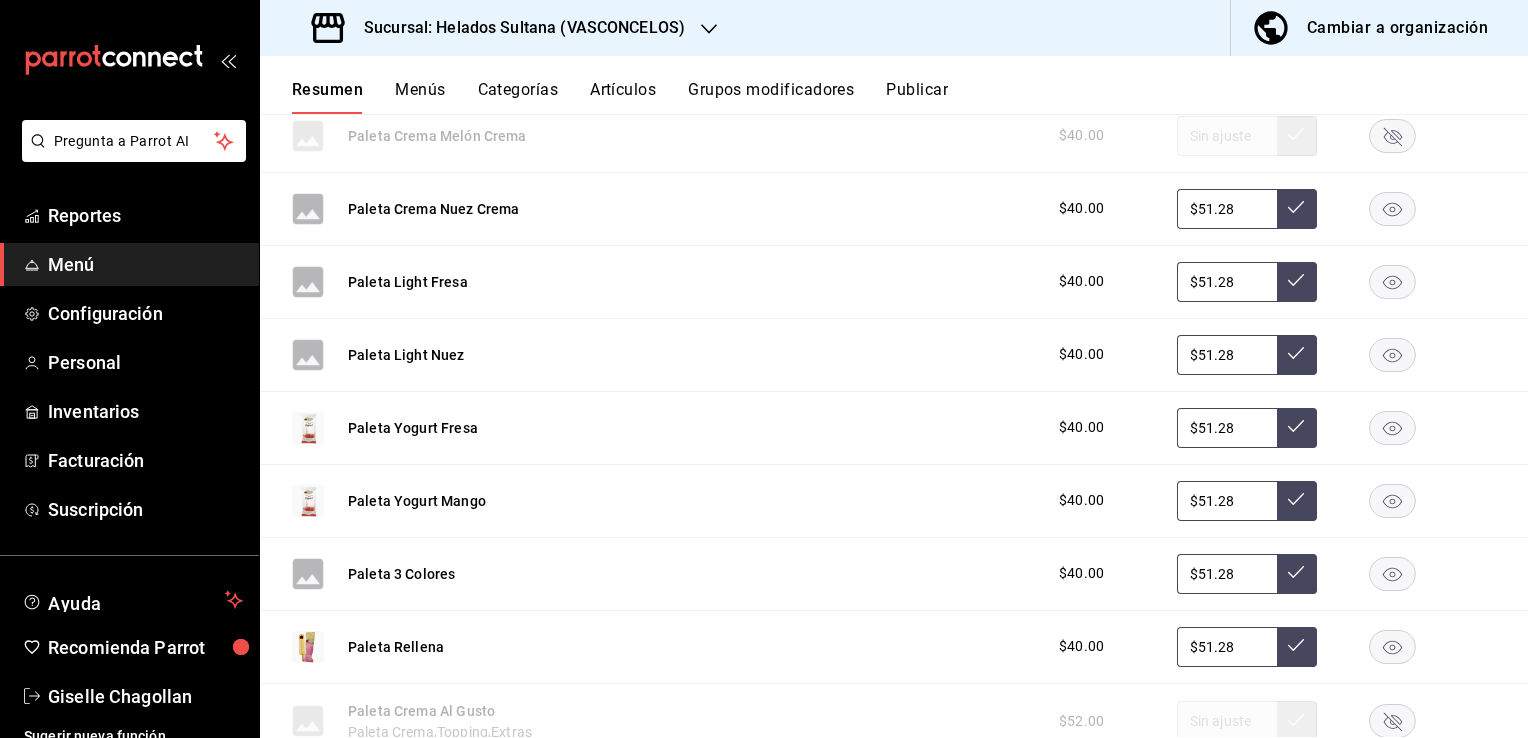 click 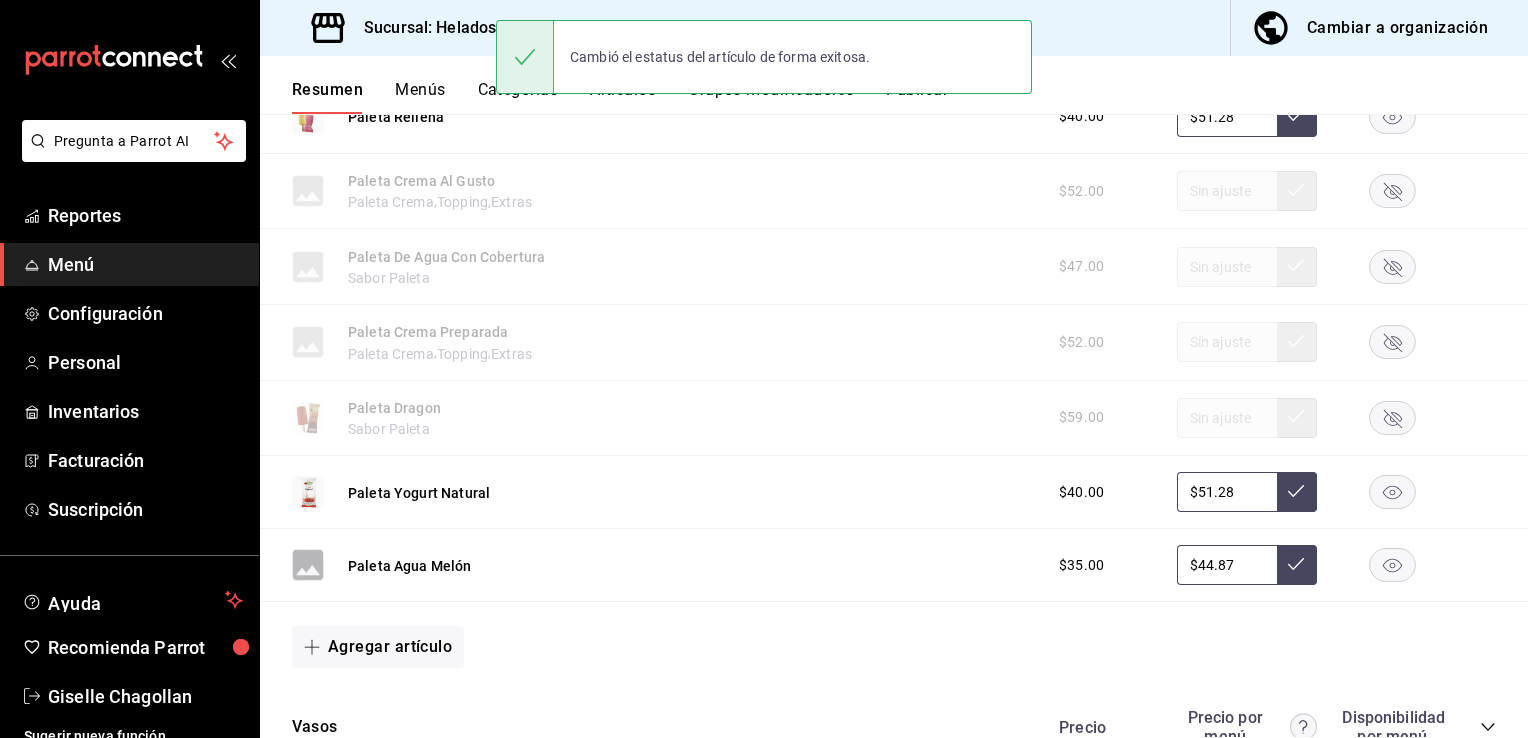 scroll, scrollTop: 8702, scrollLeft: 0, axis: vertical 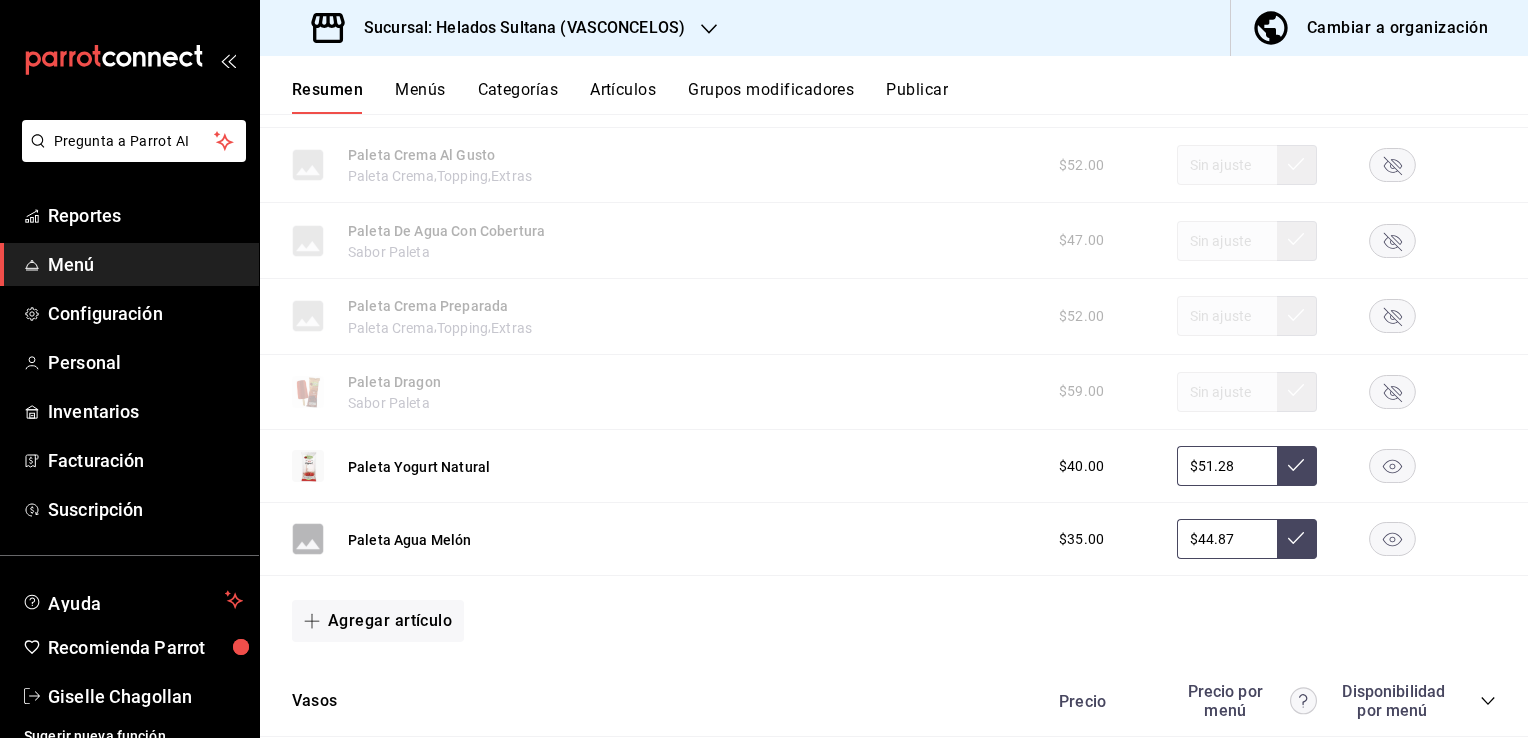 click 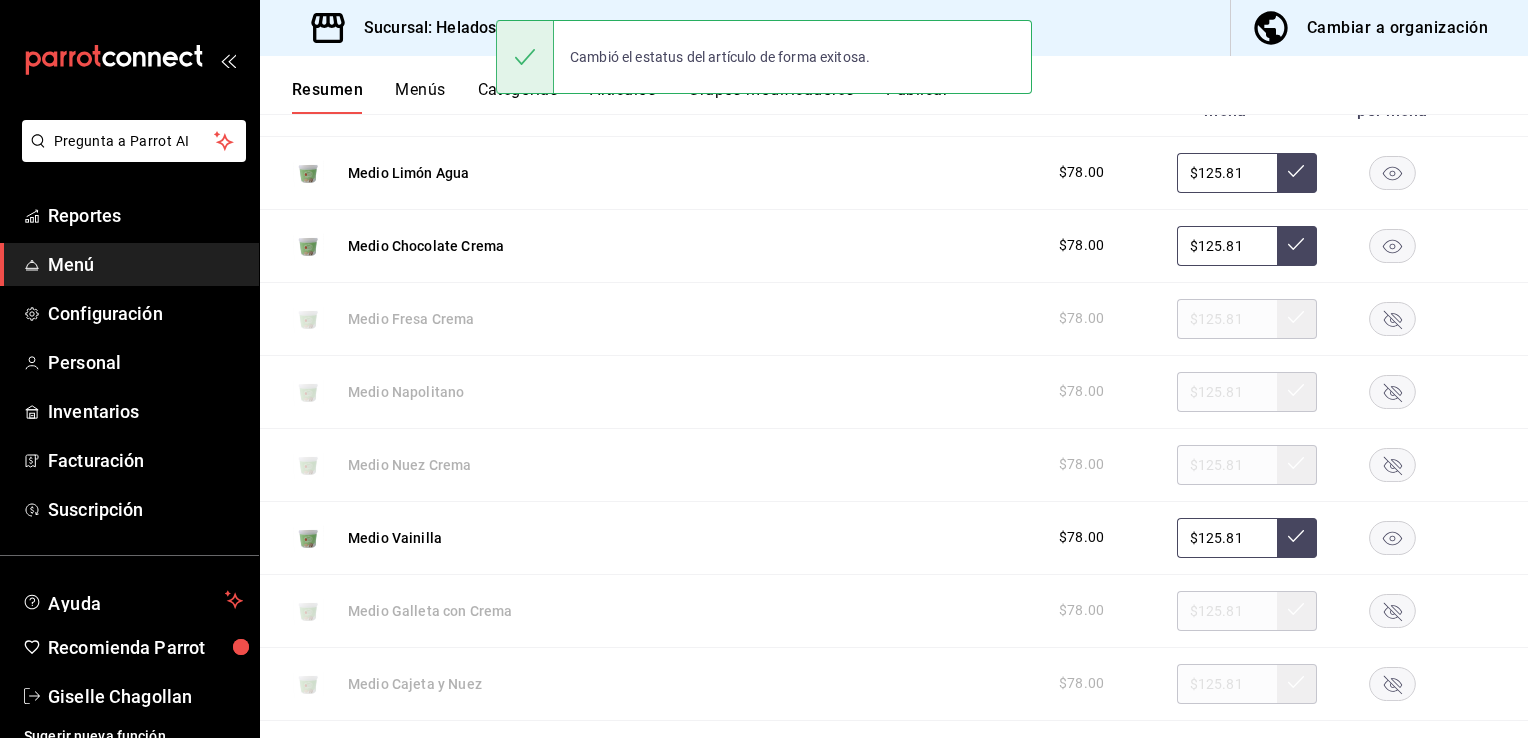 scroll, scrollTop: 0, scrollLeft: 0, axis: both 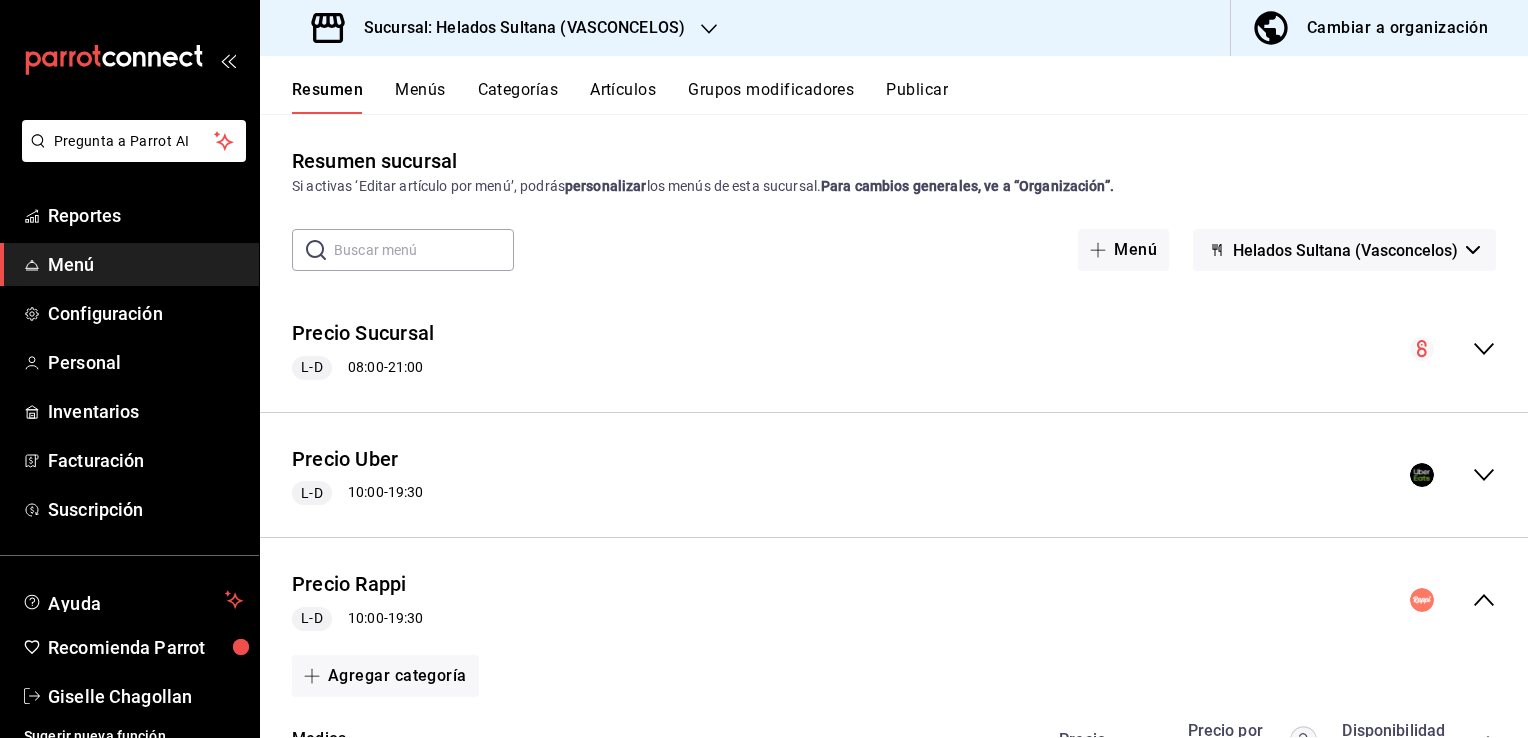 click on "Publicar" at bounding box center [917, 97] 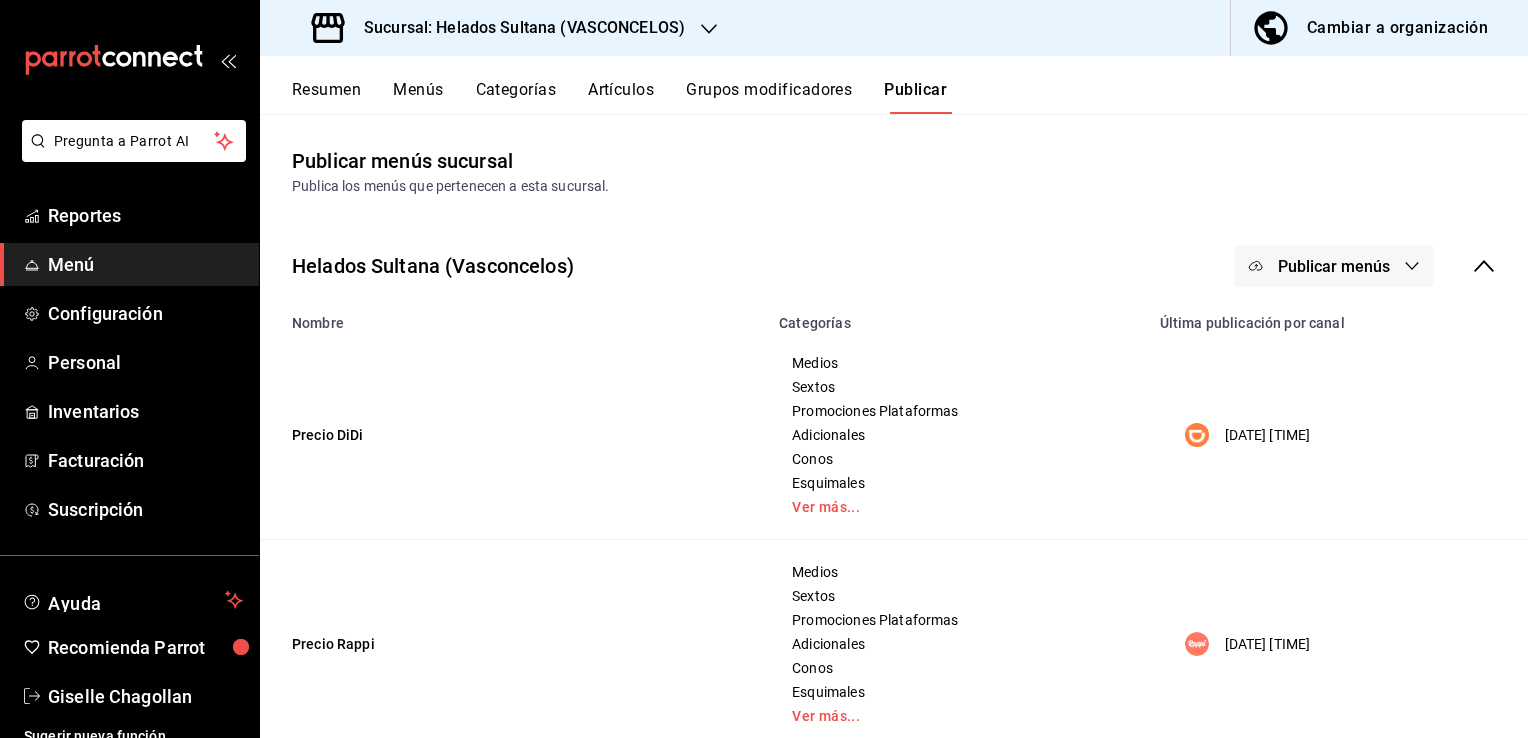 click on "Publicar menús" at bounding box center (1334, 266) 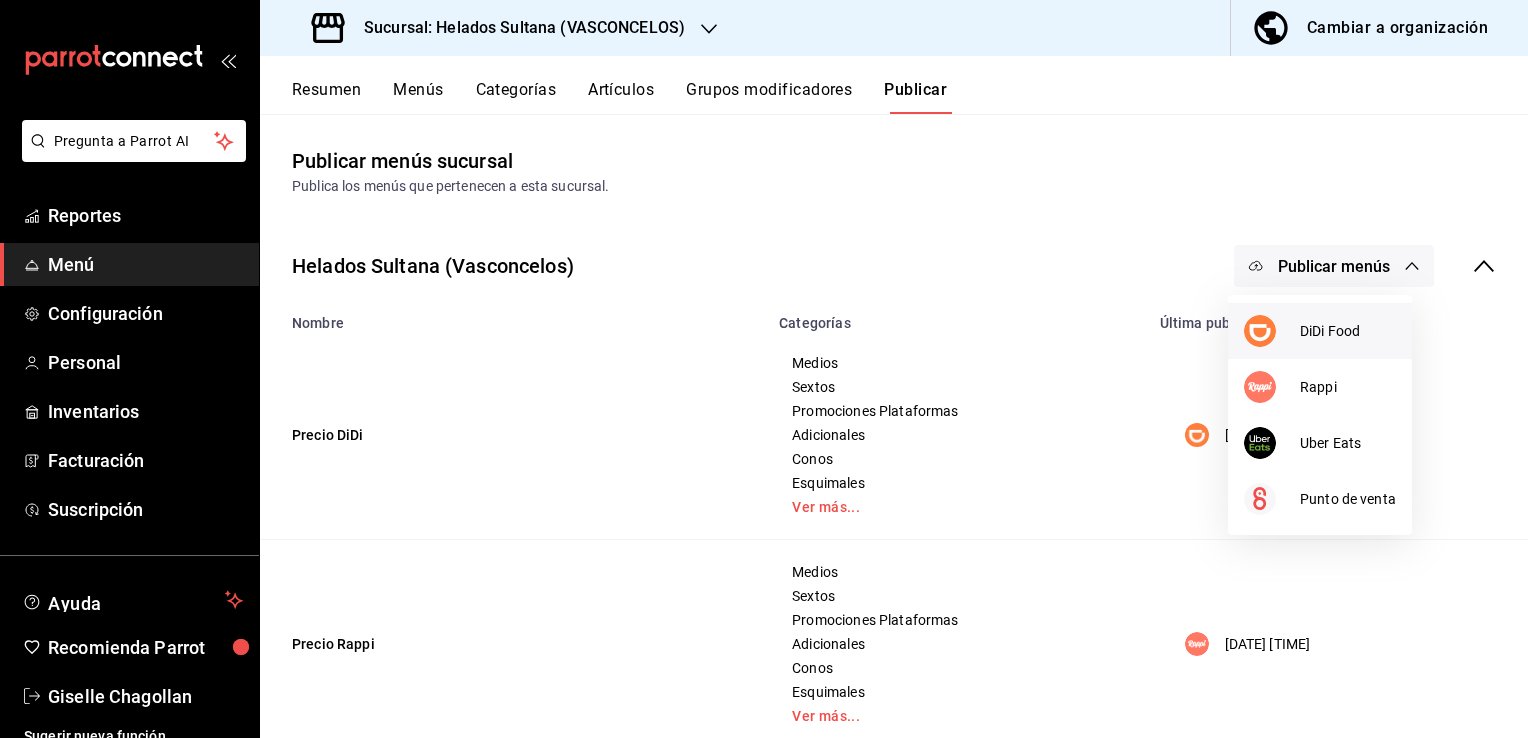click on "DiDi Food" at bounding box center [1348, 331] 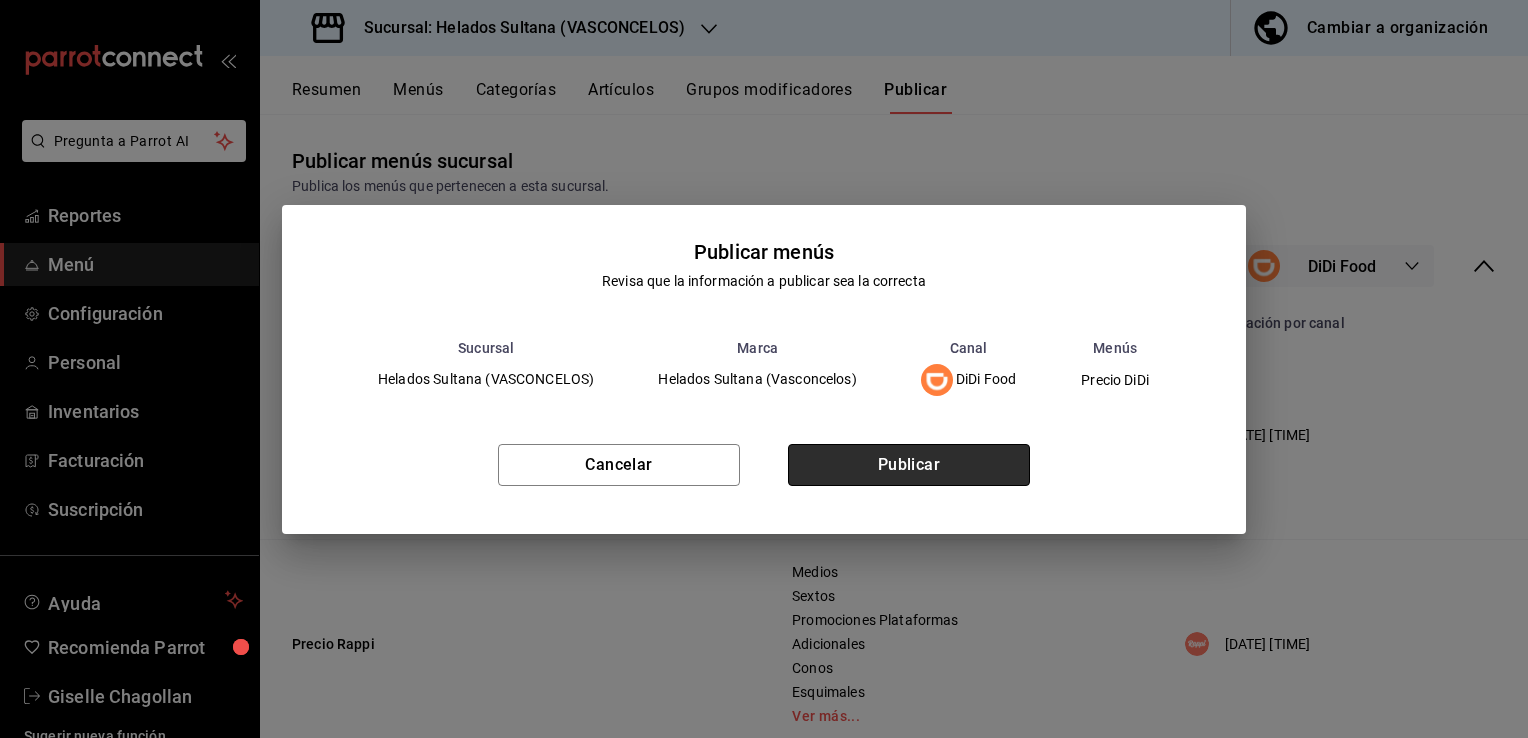 click on "Publicar" at bounding box center (909, 465) 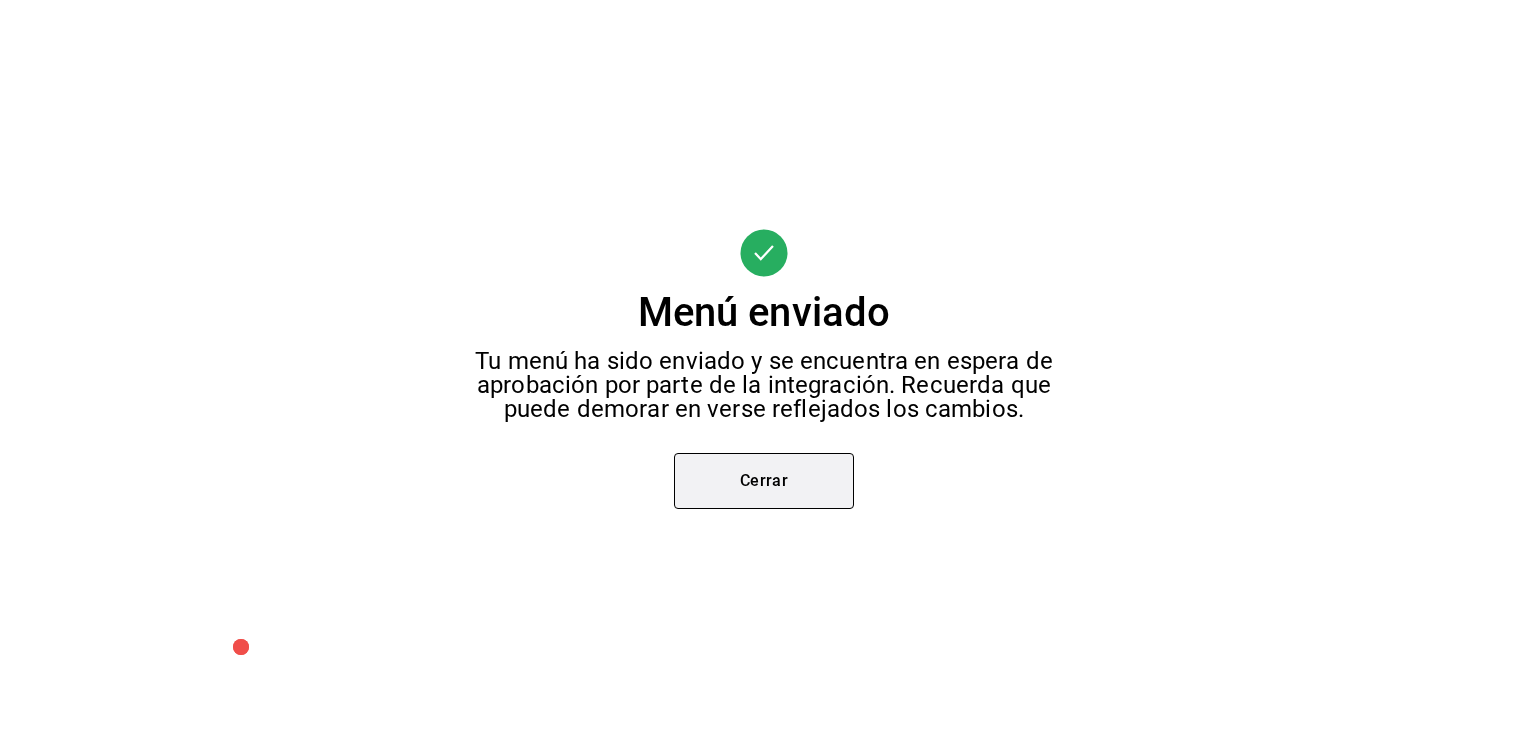 click on "Cerrar" at bounding box center [764, 481] 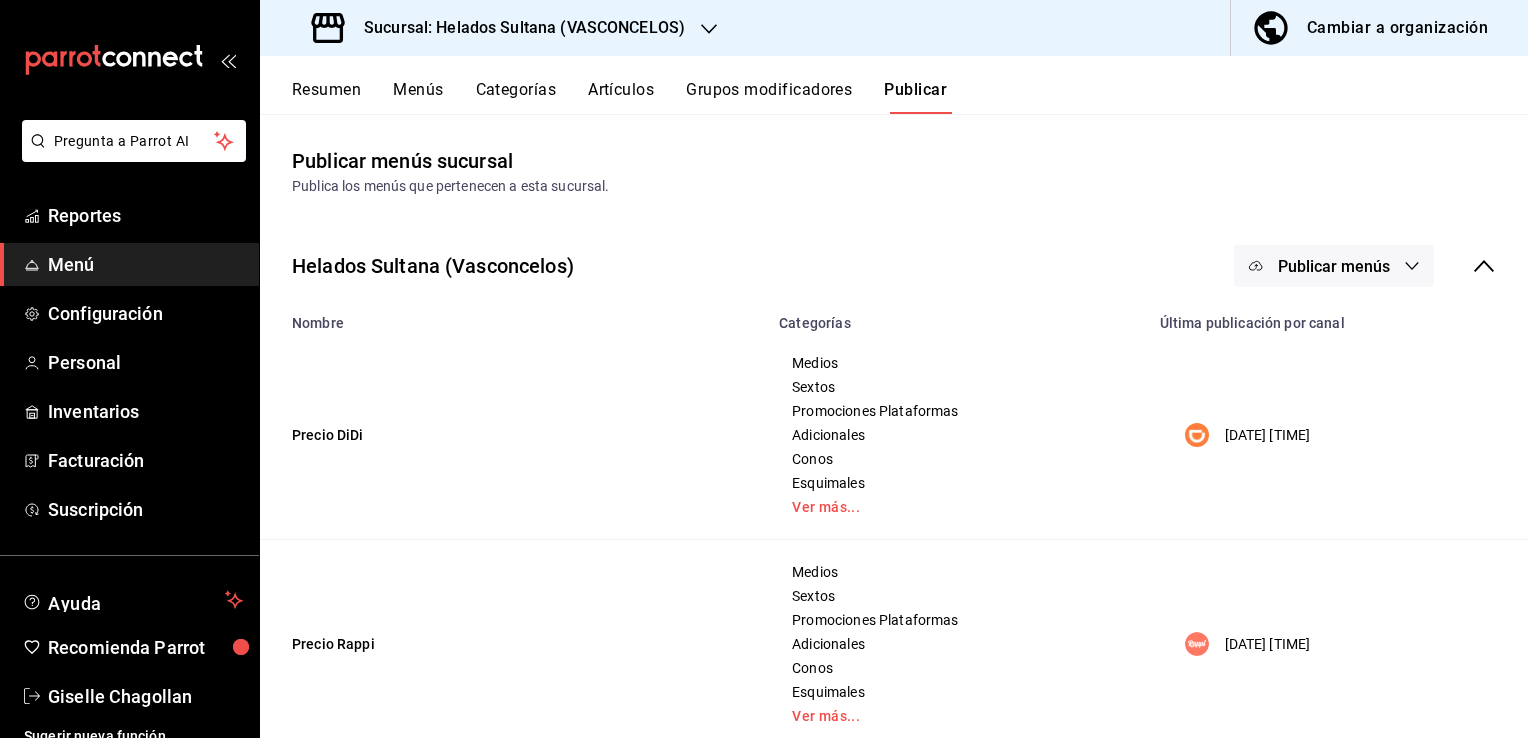 click on "Publicar menús" at bounding box center (1334, 266) 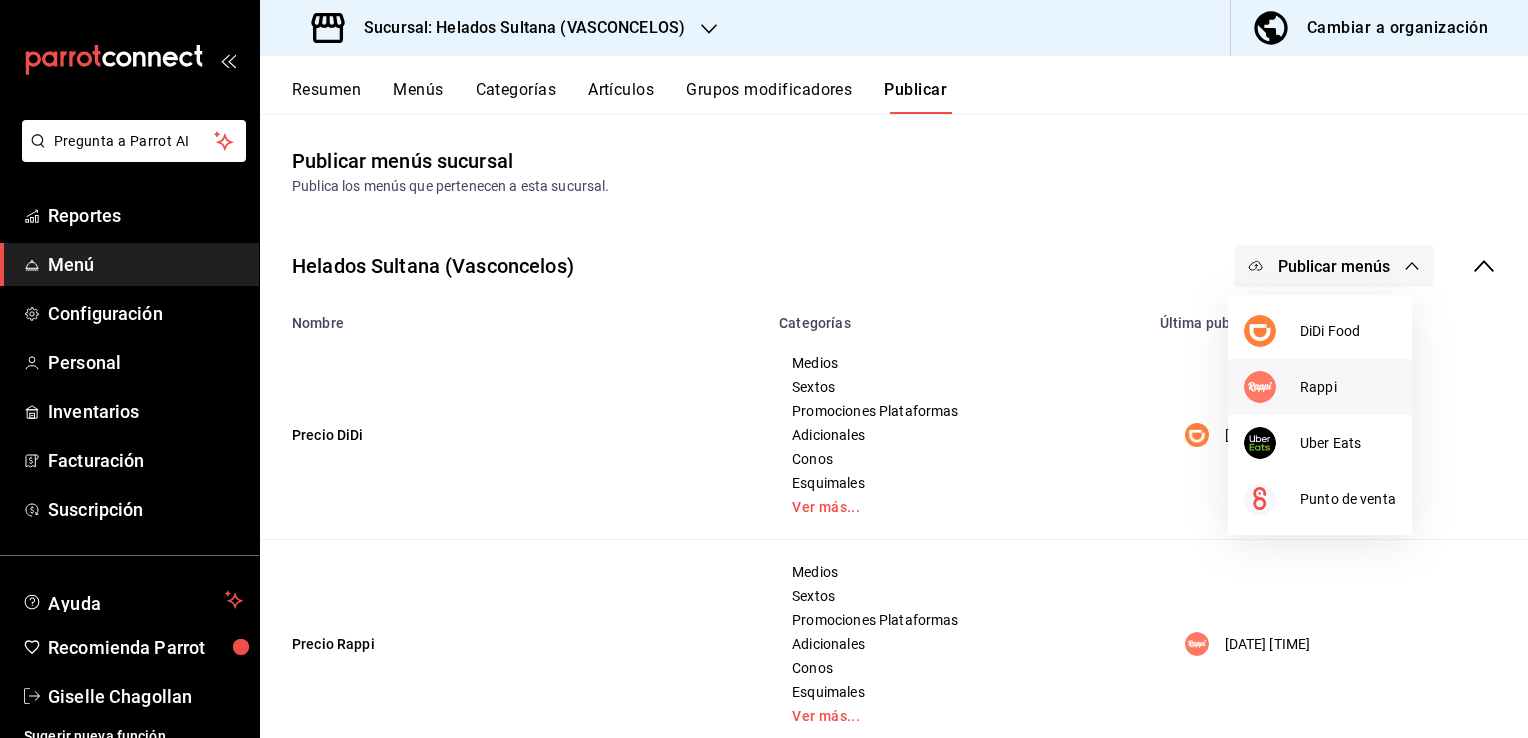 click on "Rappi" at bounding box center (1320, 387) 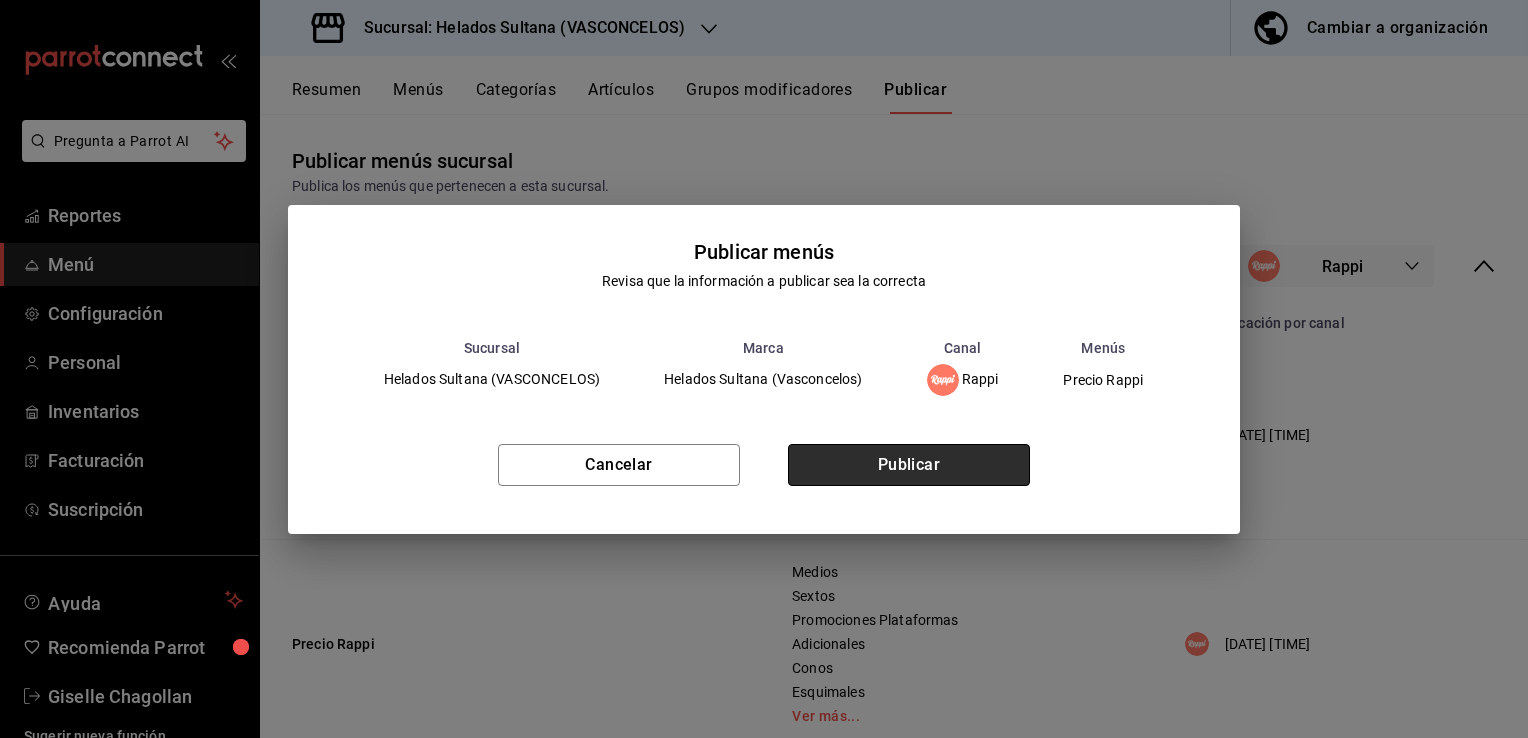 click on "Publicar" at bounding box center [909, 465] 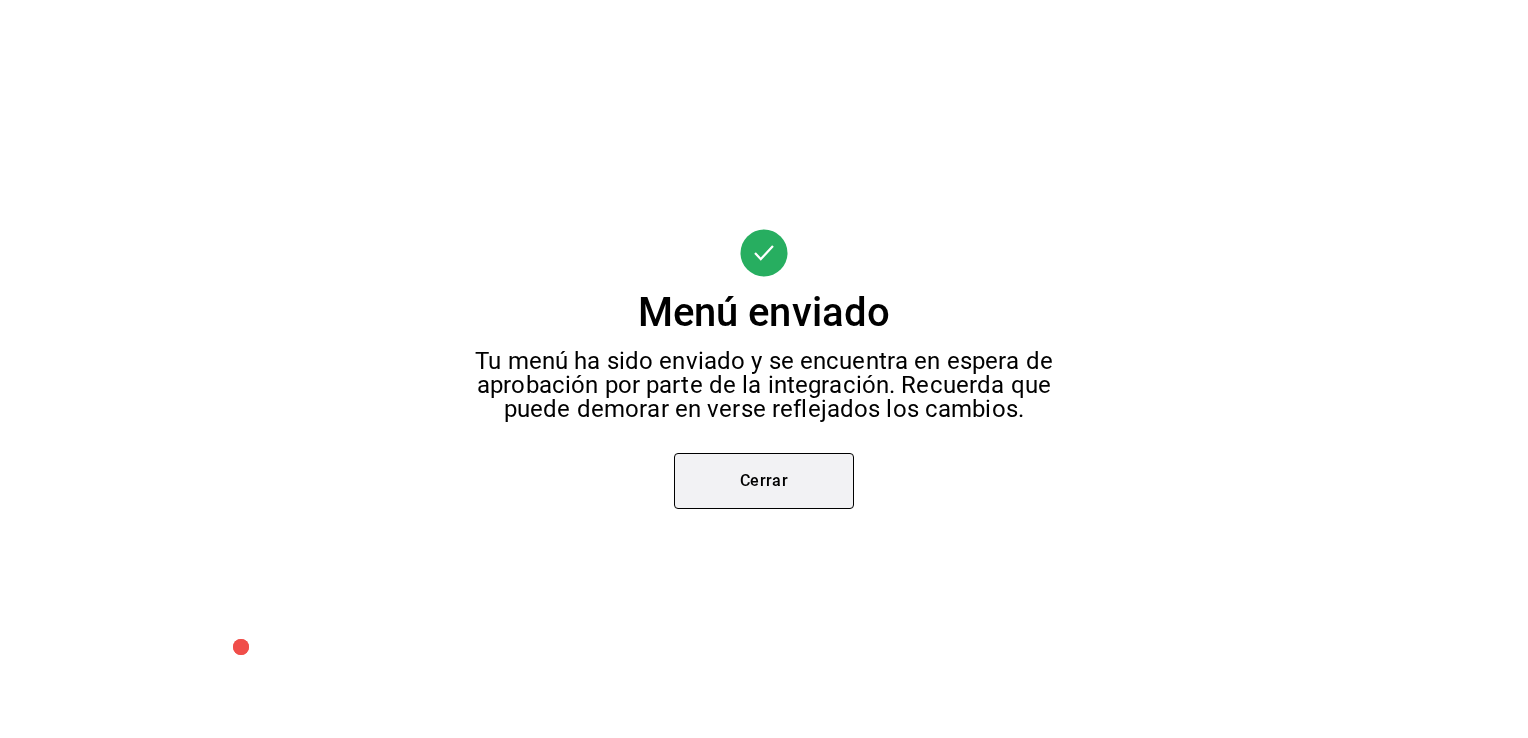 click on "Cerrar" at bounding box center (764, 481) 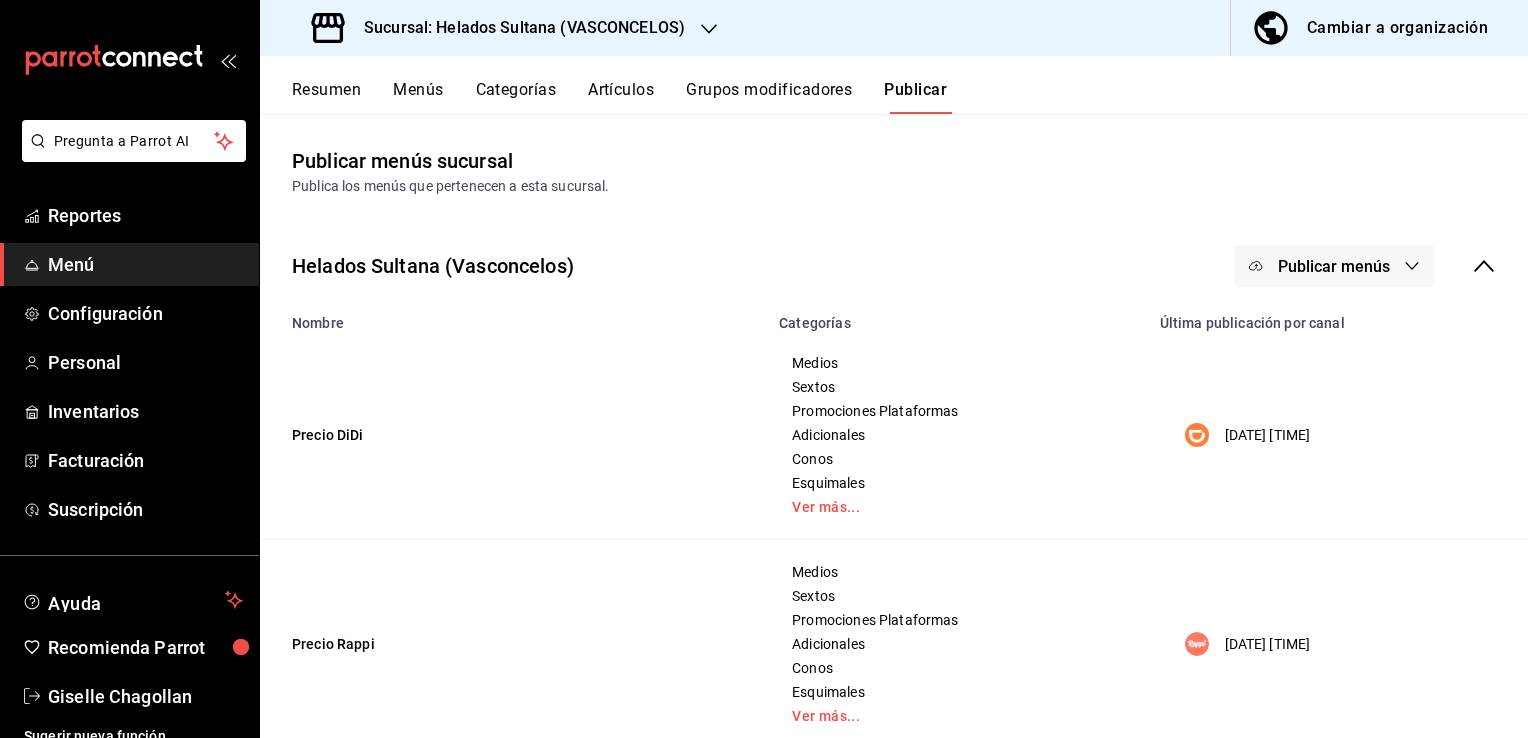 click on "Publicar menús" at bounding box center (1334, 266) 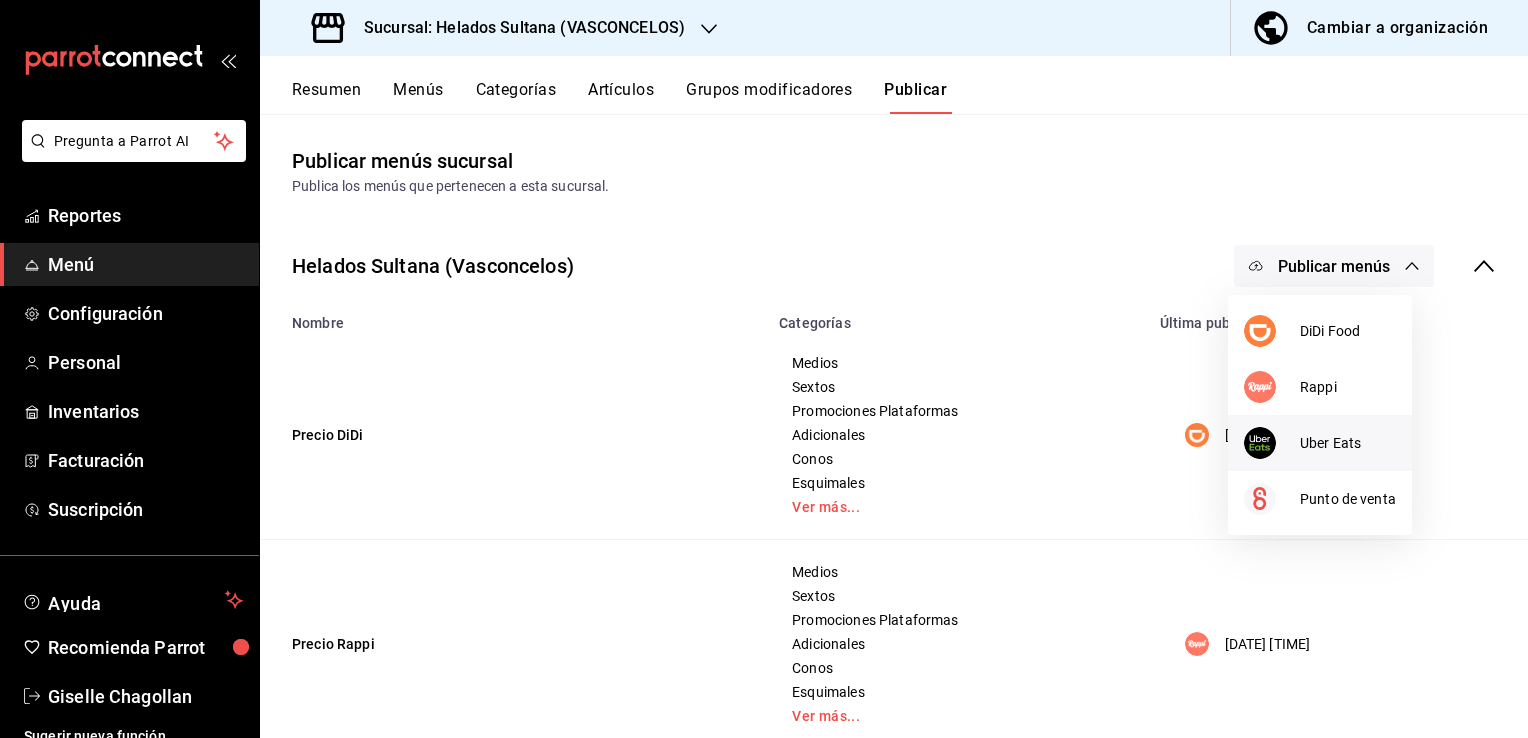 click at bounding box center (1272, 443) 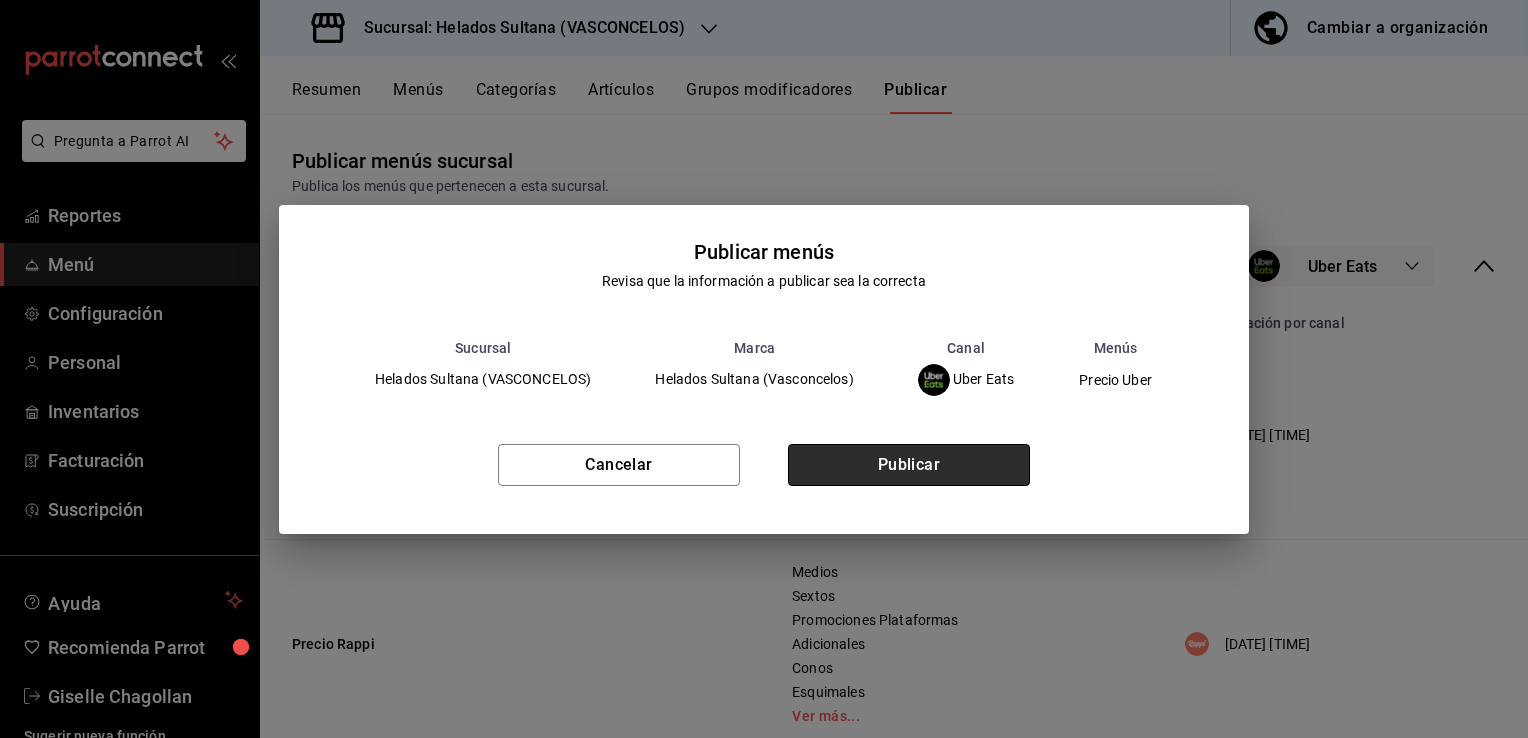 click on "Publicar" at bounding box center (909, 465) 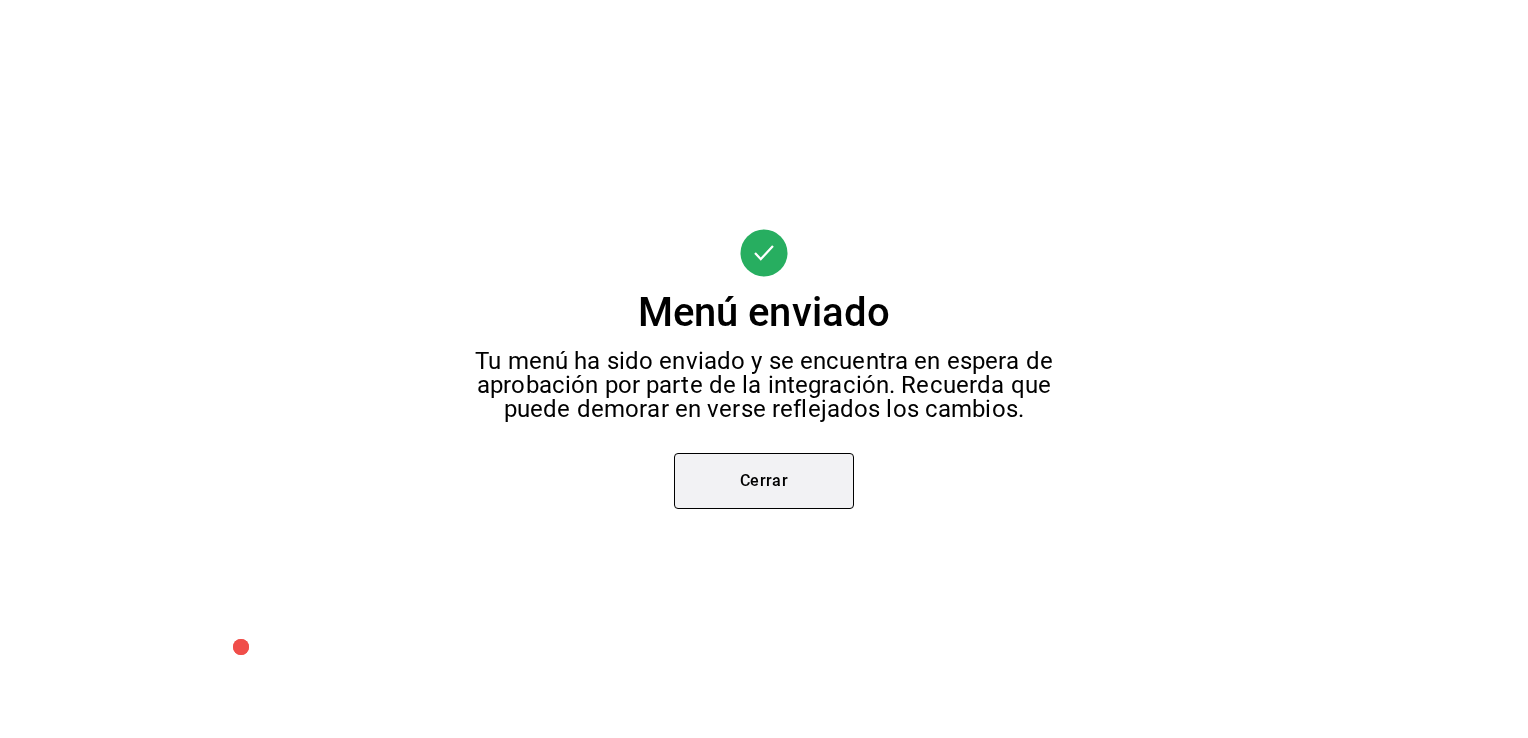 click on "Cerrar" at bounding box center [764, 481] 